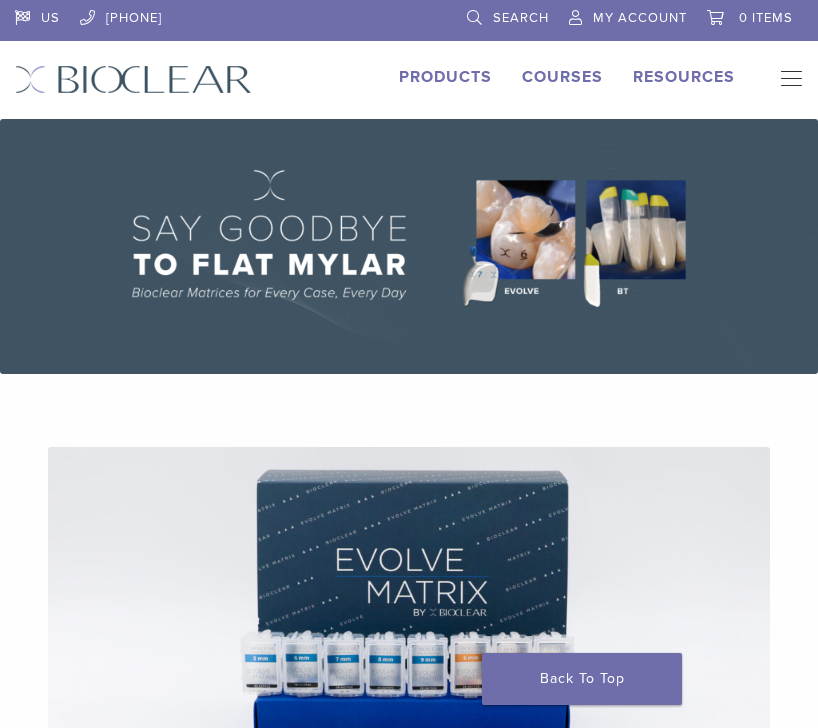 scroll, scrollTop: 0, scrollLeft: 0, axis: both 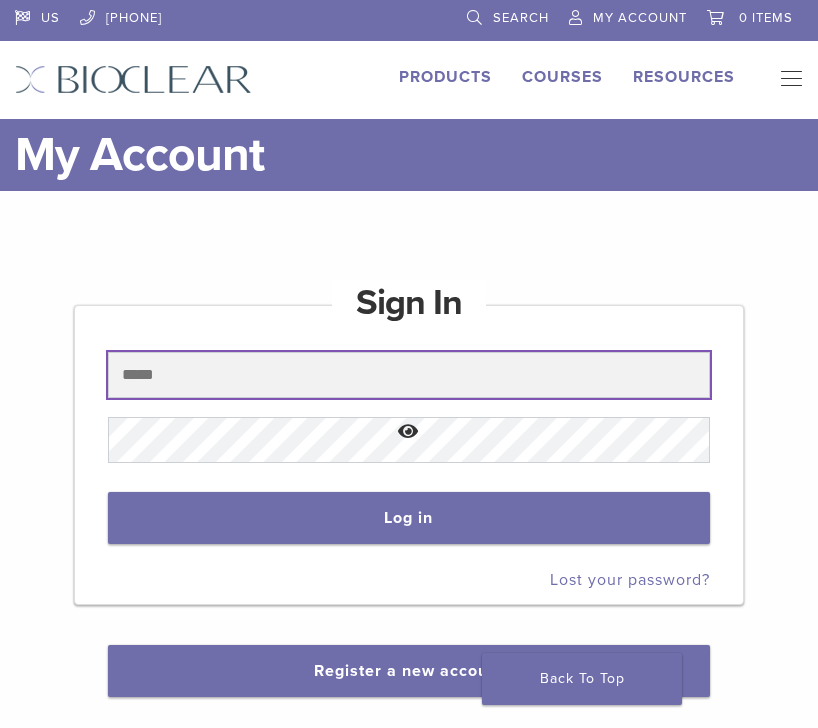 type on "**********" 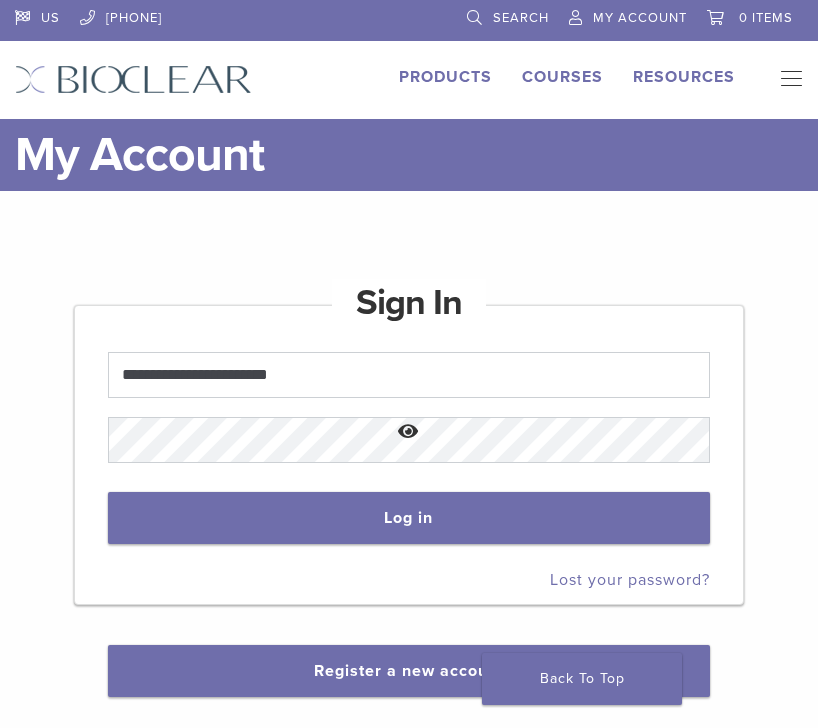 click at bounding box center (408, 432) 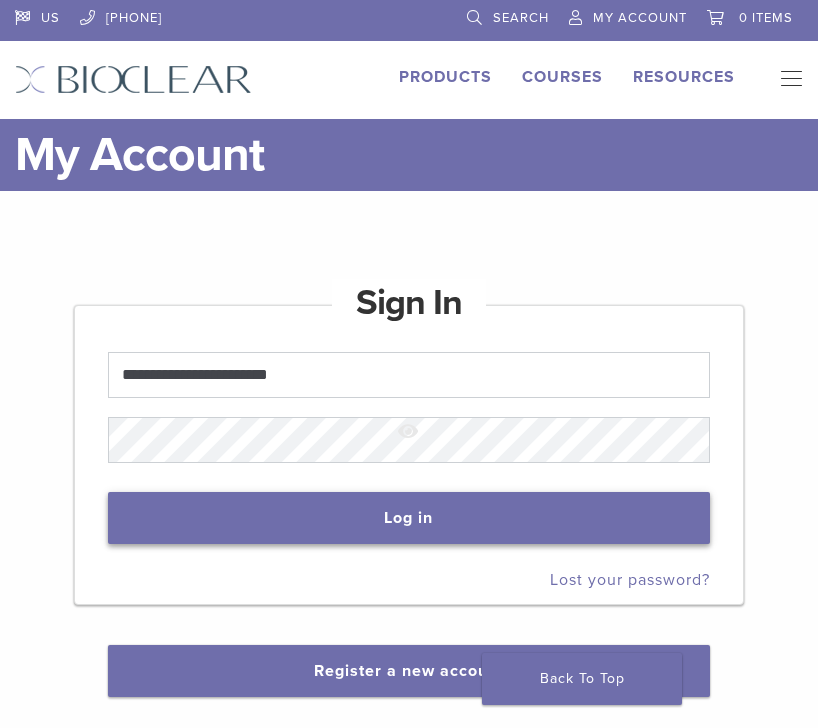 click on "Log in" at bounding box center (408, 518) 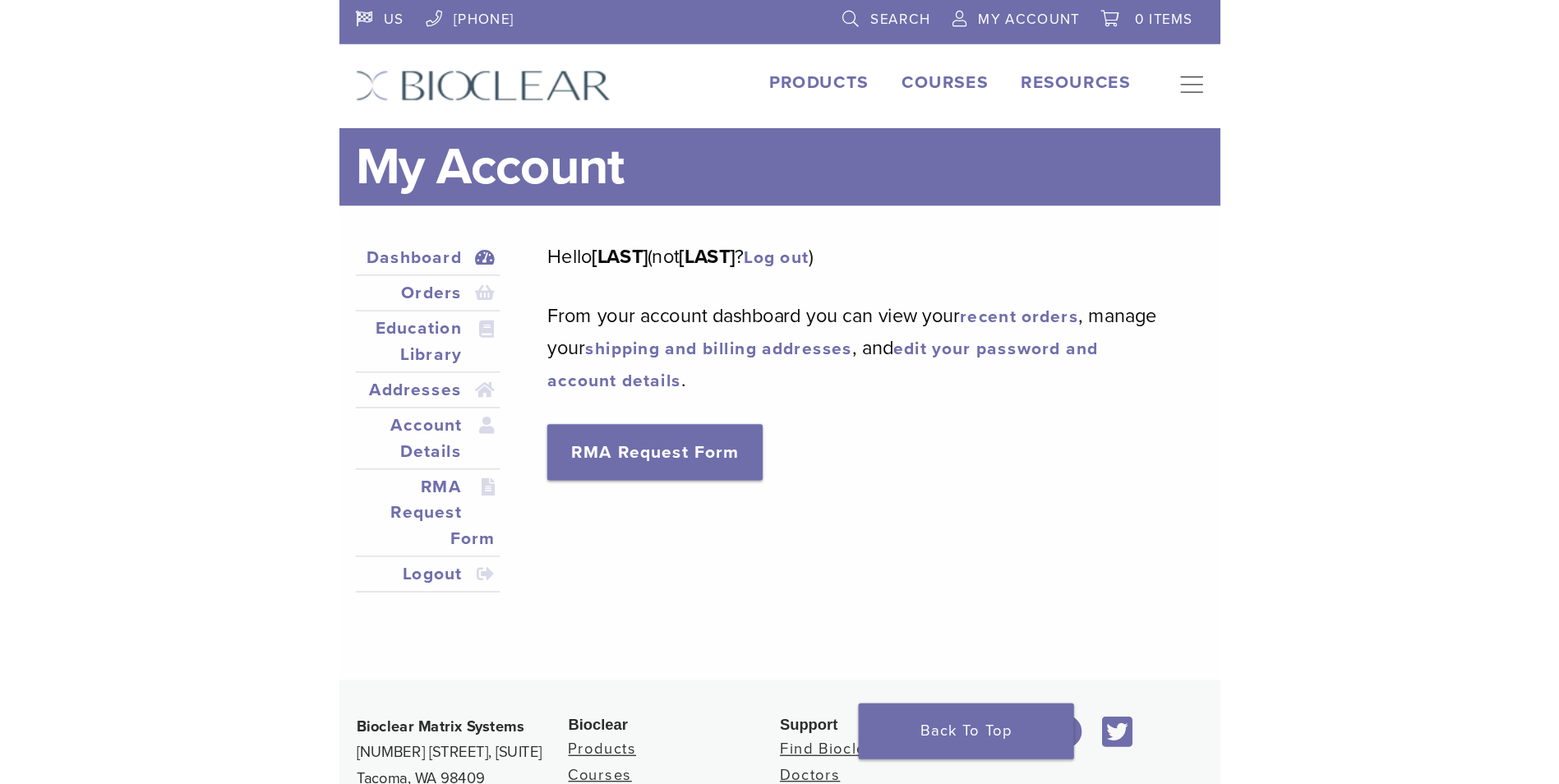 scroll, scrollTop: 0, scrollLeft: 0, axis: both 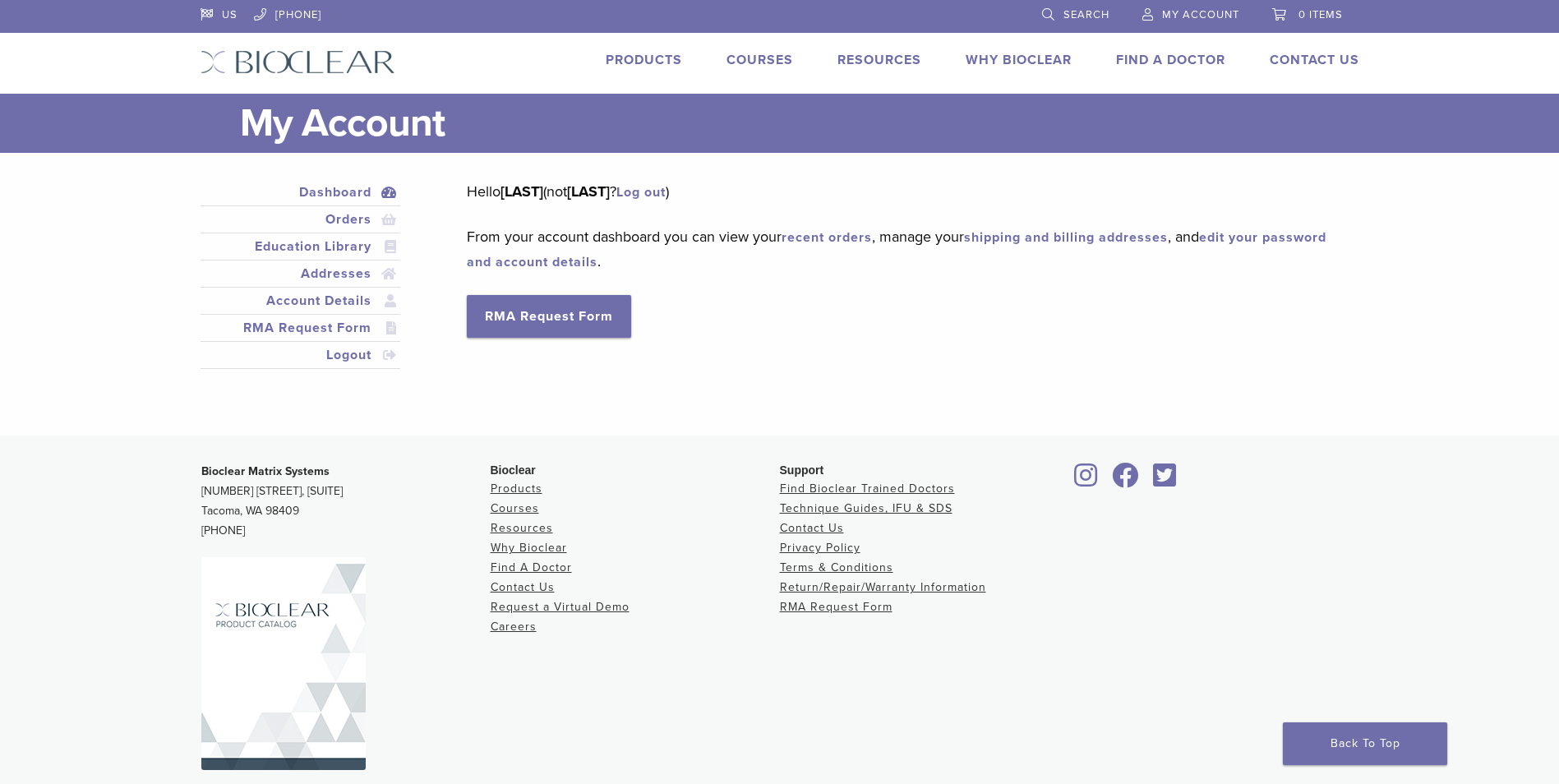 drag, startPoint x: 634, startPoint y: 50, endPoint x: 650, endPoint y: 73, distance: 28.0179 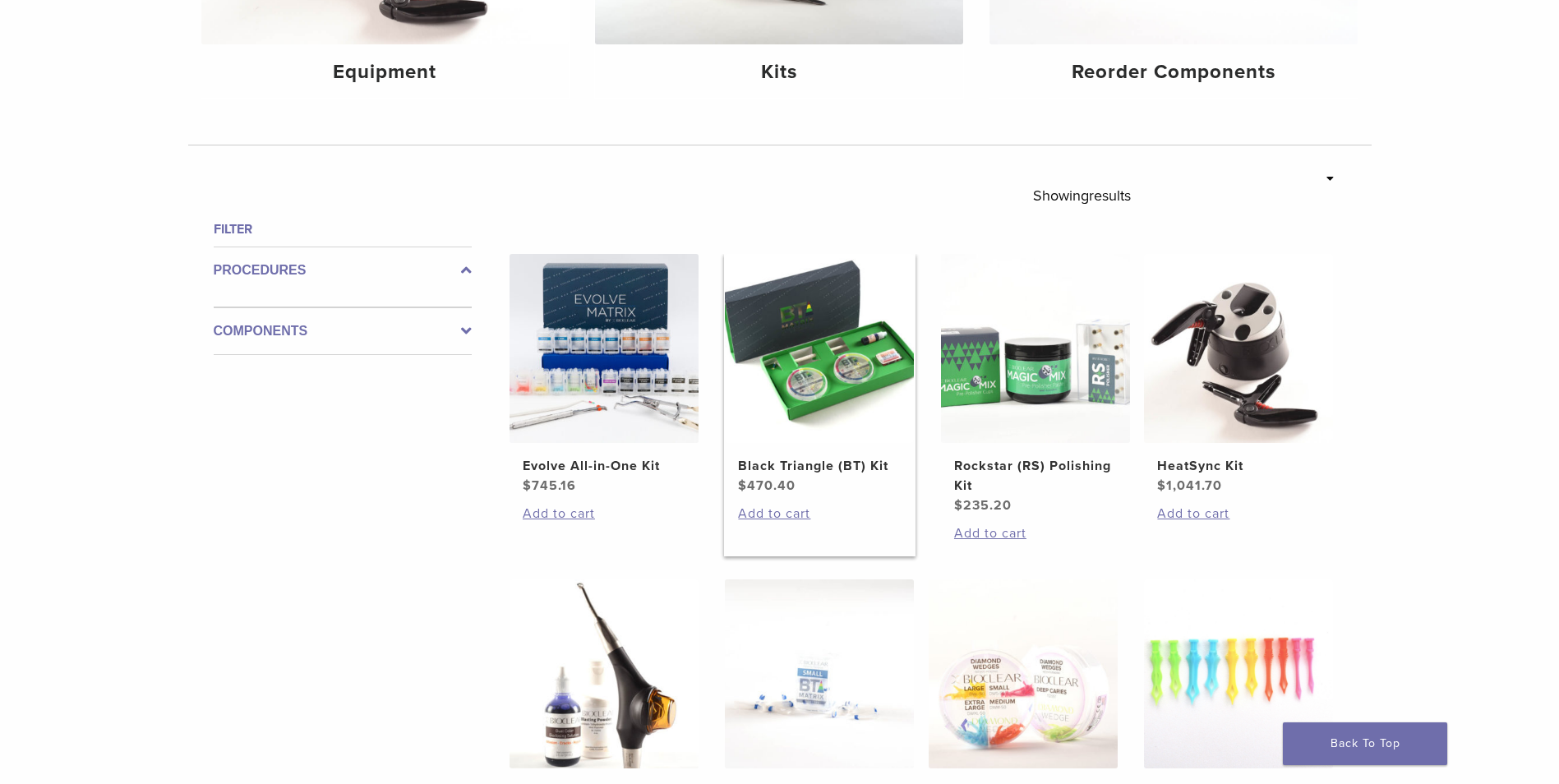 scroll, scrollTop: 575, scrollLeft: 0, axis: vertical 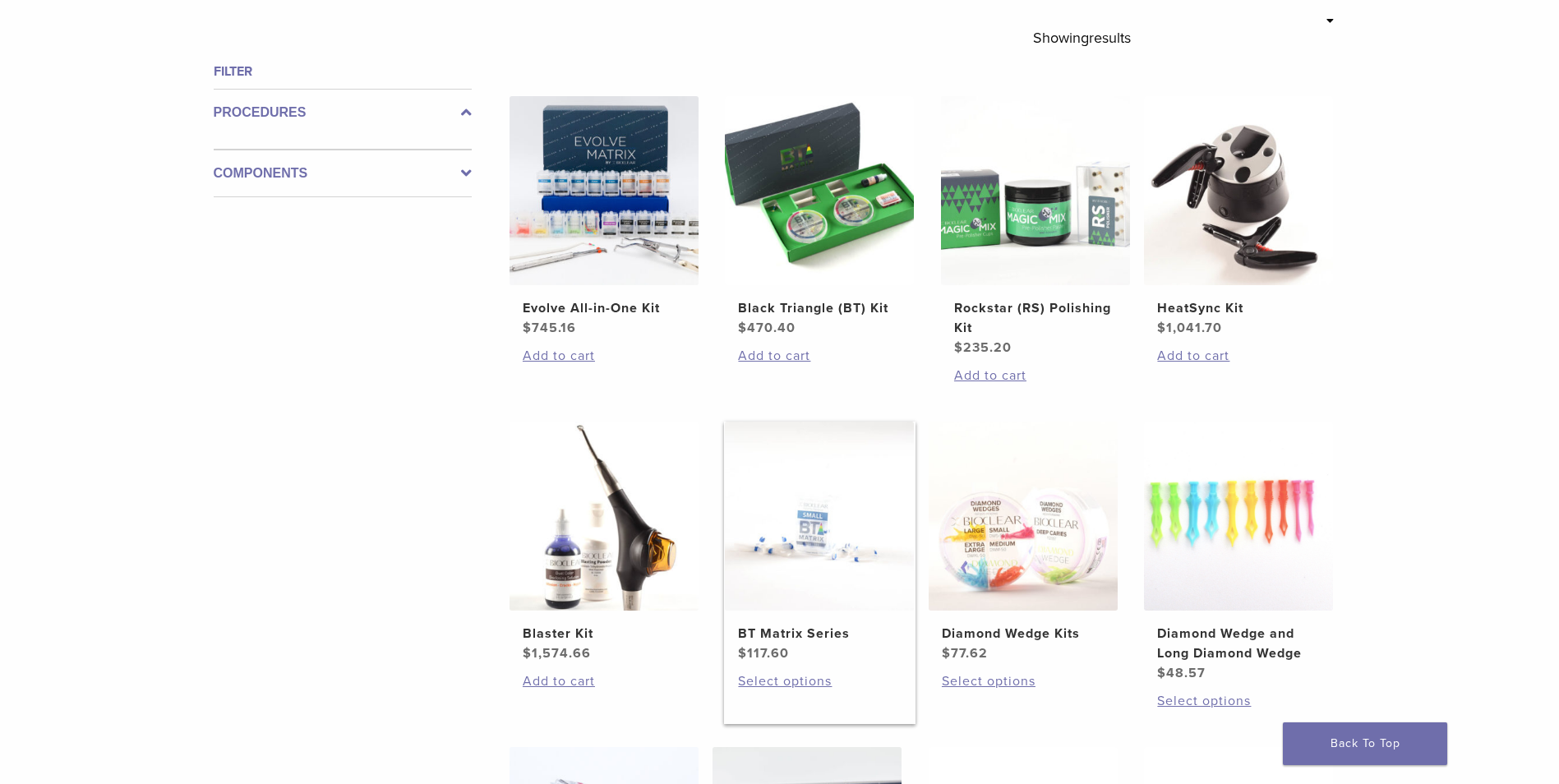 click on "BT Matrix  Series" at bounding box center (819, 634) 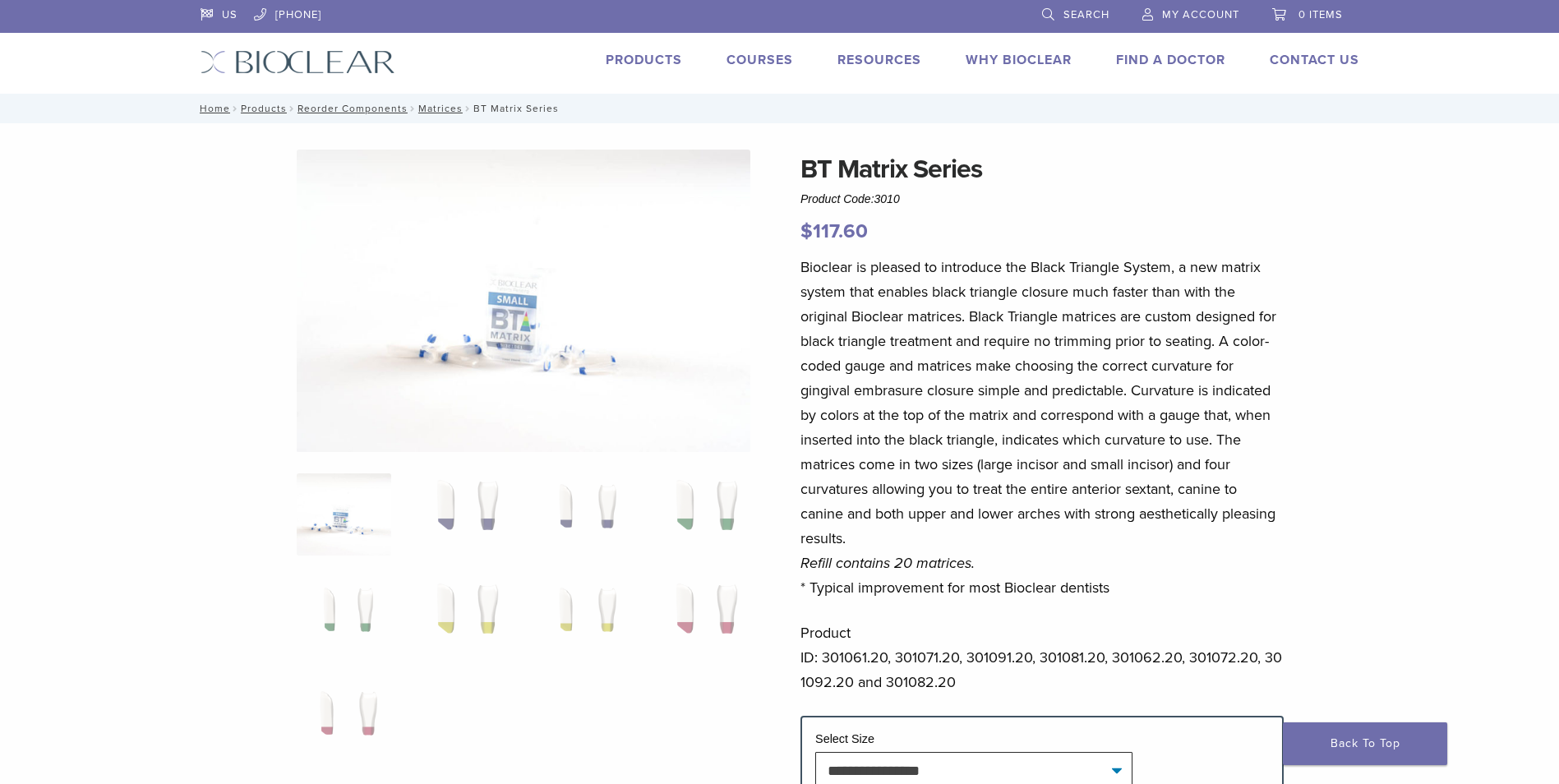 scroll, scrollTop: 0, scrollLeft: 0, axis: both 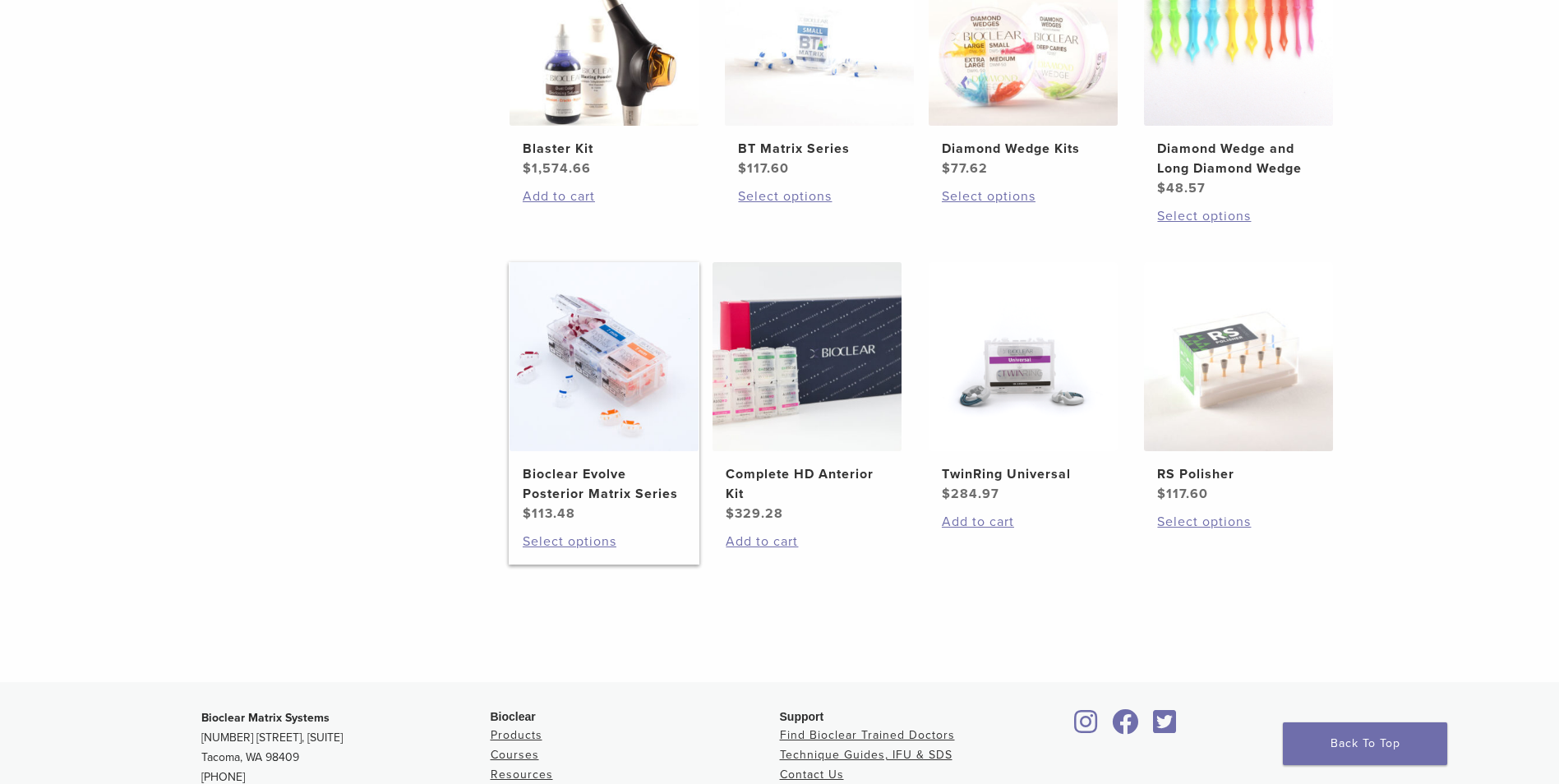 click on "Bioclear Evolve Posterior Matrix Series" at bounding box center (604, 484) 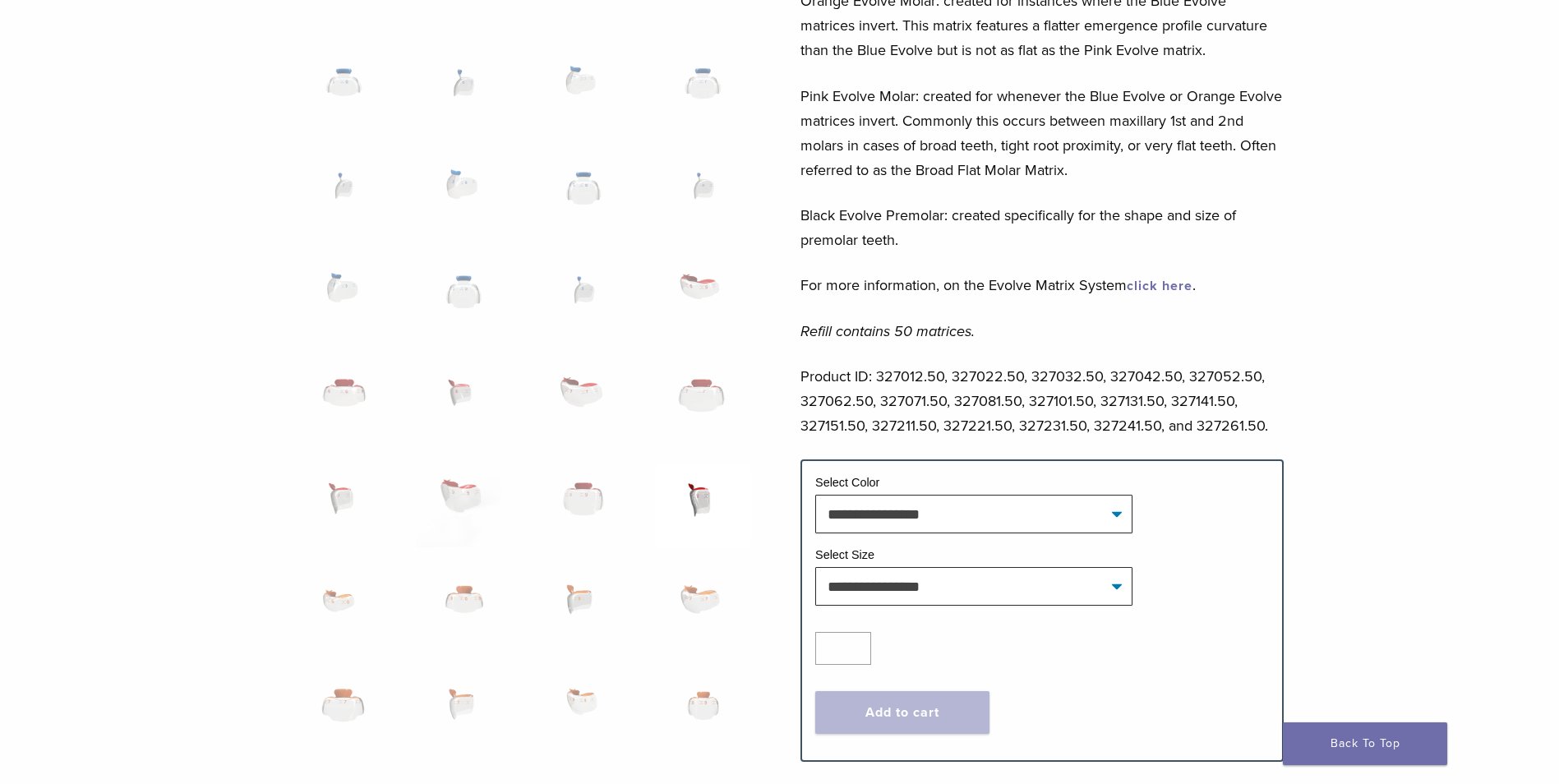 scroll, scrollTop: 657, scrollLeft: 0, axis: vertical 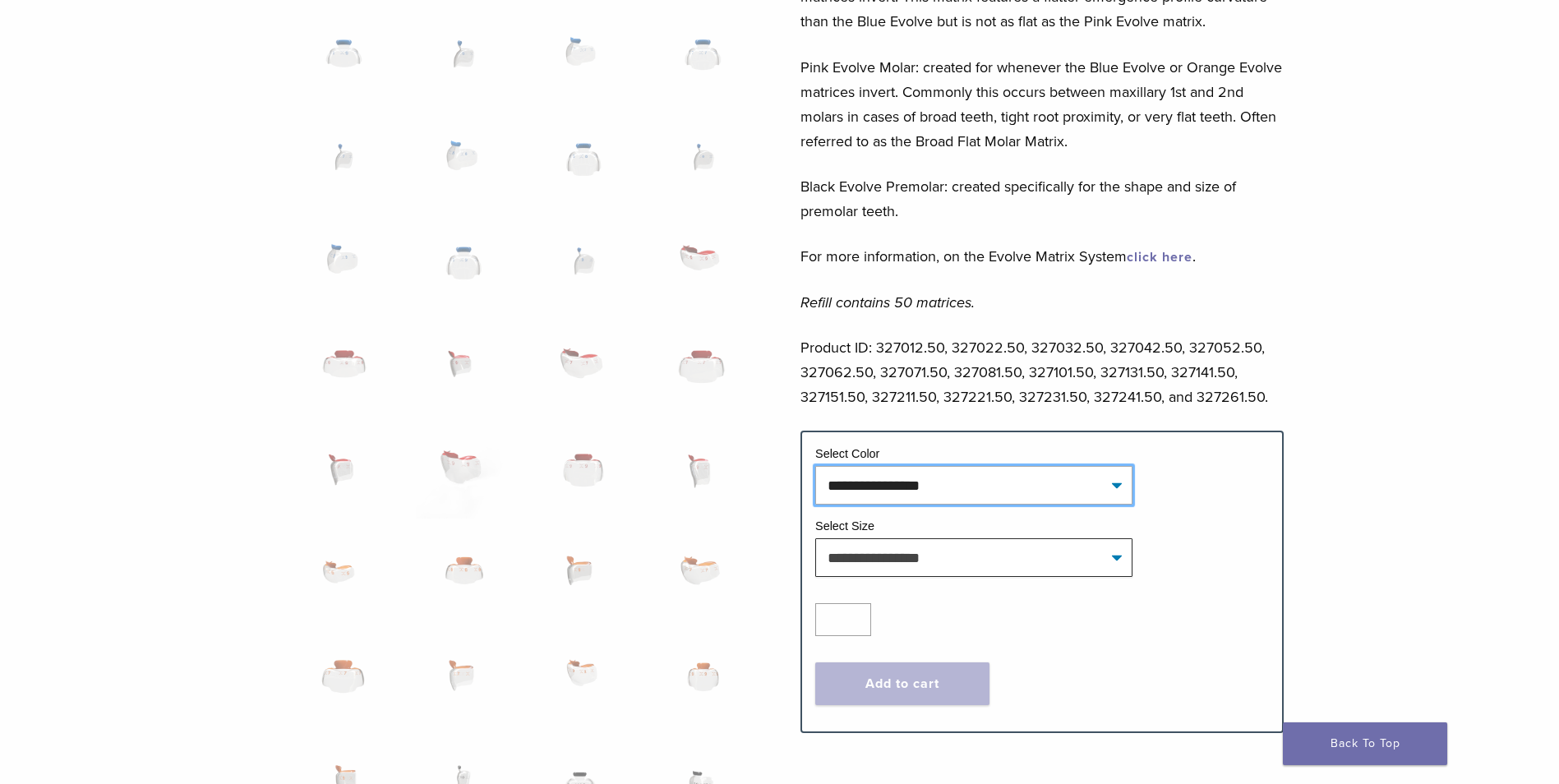 click on "**********" at bounding box center [974, 485] 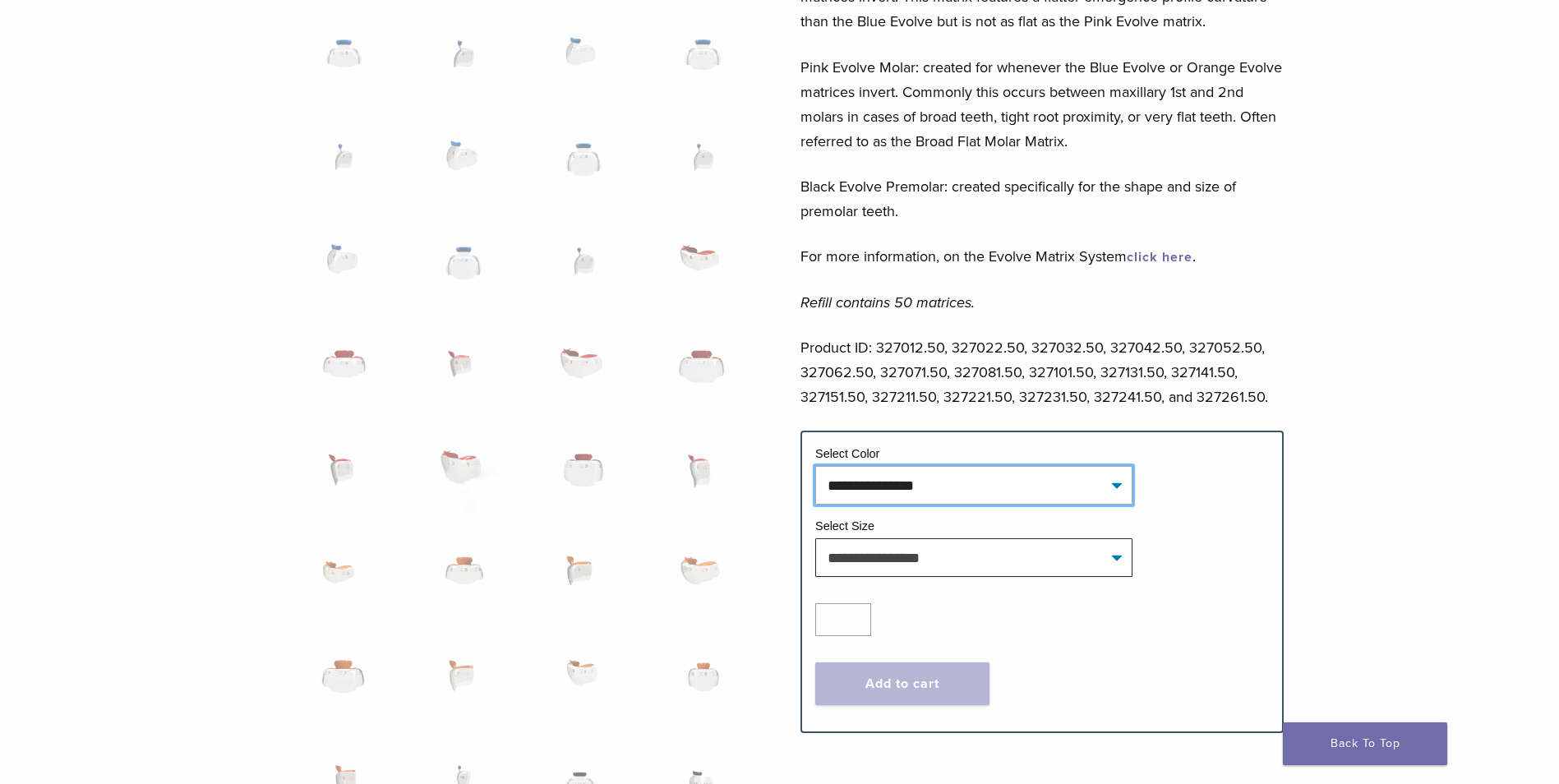 click on "**********" at bounding box center (974, 485) 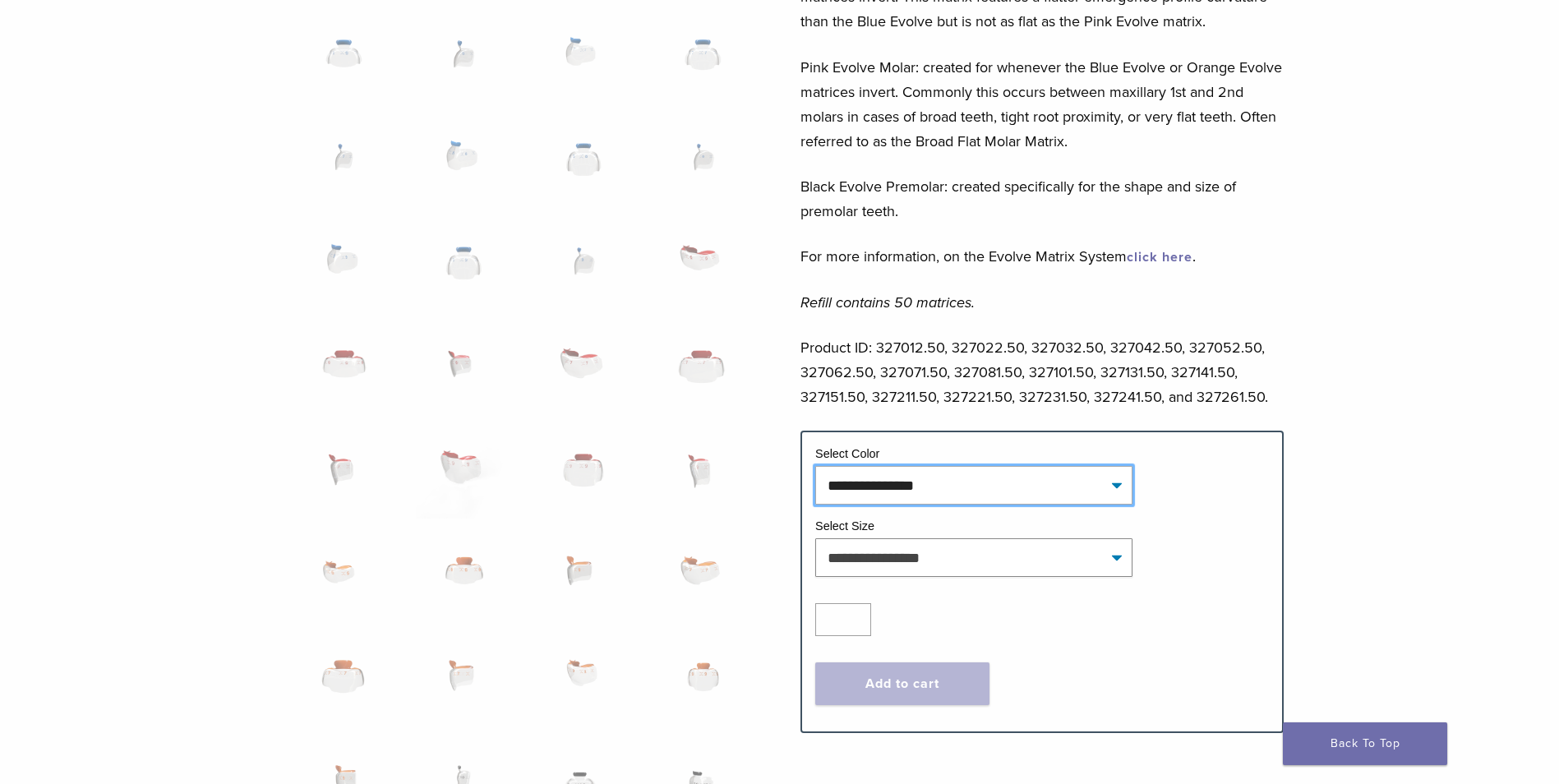 select on "*****" 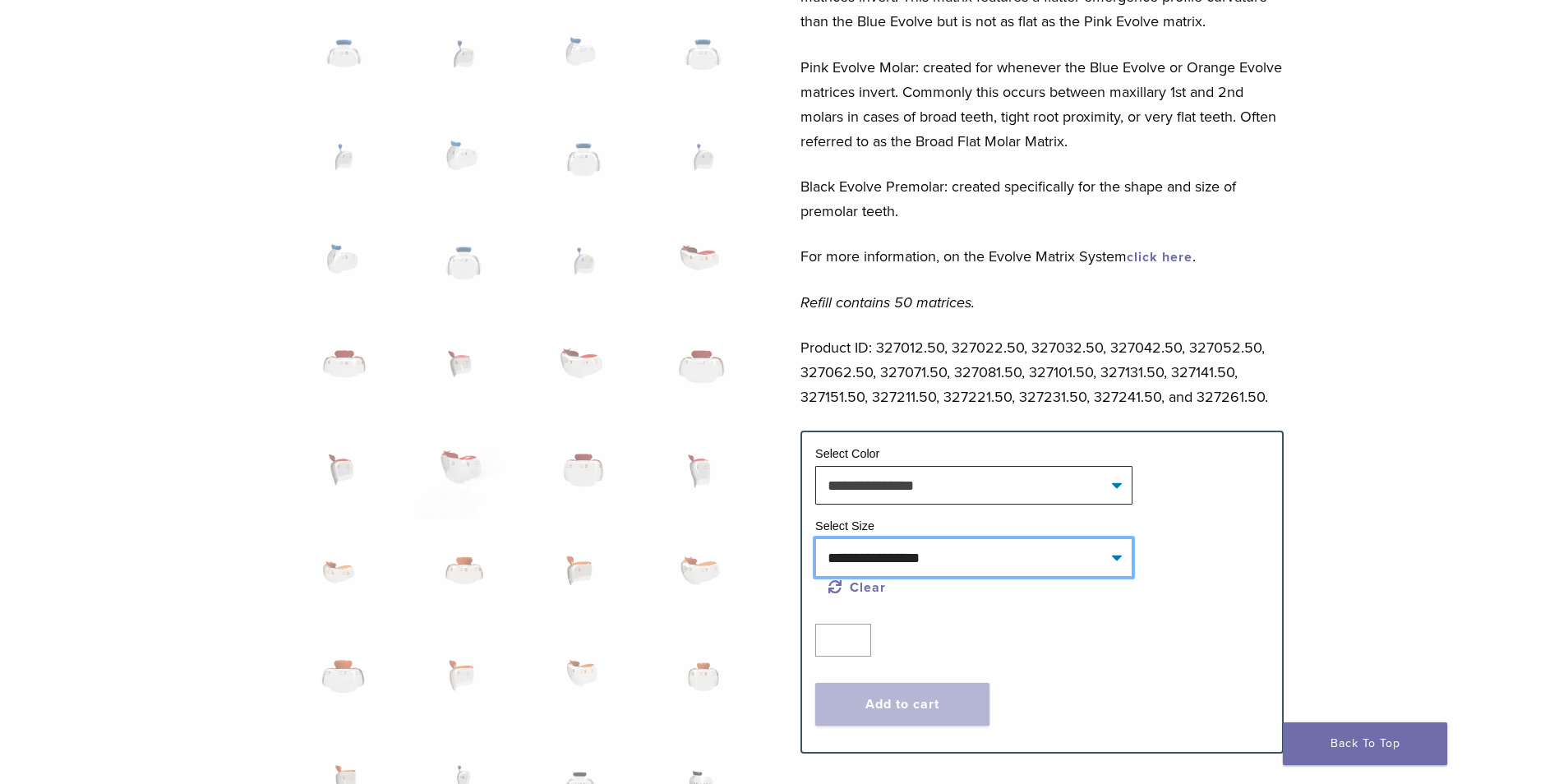click on "**********" at bounding box center [974, 557] 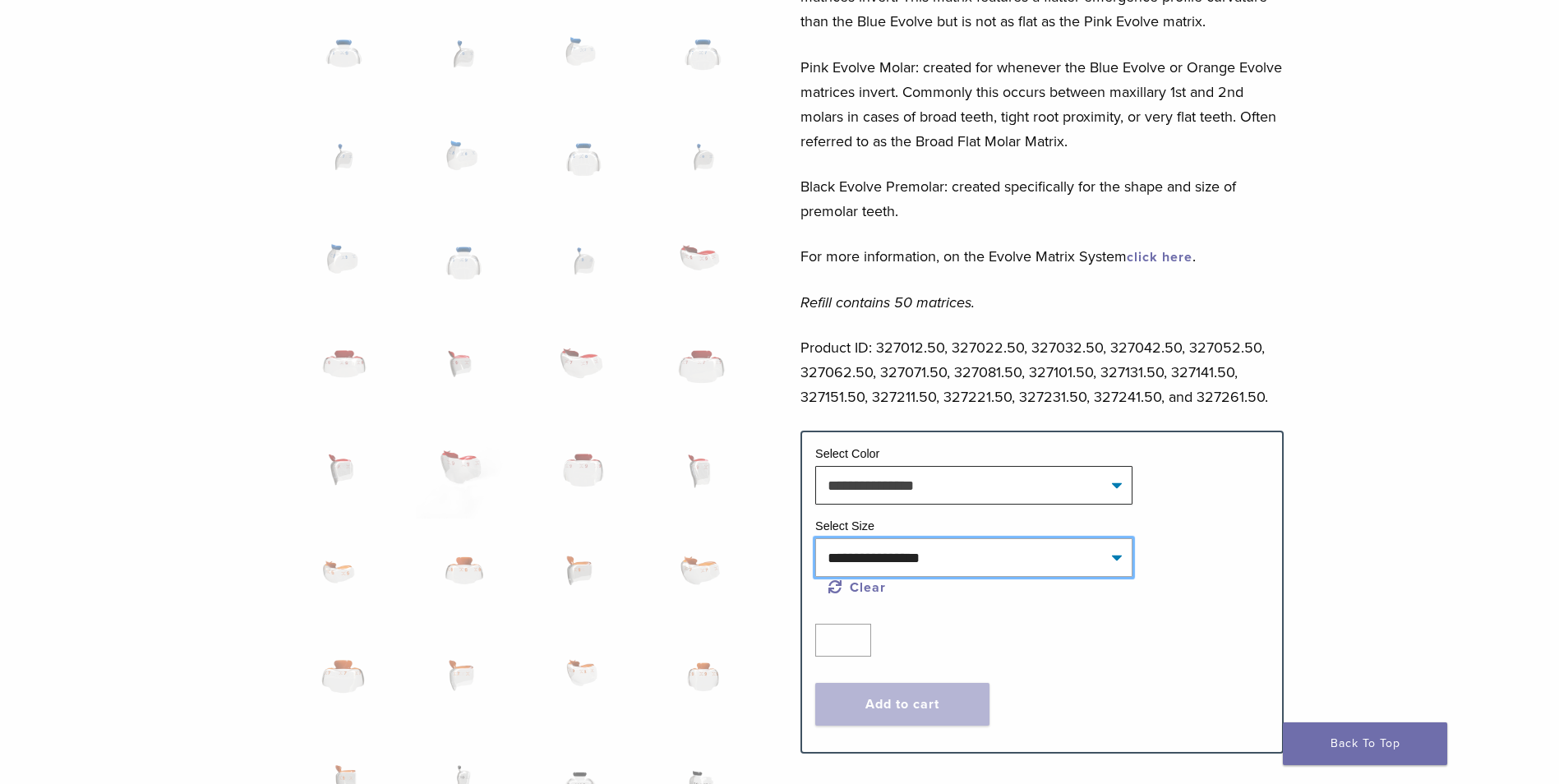 select on "****" 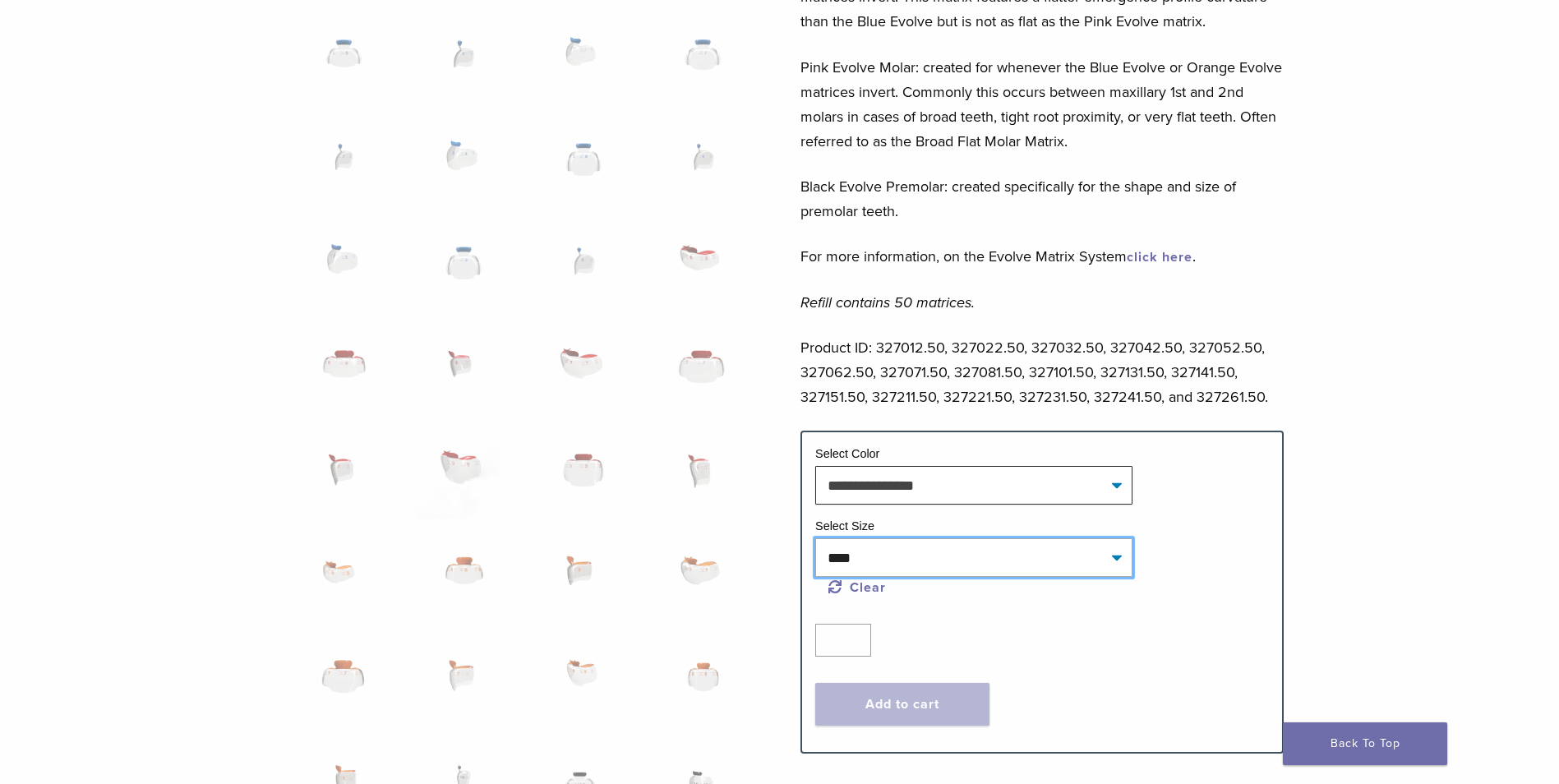 click on "**********" at bounding box center [974, 557] 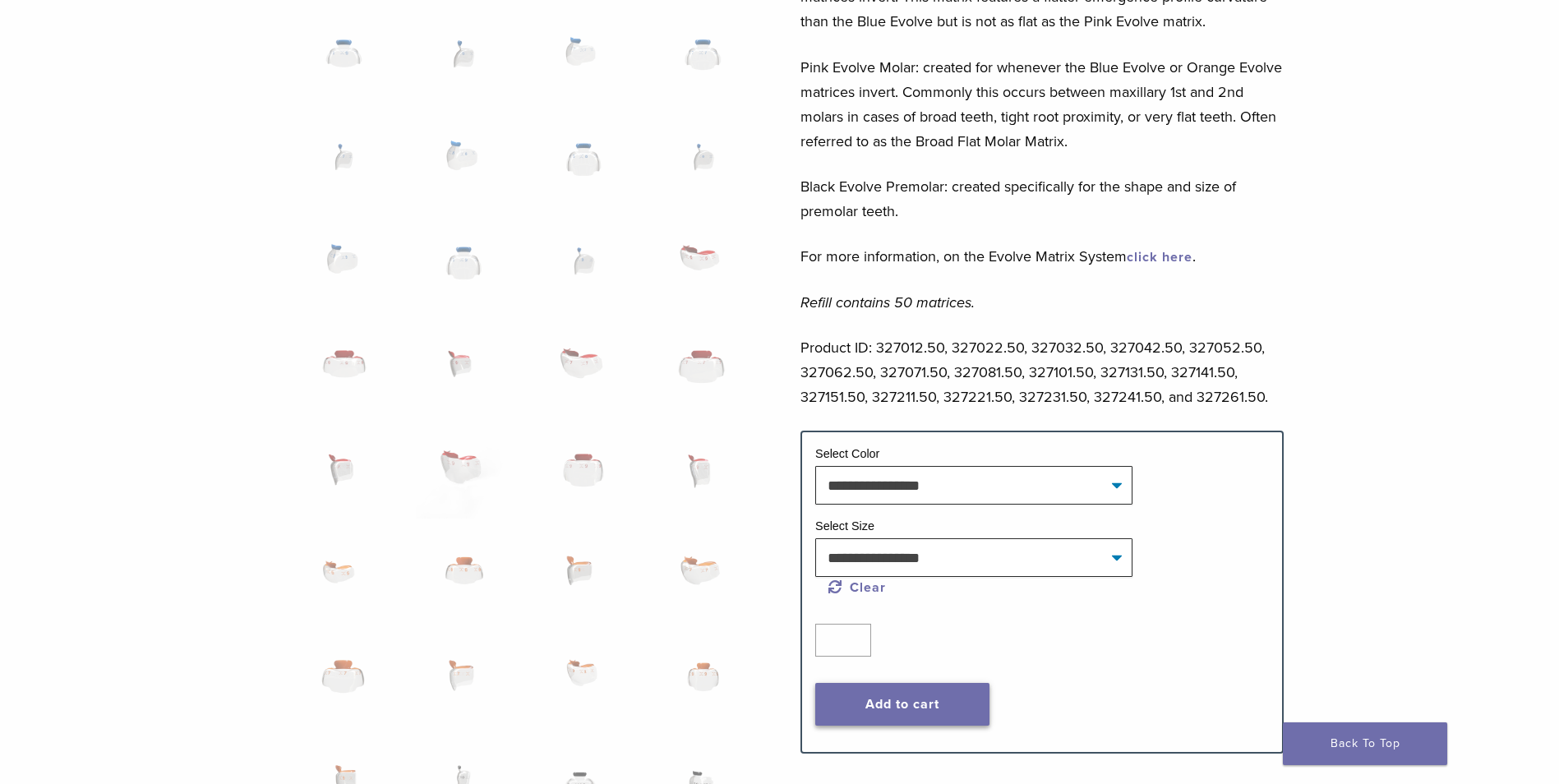 click on "Add to cart" at bounding box center [902, 704] 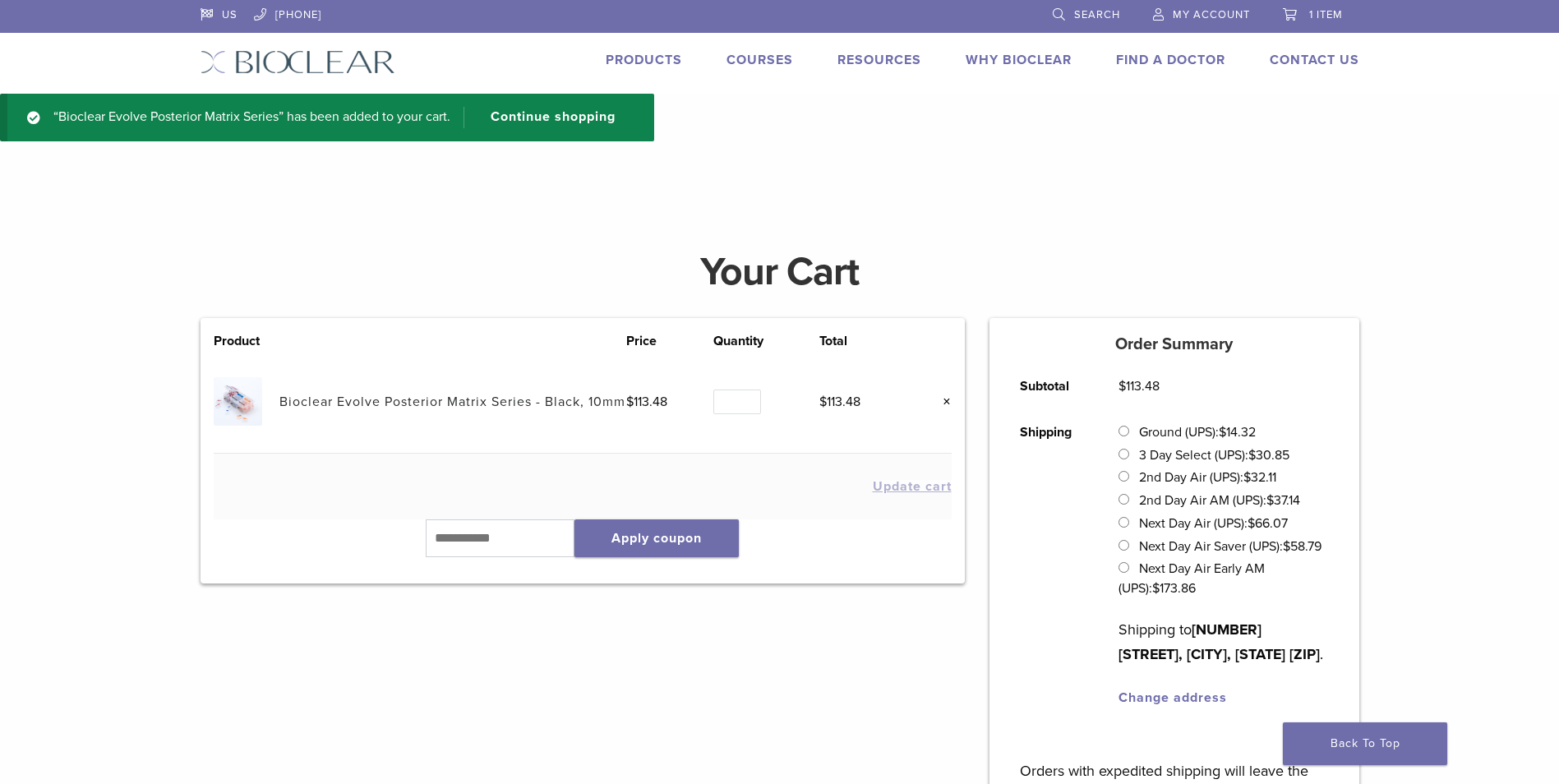 scroll, scrollTop: 0, scrollLeft: 0, axis: both 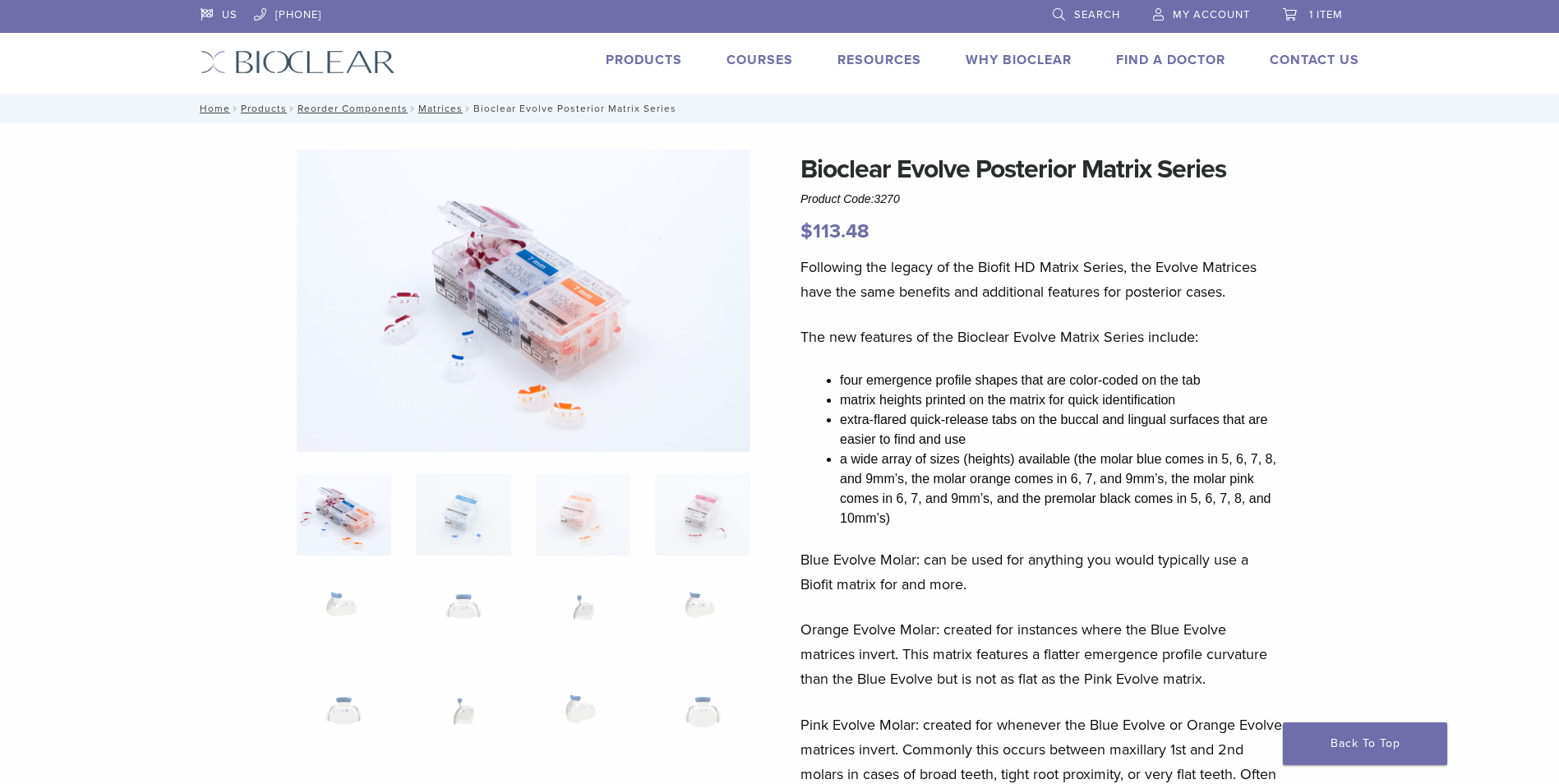select on "*****" 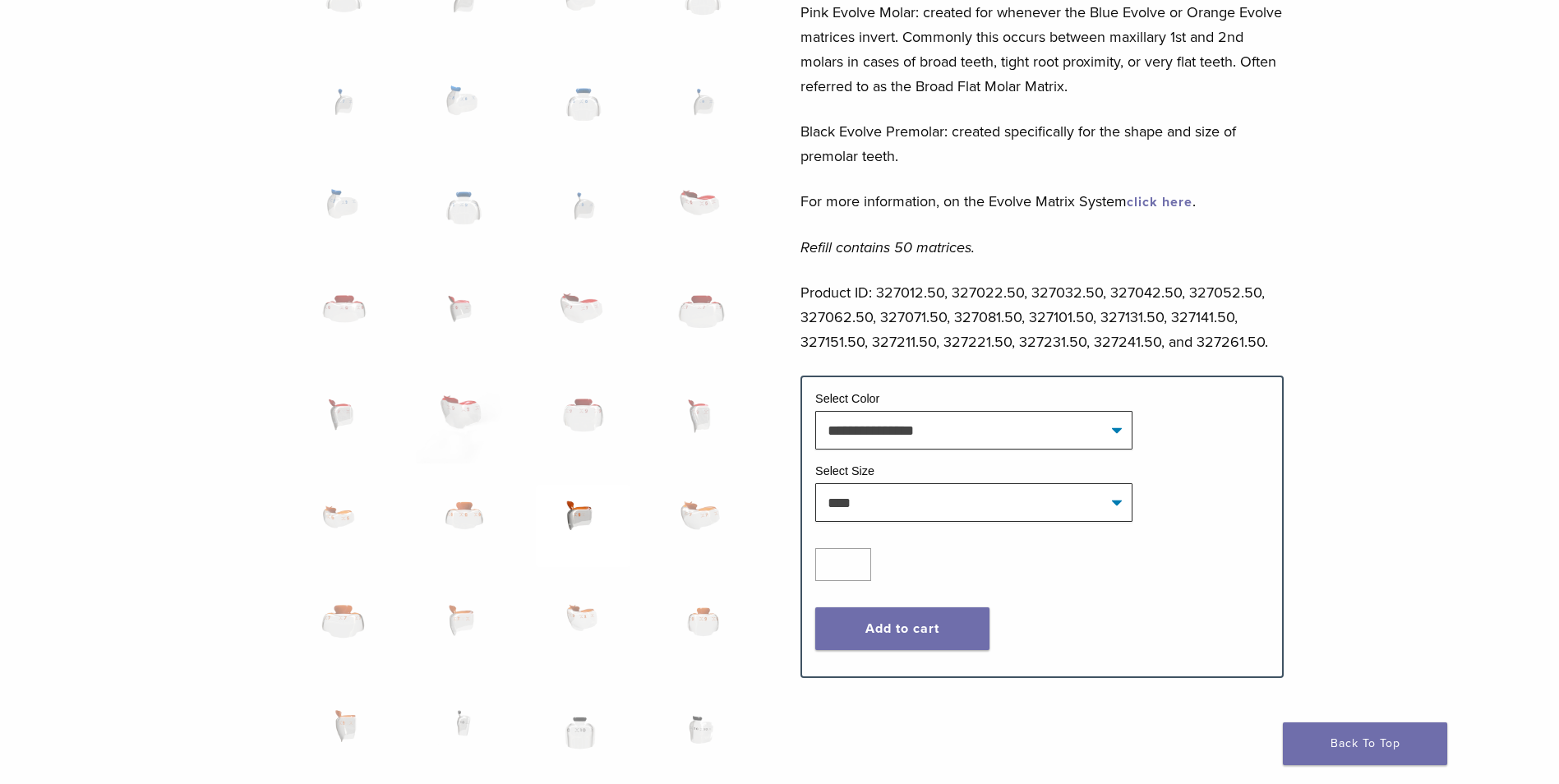scroll, scrollTop: 657, scrollLeft: 0, axis: vertical 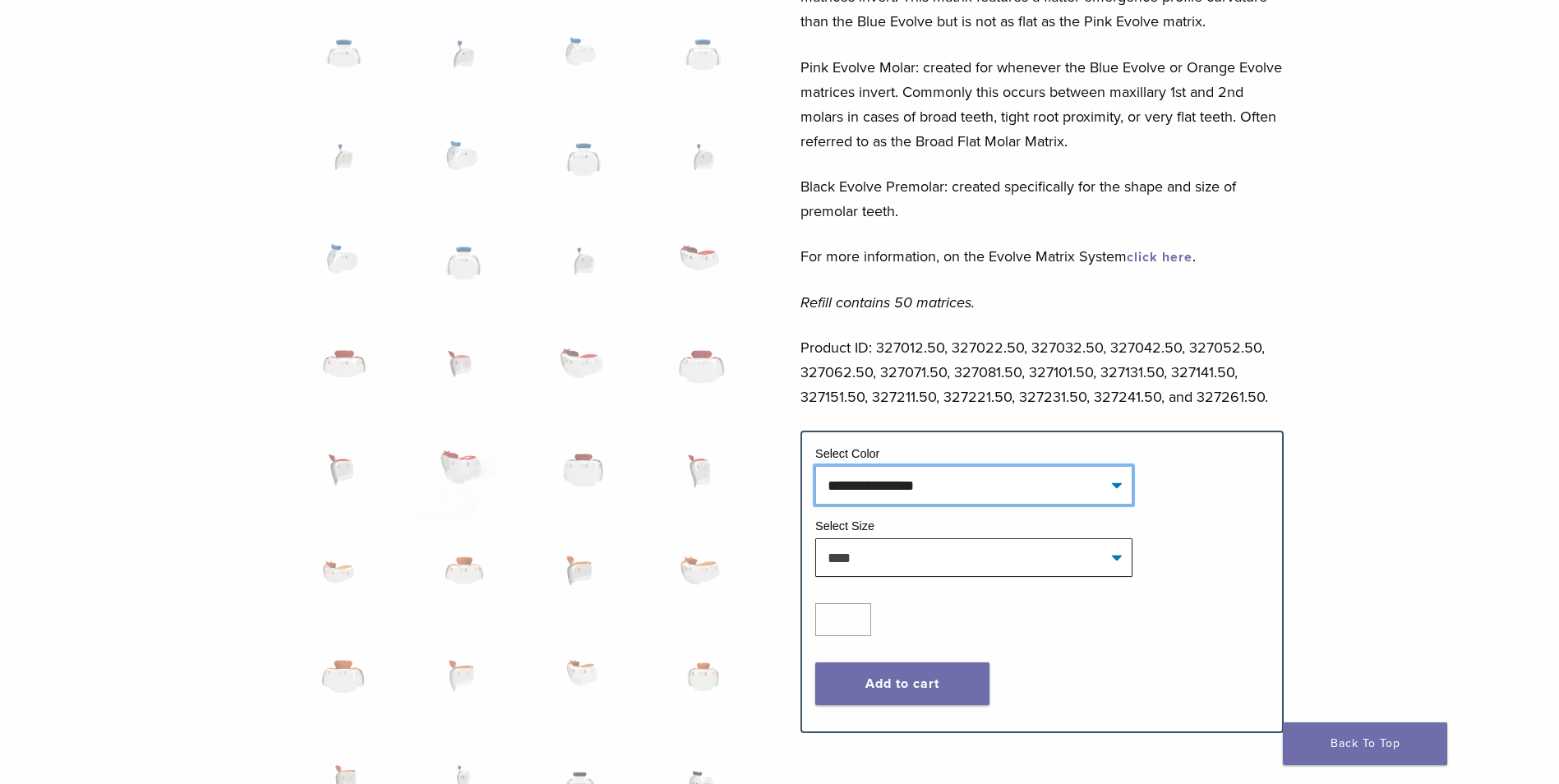 click on "**********" at bounding box center [974, 485] 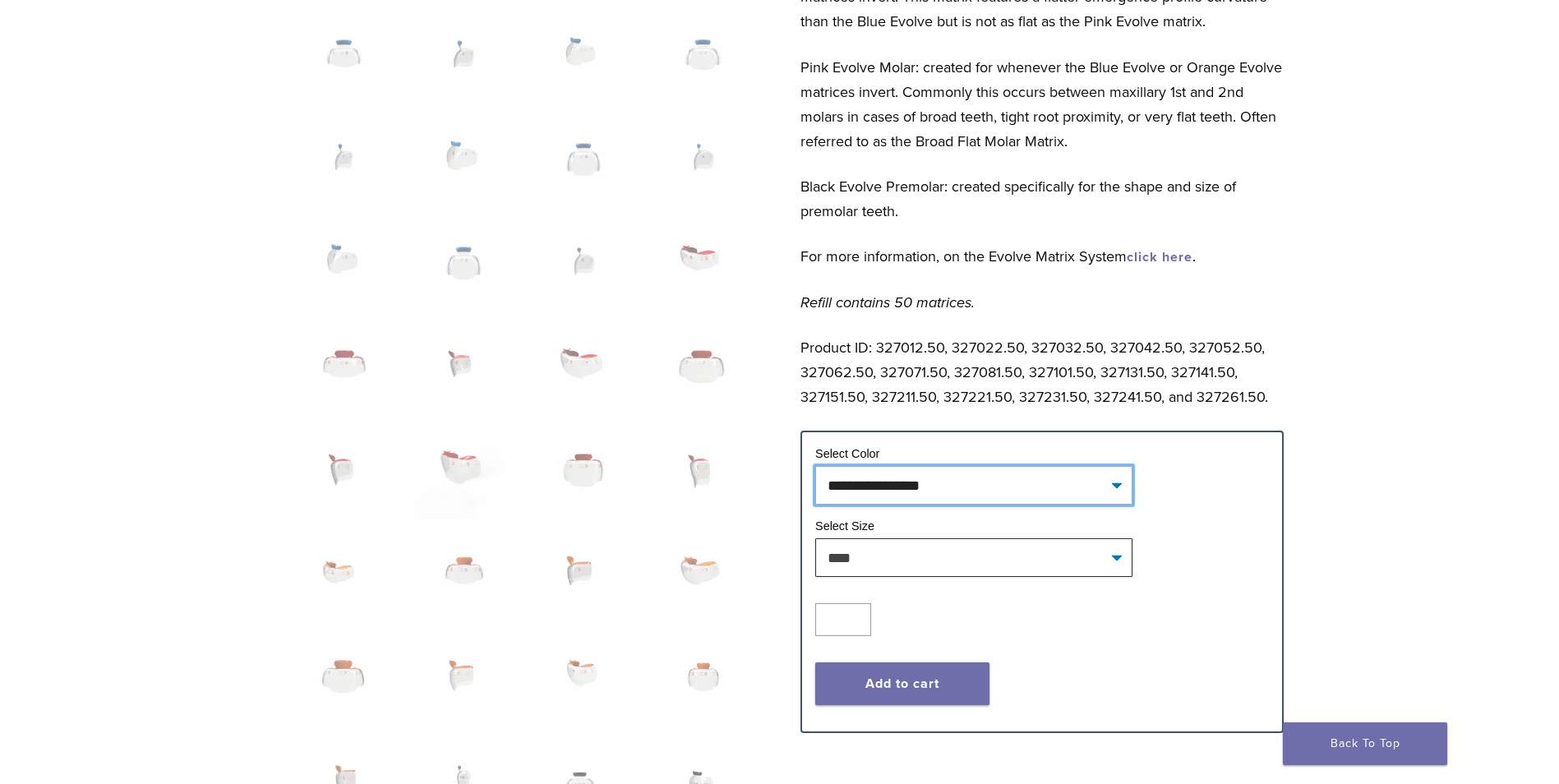click on "**********" at bounding box center (974, 485) 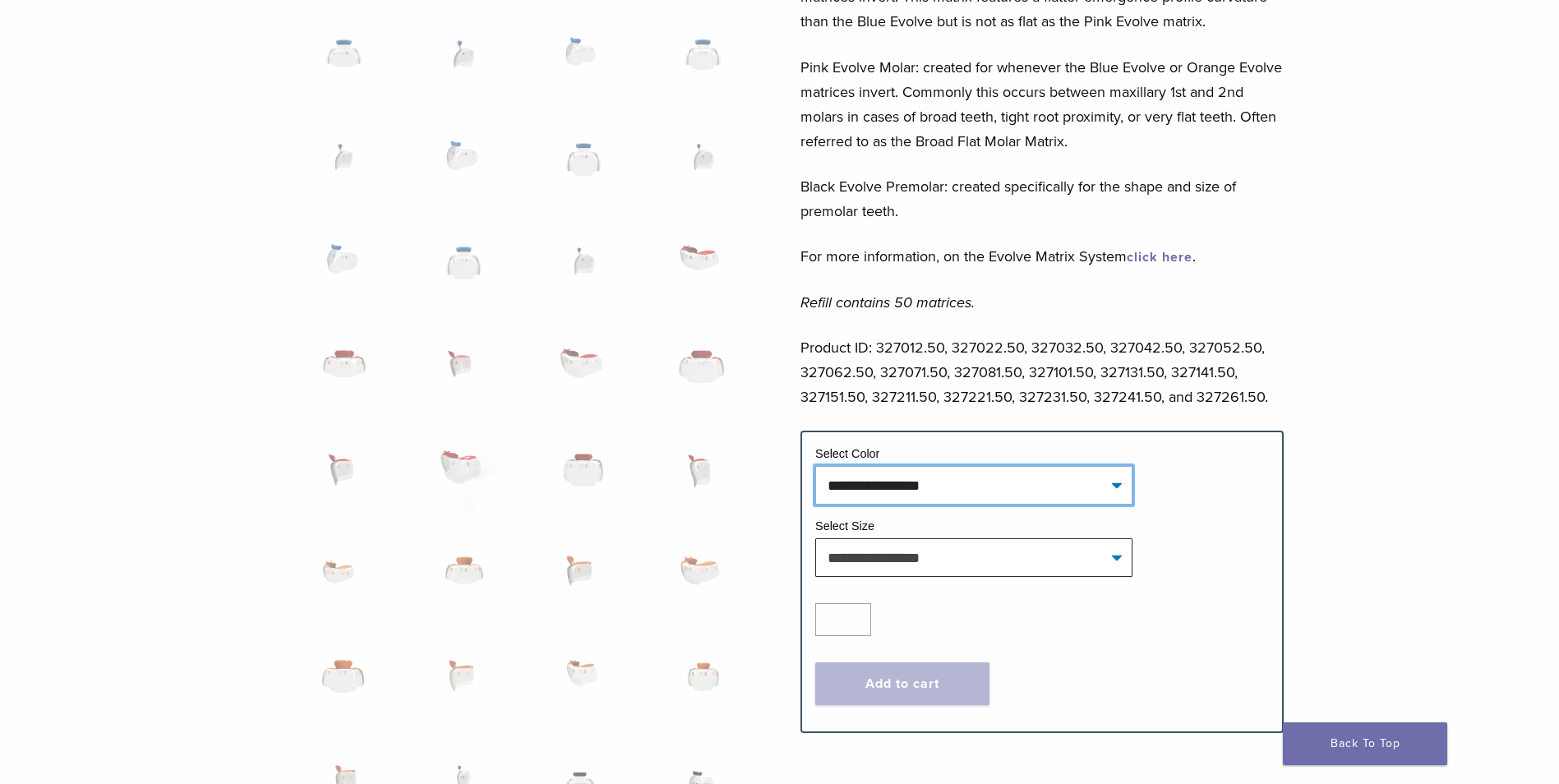 click on "**********" at bounding box center [974, 485] 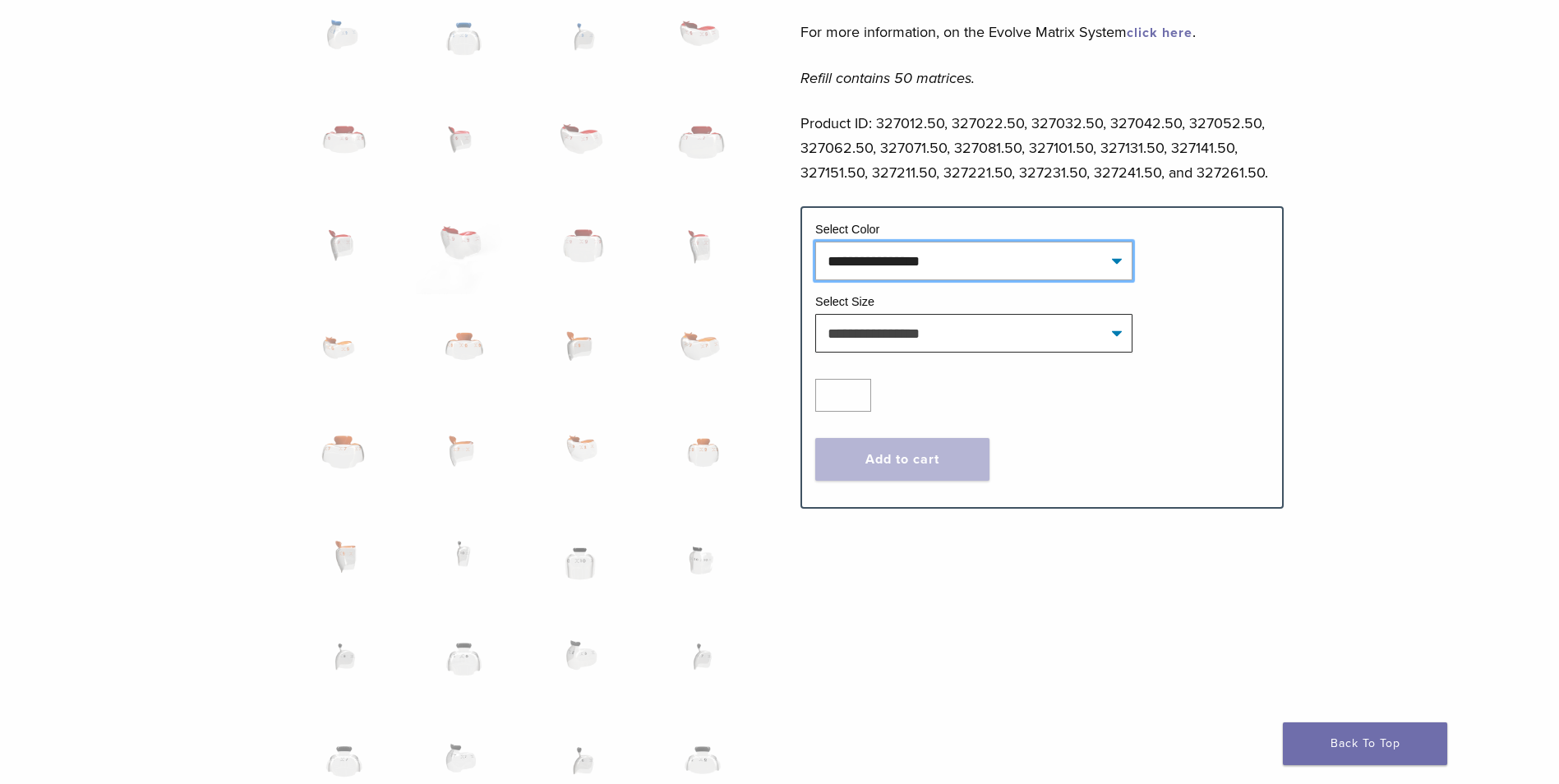 scroll, scrollTop: 657, scrollLeft: 0, axis: vertical 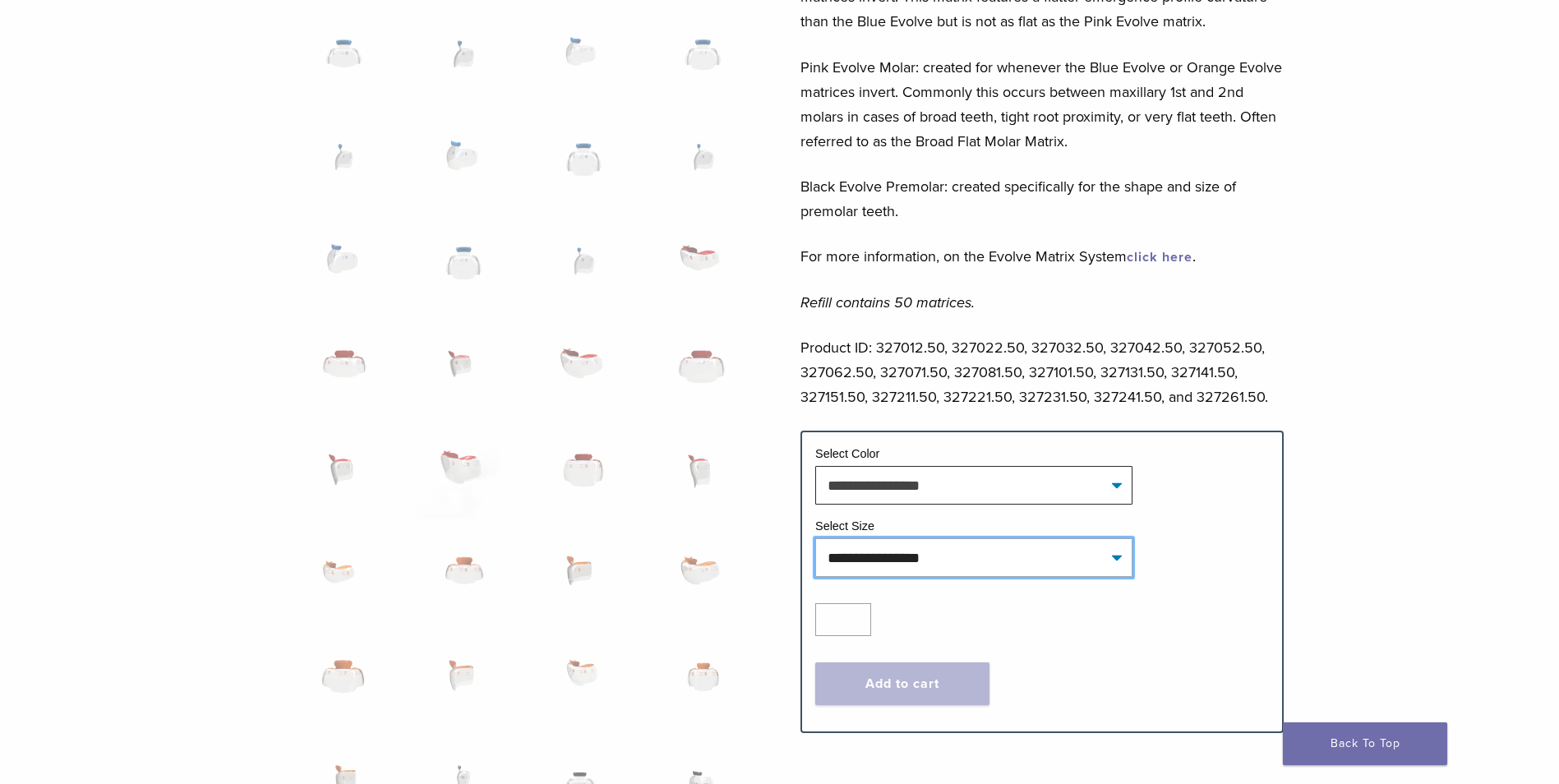 click on "**********" at bounding box center [974, 557] 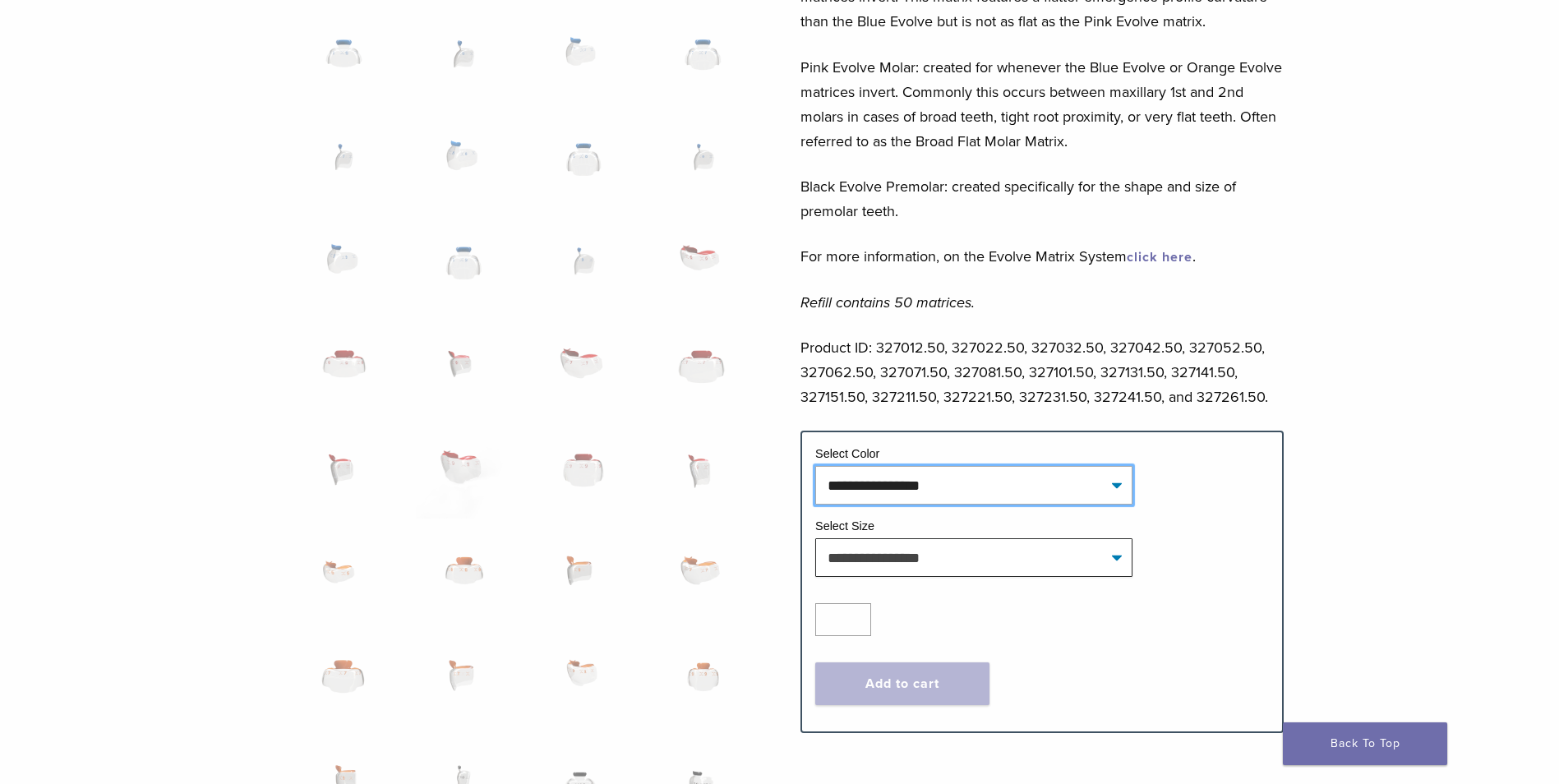 click on "**********" at bounding box center (974, 485) 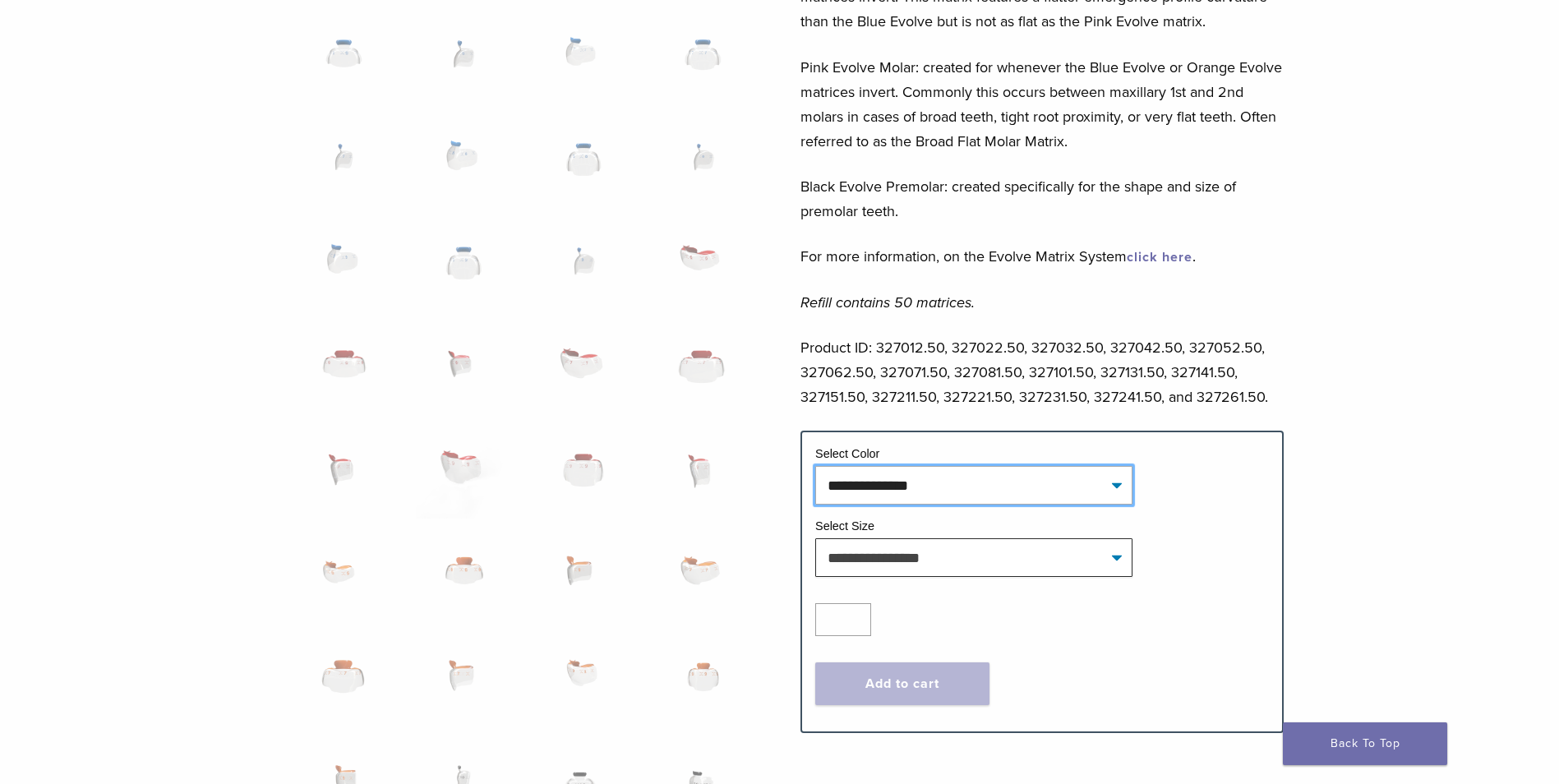 click on "**********" at bounding box center (974, 485) 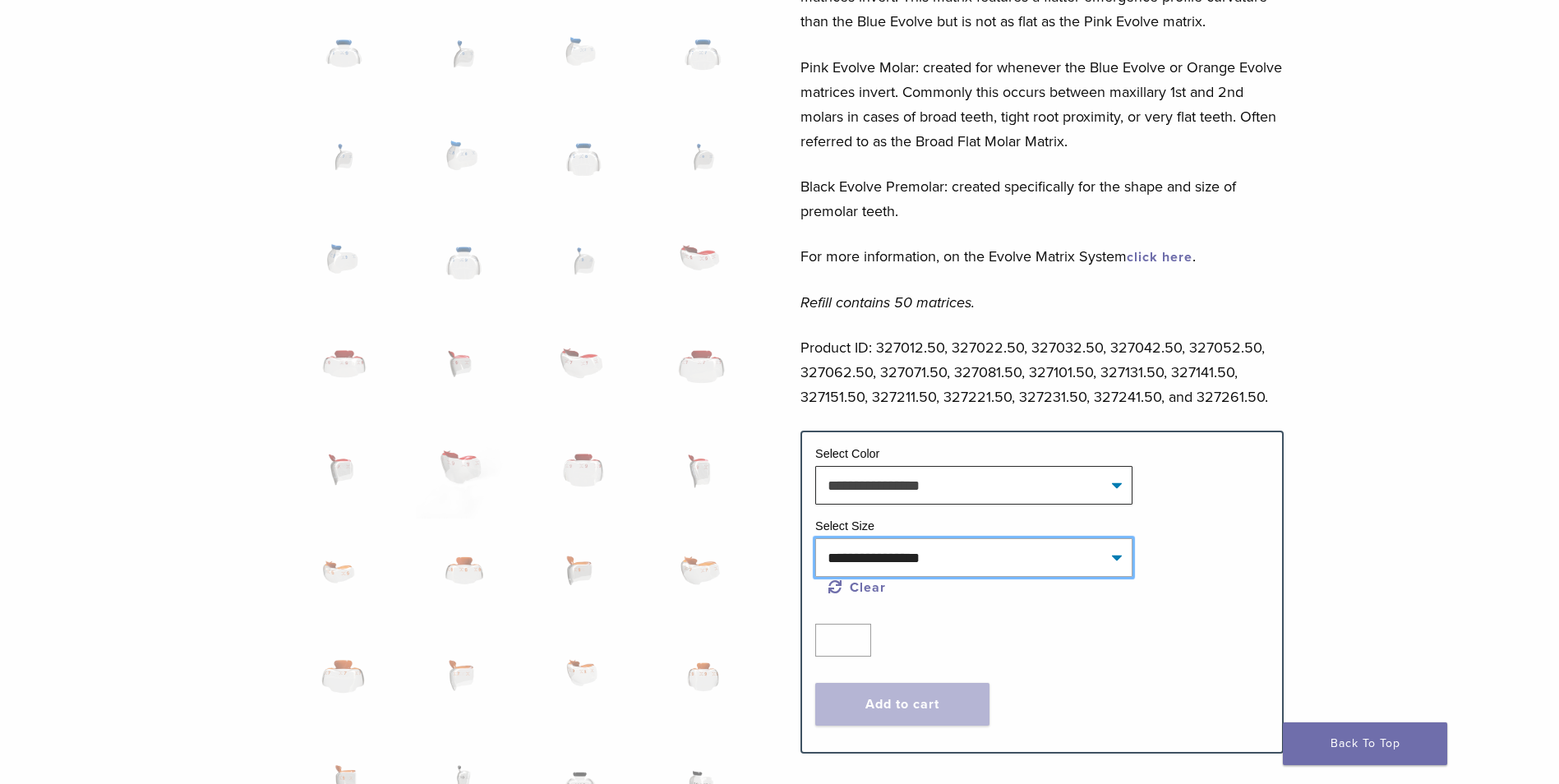 click on "**********" at bounding box center [974, 557] 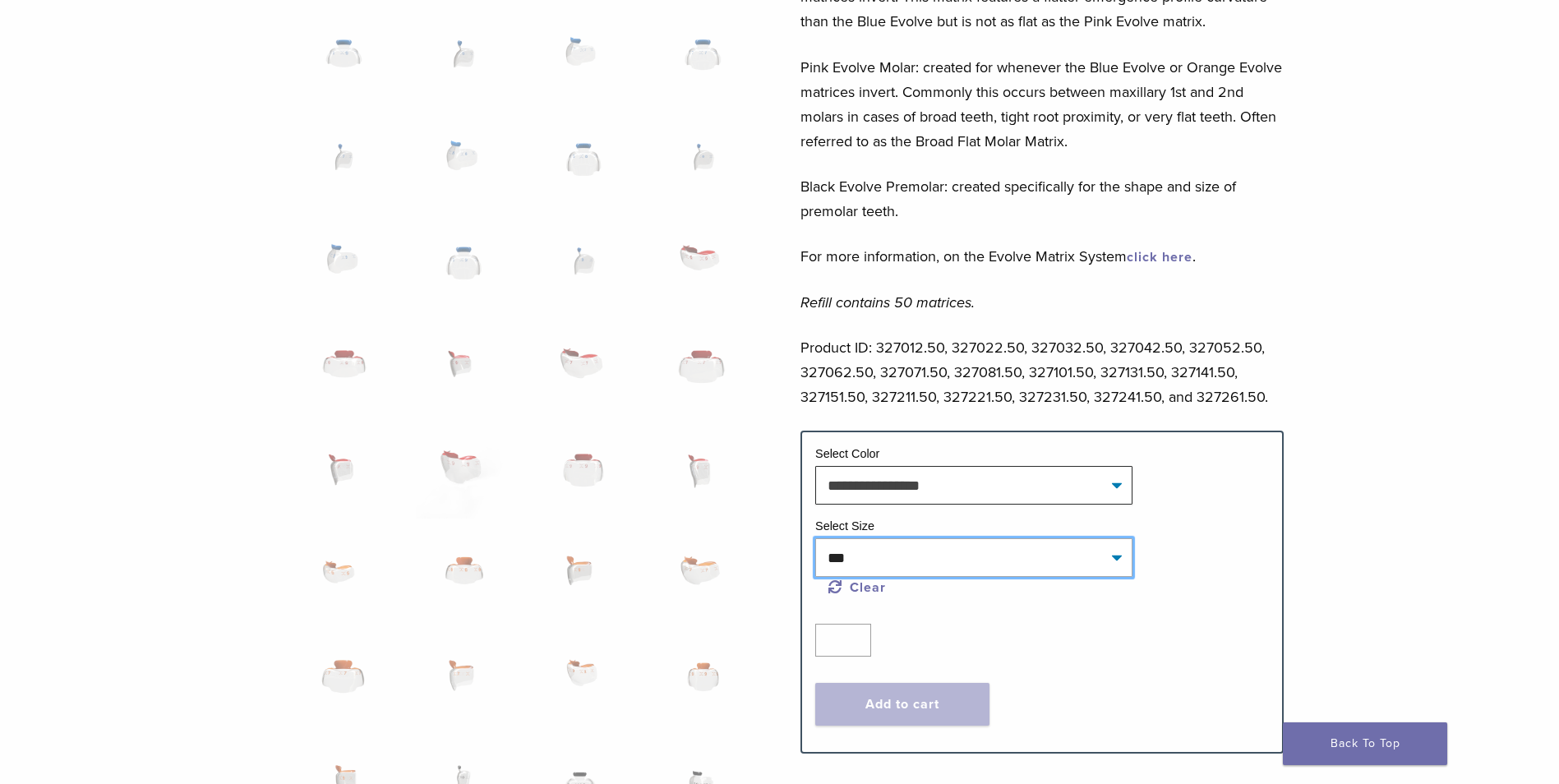 click on "**********" at bounding box center (974, 557) 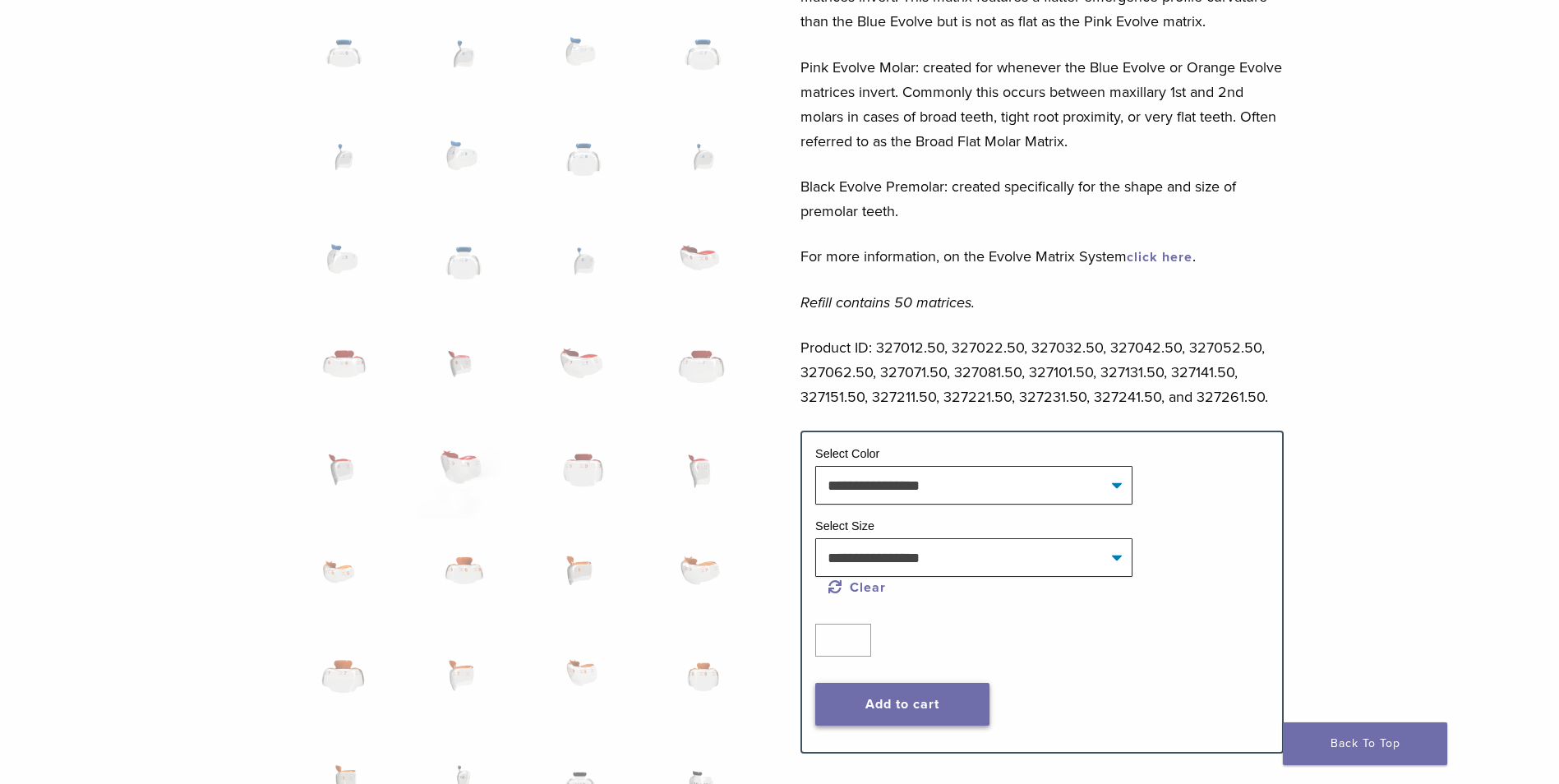 click on "Add to cart" at bounding box center [902, 704] 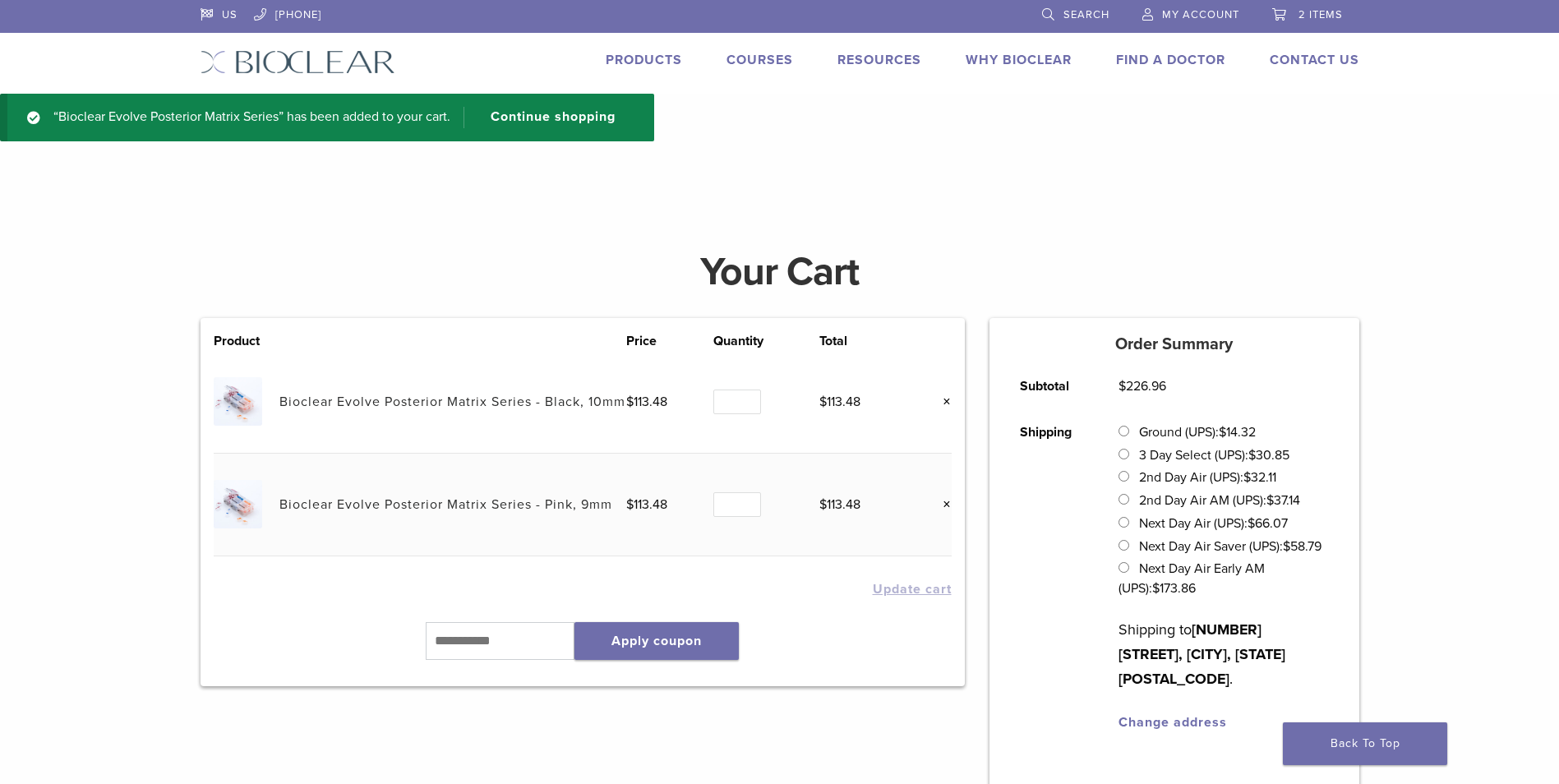 scroll, scrollTop: 0, scrollLeft: 0, axis: both 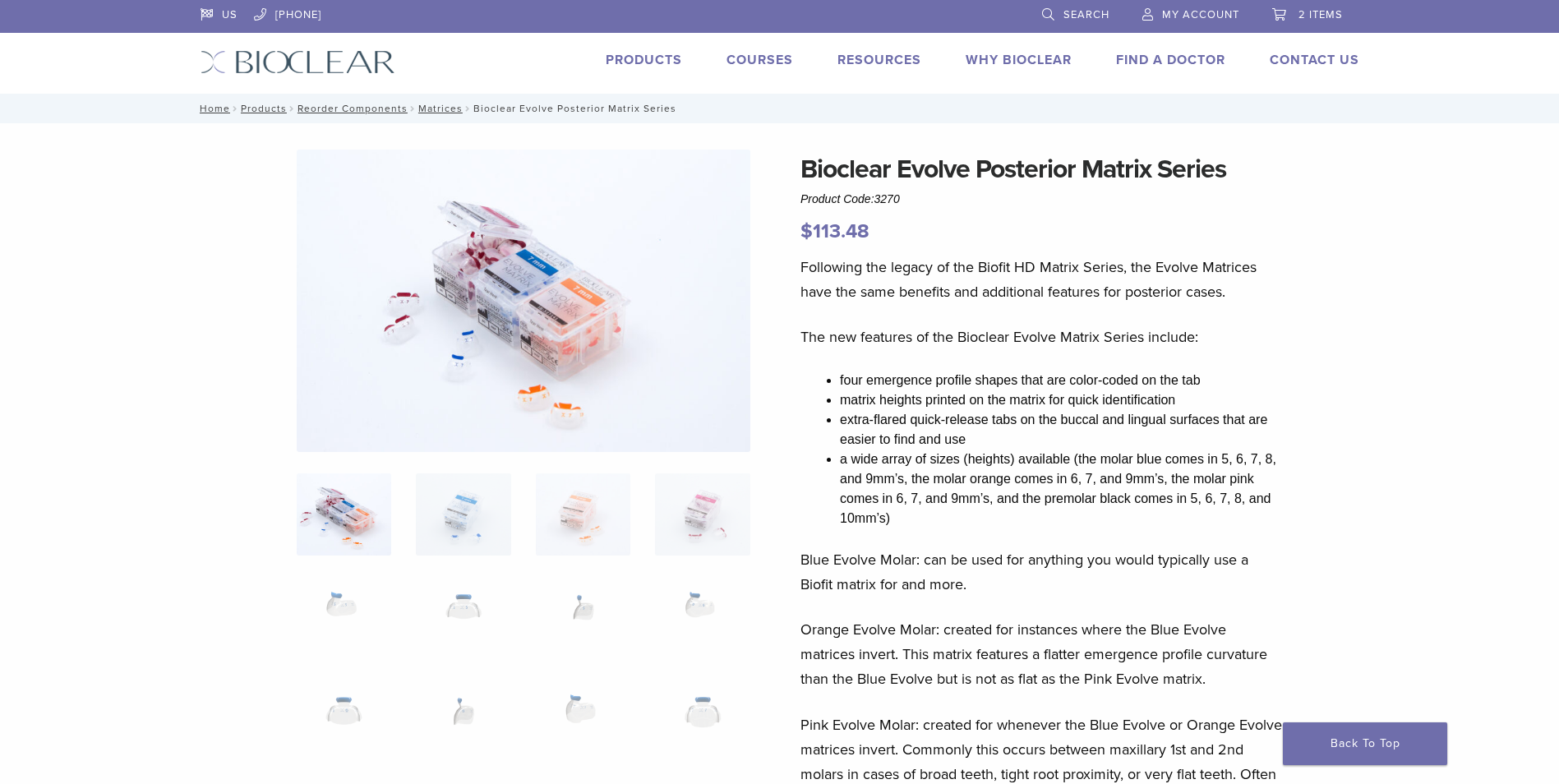select on "****" 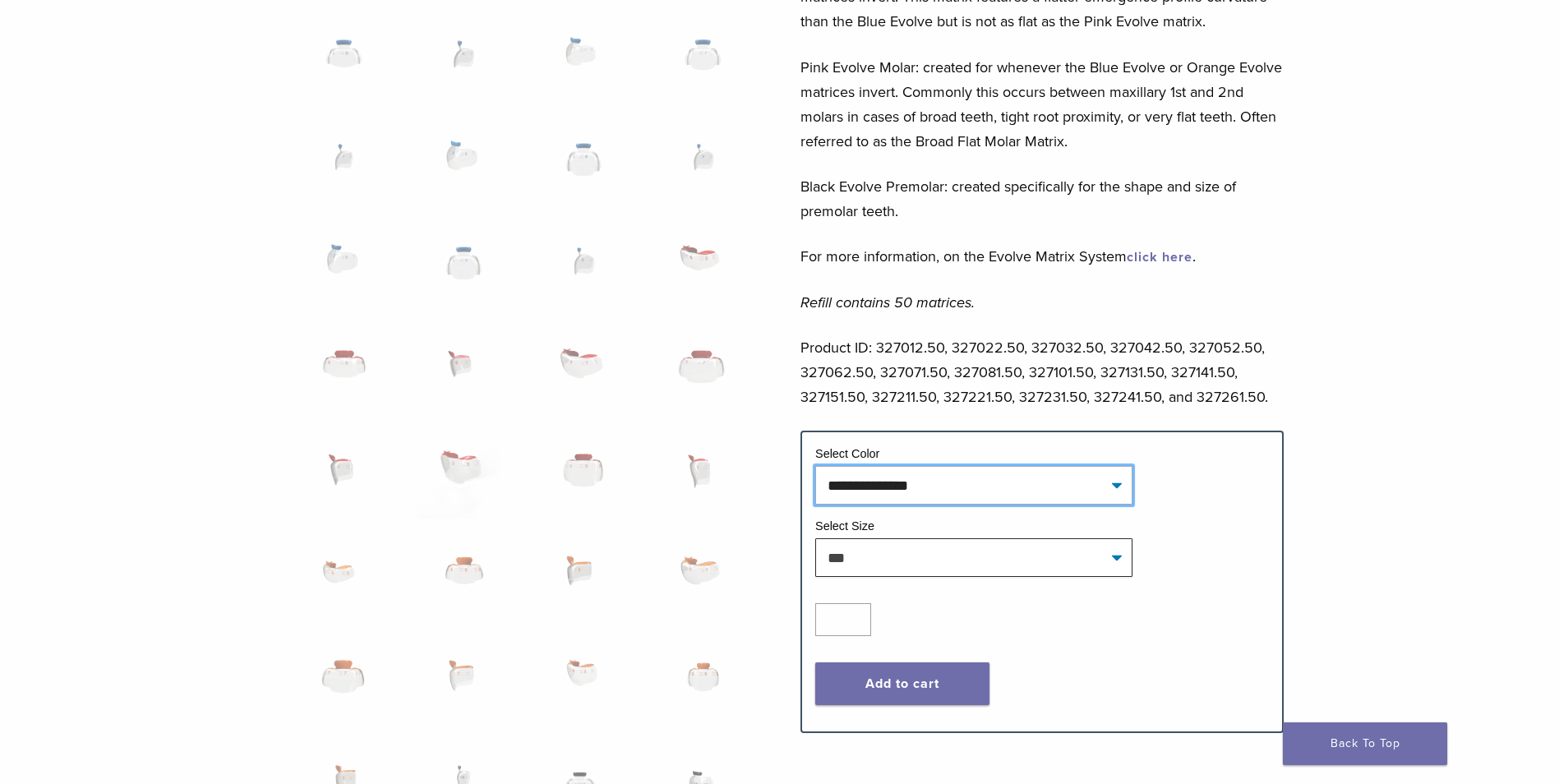 click on "**********" at bounding box center (974, 485) 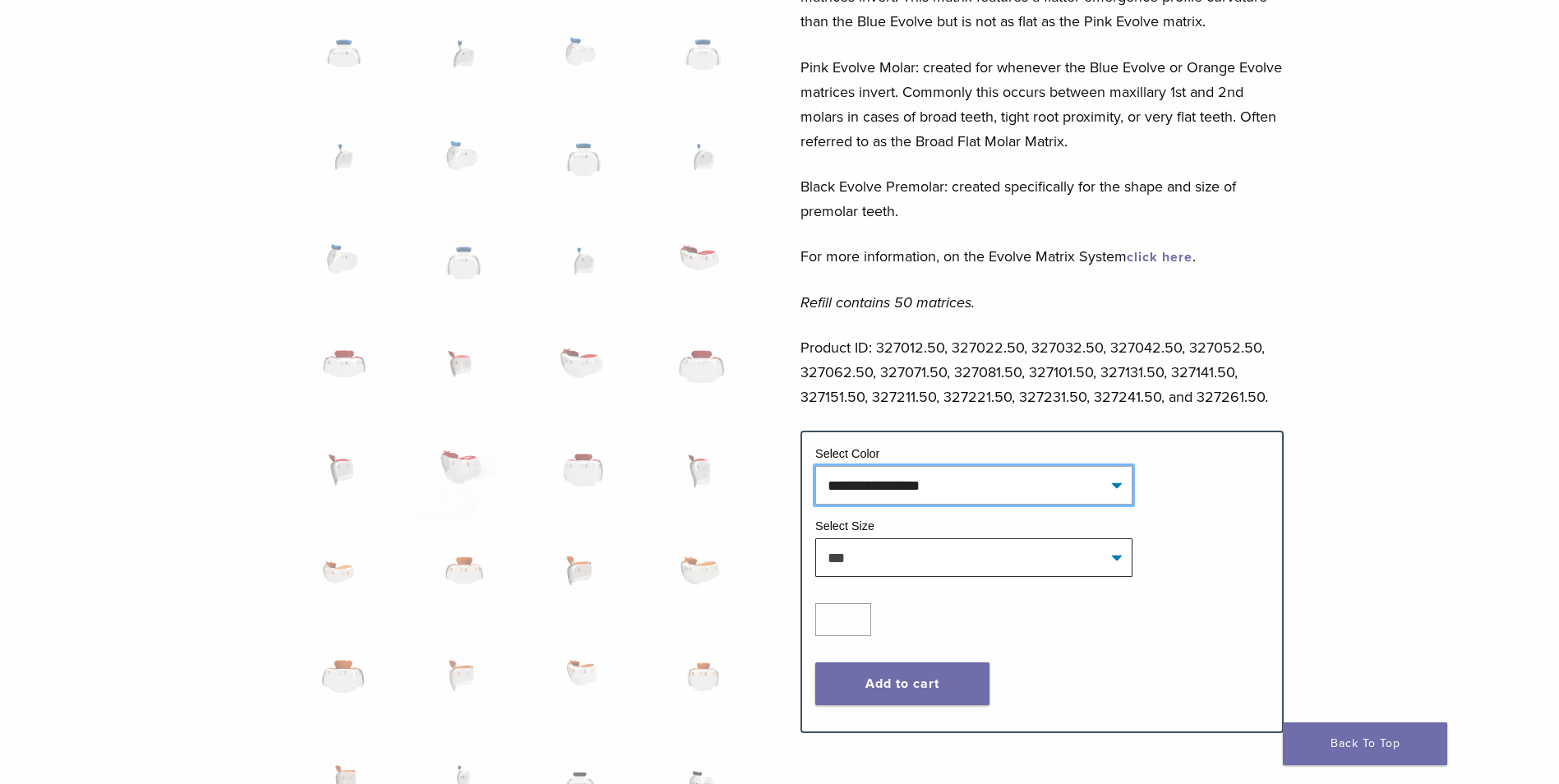 click on "**********" at bounding box center (974, 485) 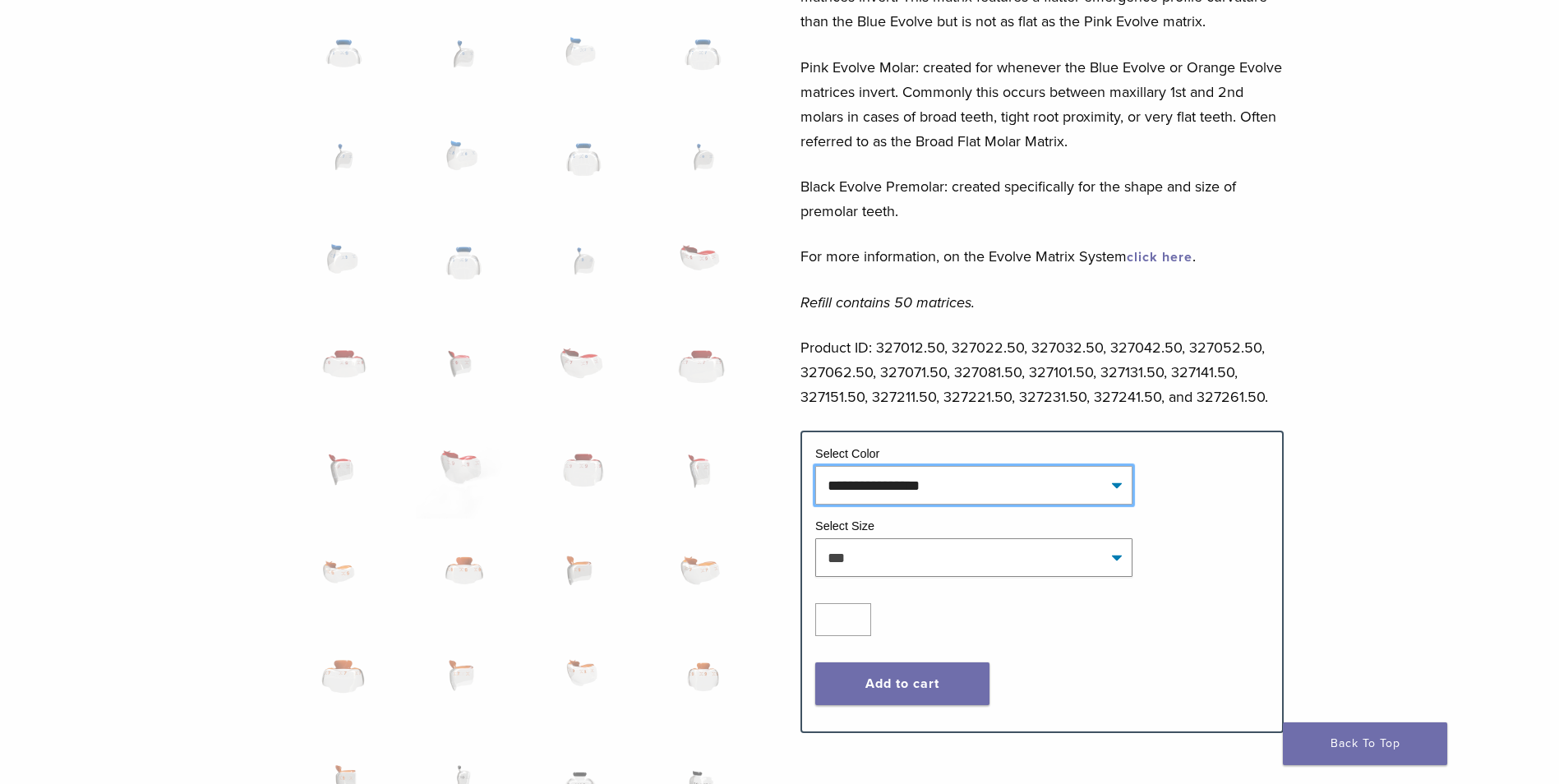 select on "******" 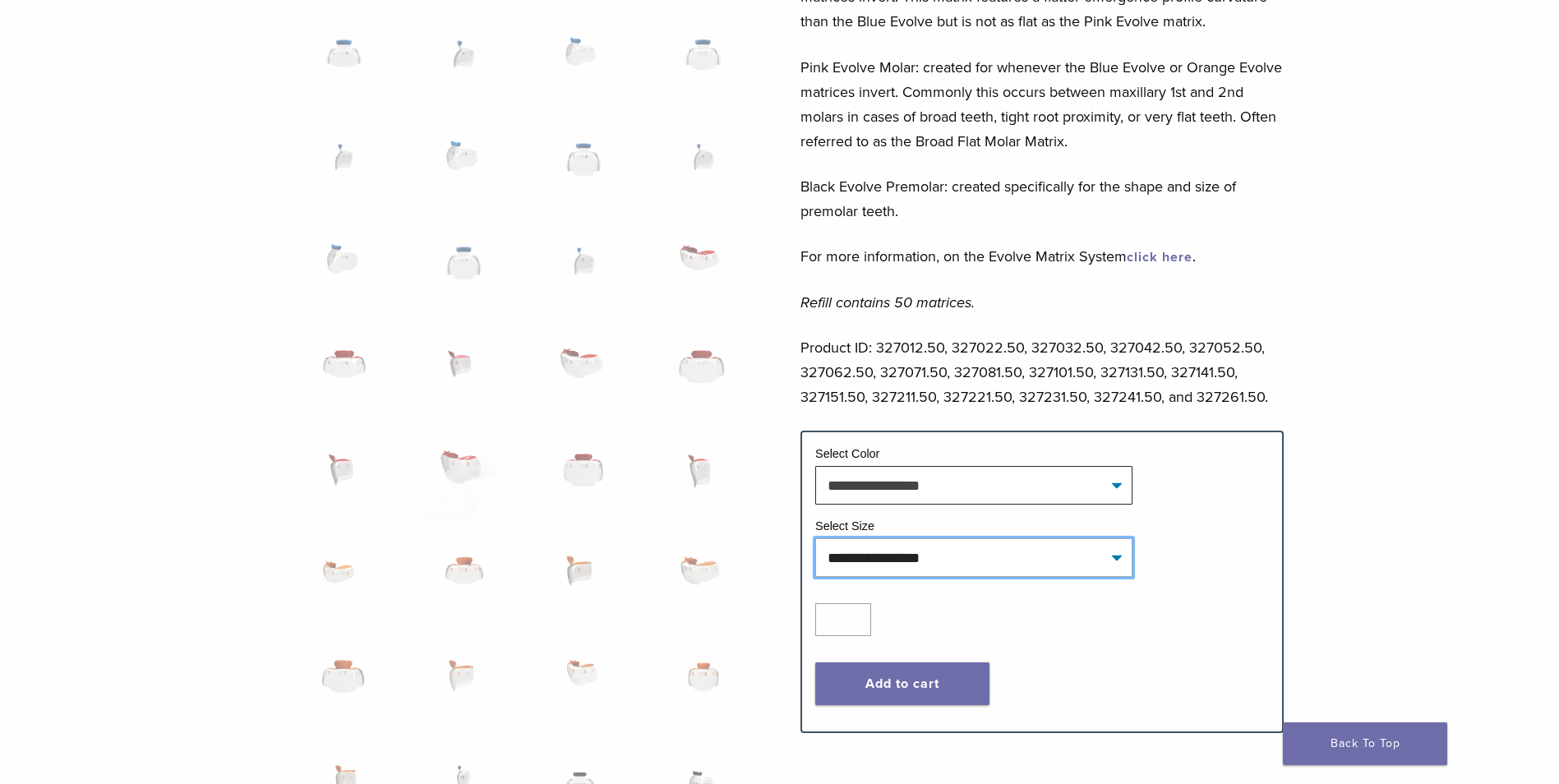 click on "**********" at bounding box center (974, 557) 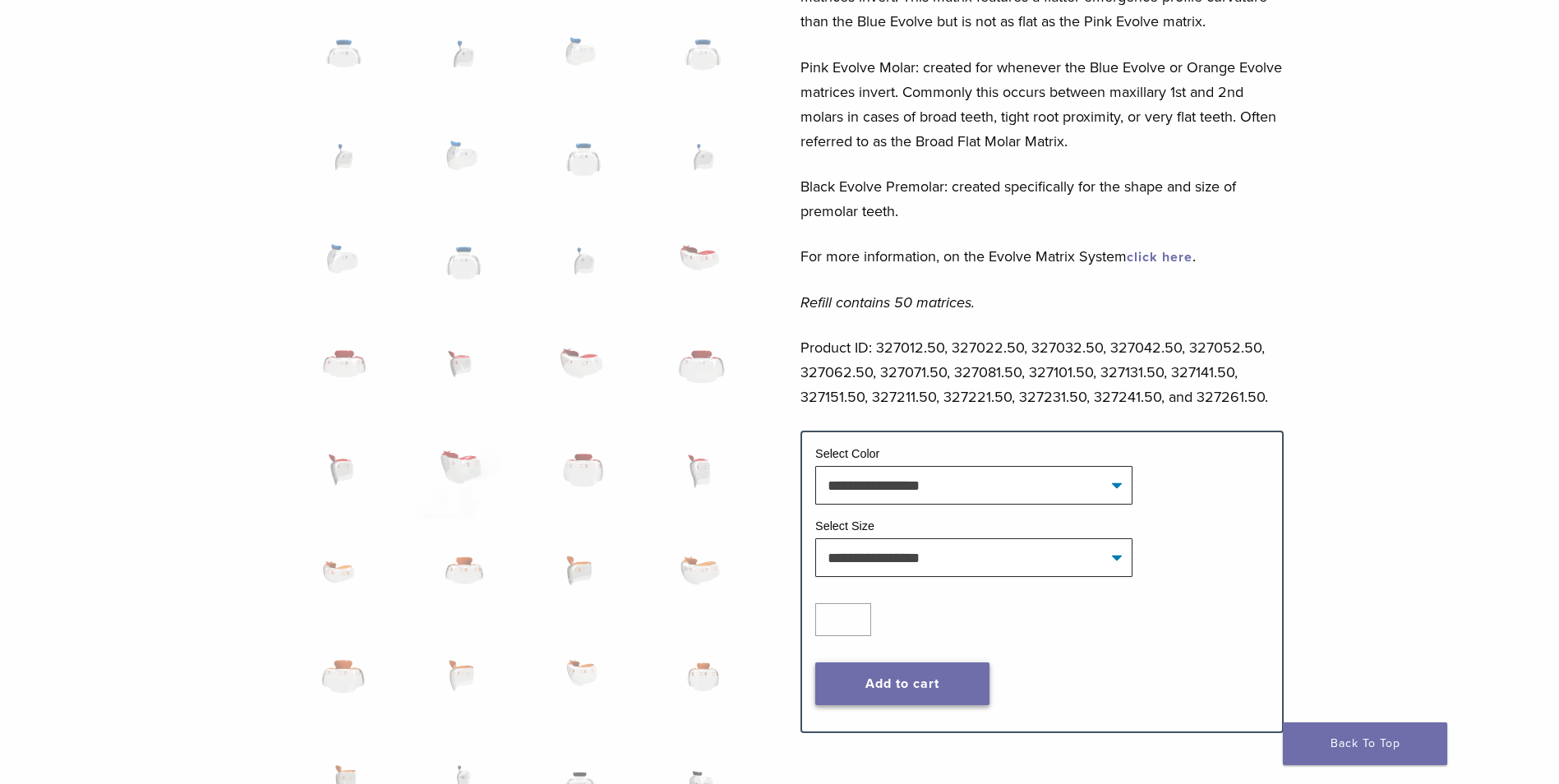click on "Add to cart" at bounding box center [902, 684] 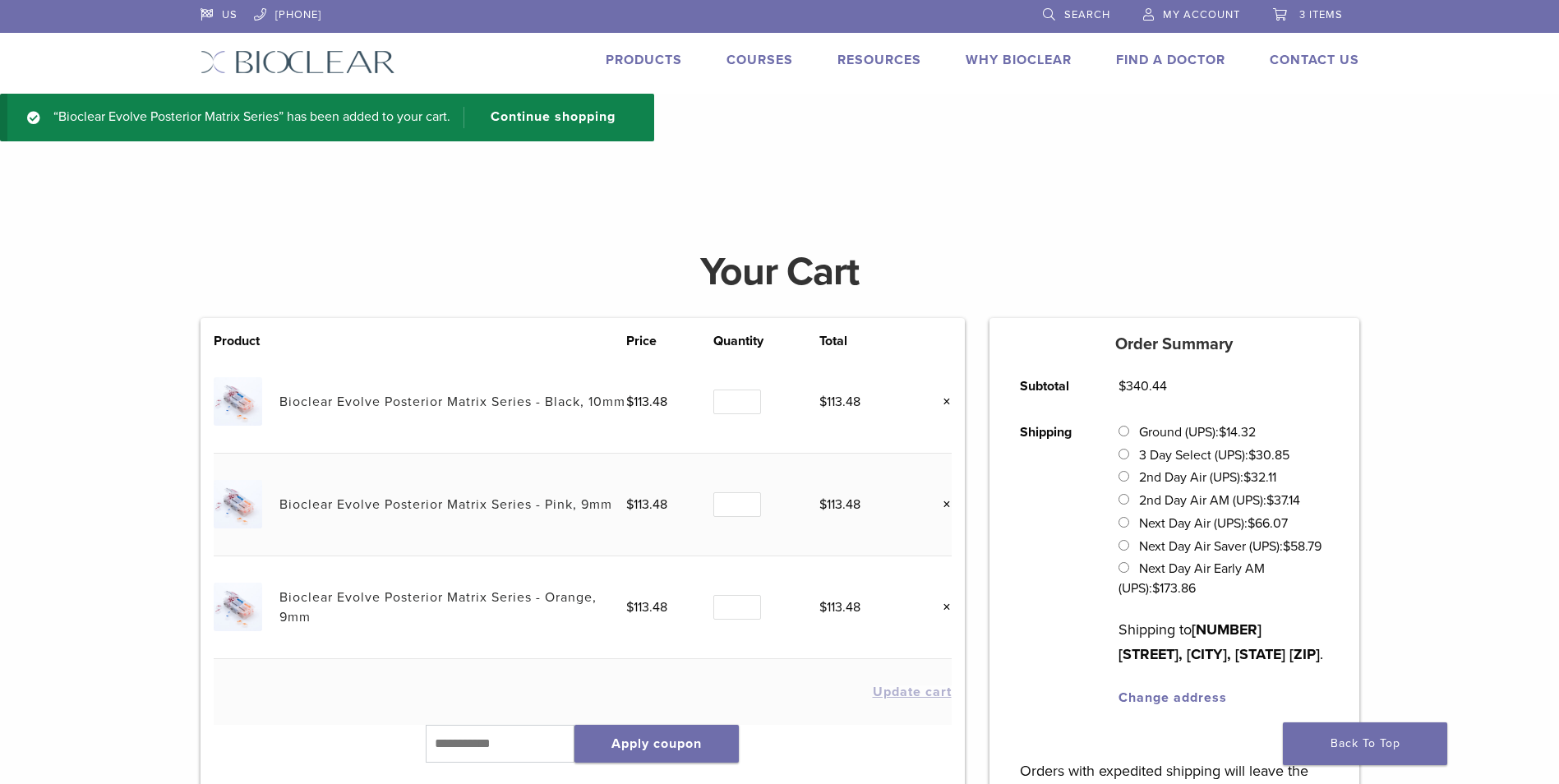 scroll, scrollTop: 0, scrollLeft: 0, axis: both 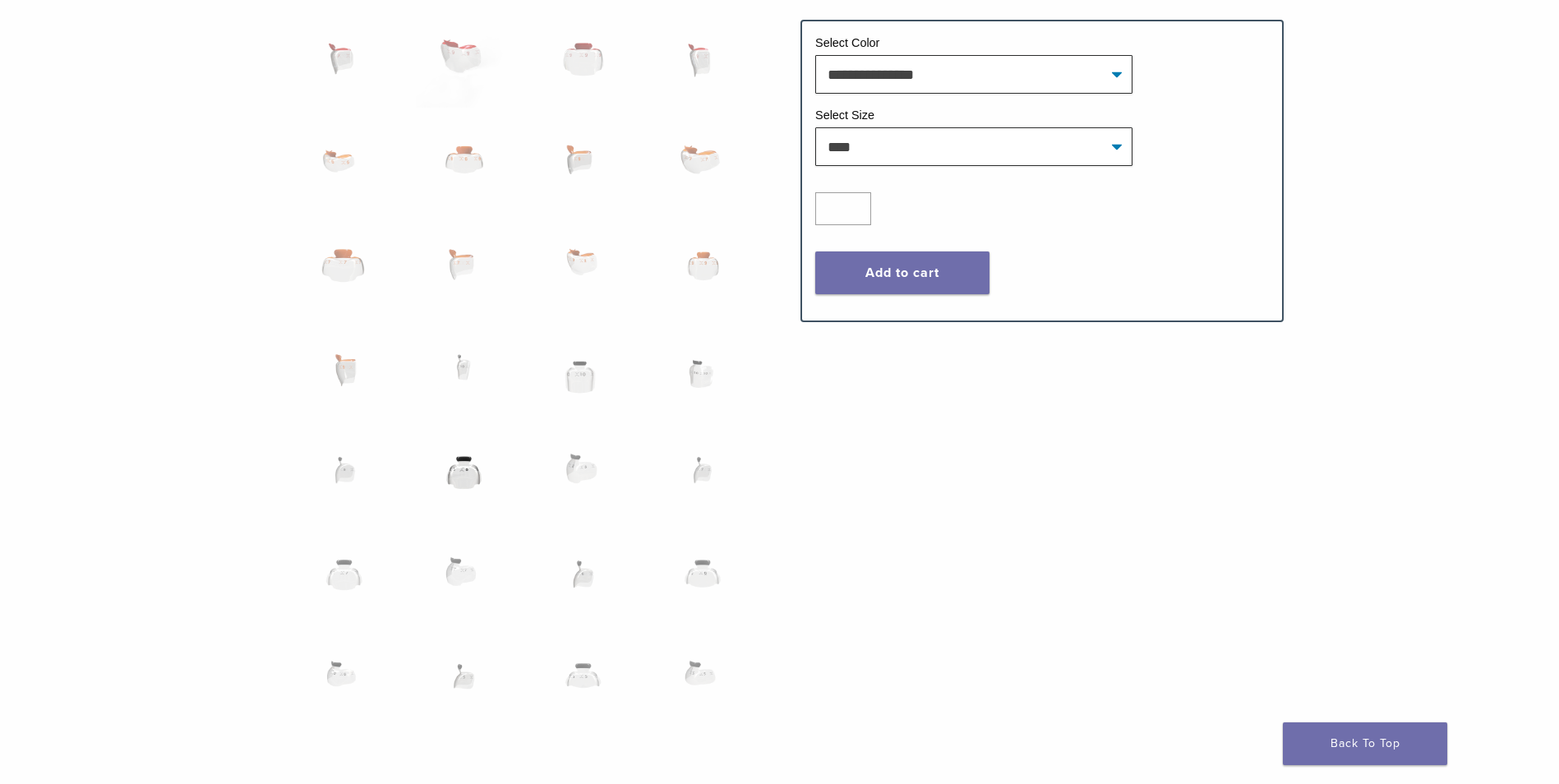 click at bounding box center (463, 480) 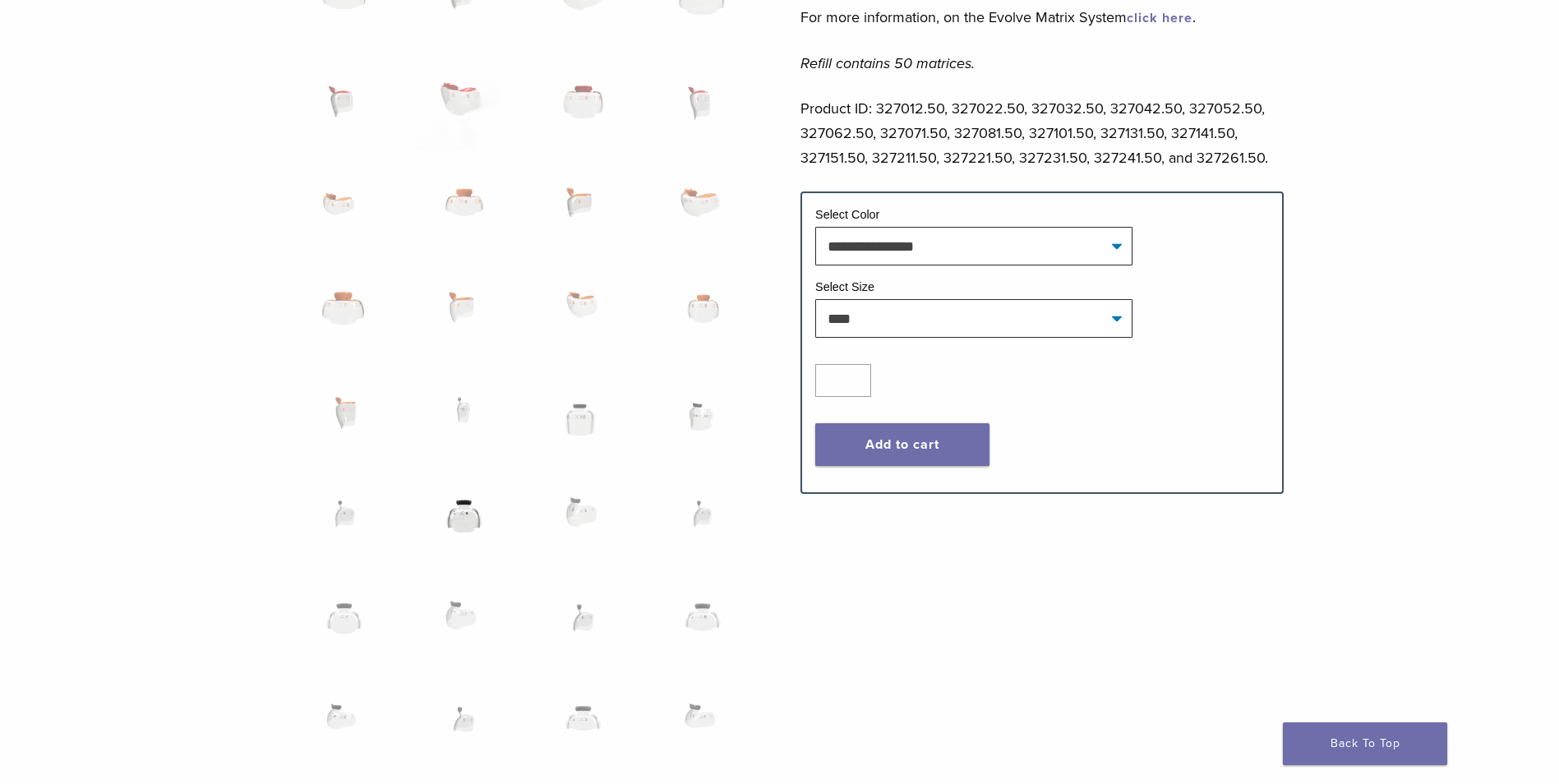 scroll, scrollTop: 904, scrollLeft: 0, axis: vertical 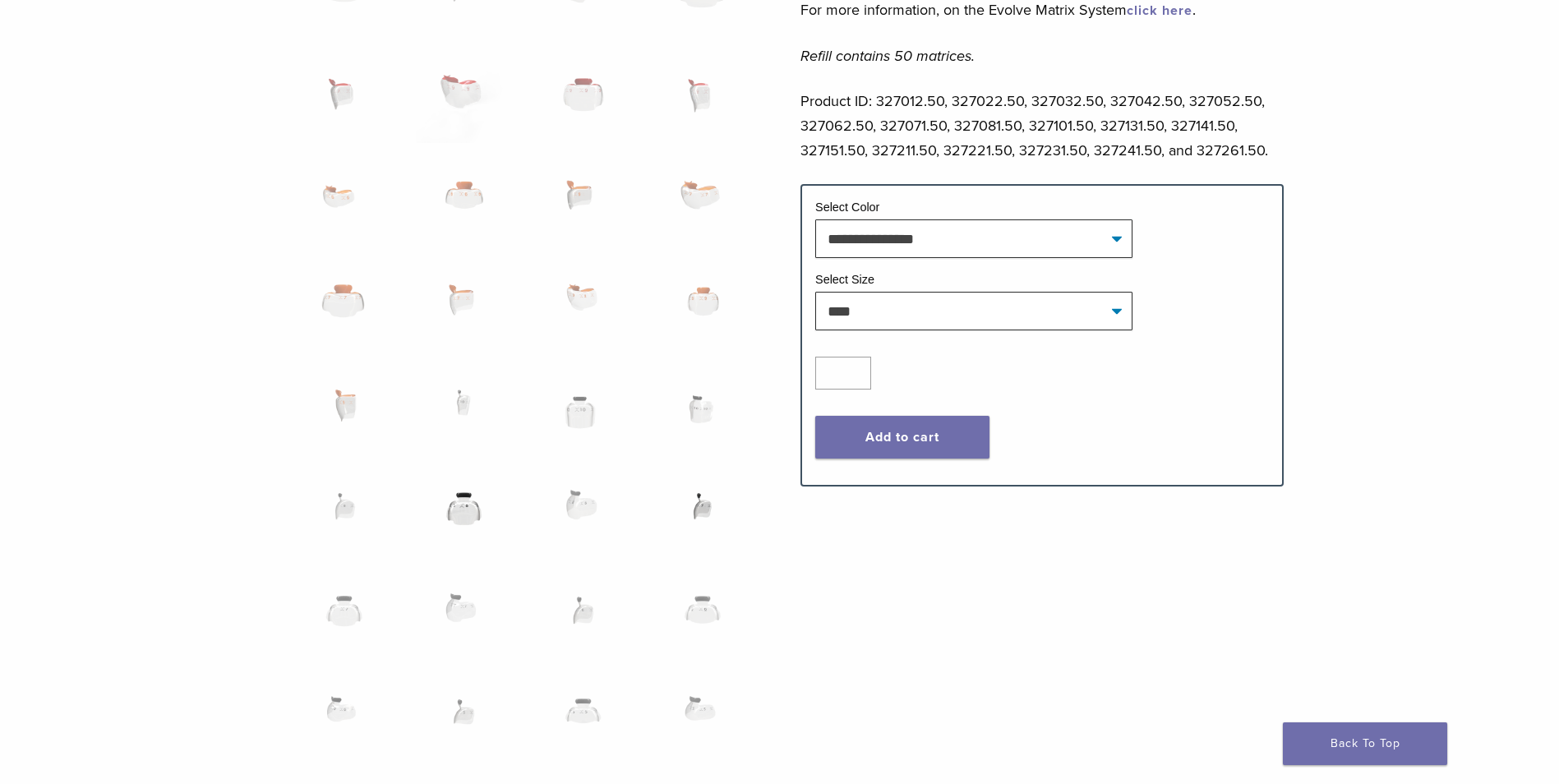 click at bounding box center (702, 516) 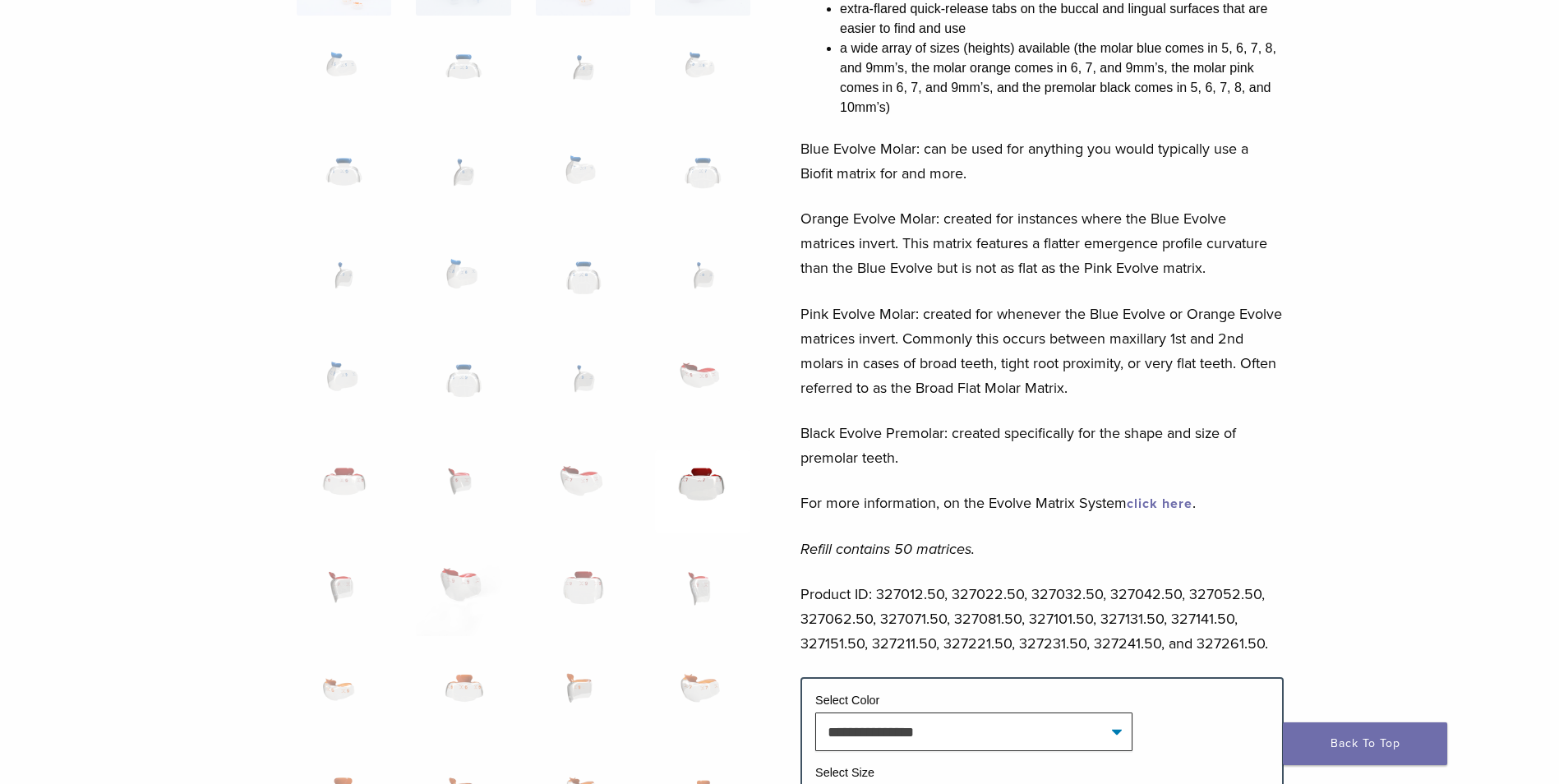 scroll, scrollTop: 0, scrollLeft: 0, axis: both 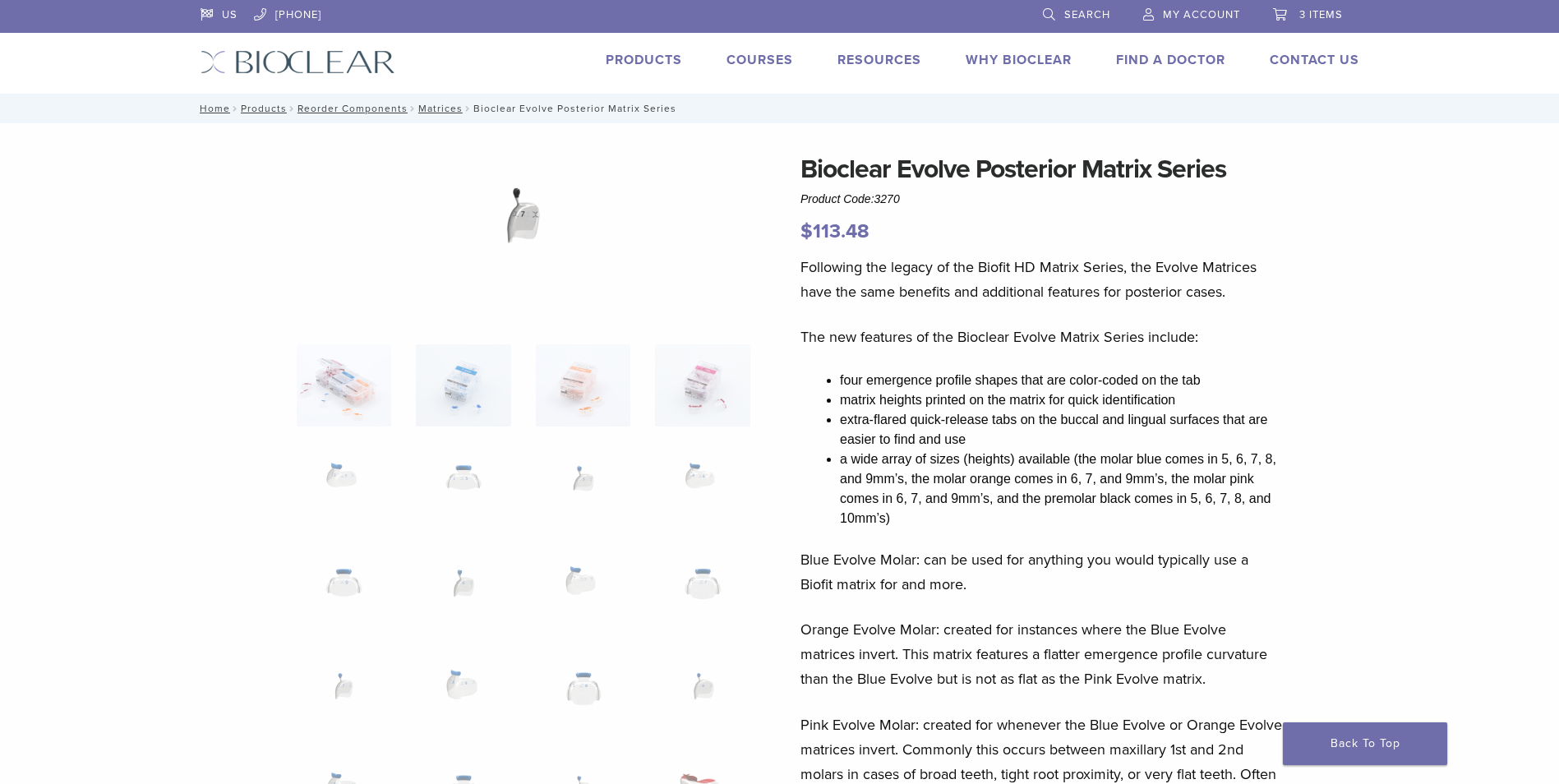 click on "Products" at bounding box center [643, 60] 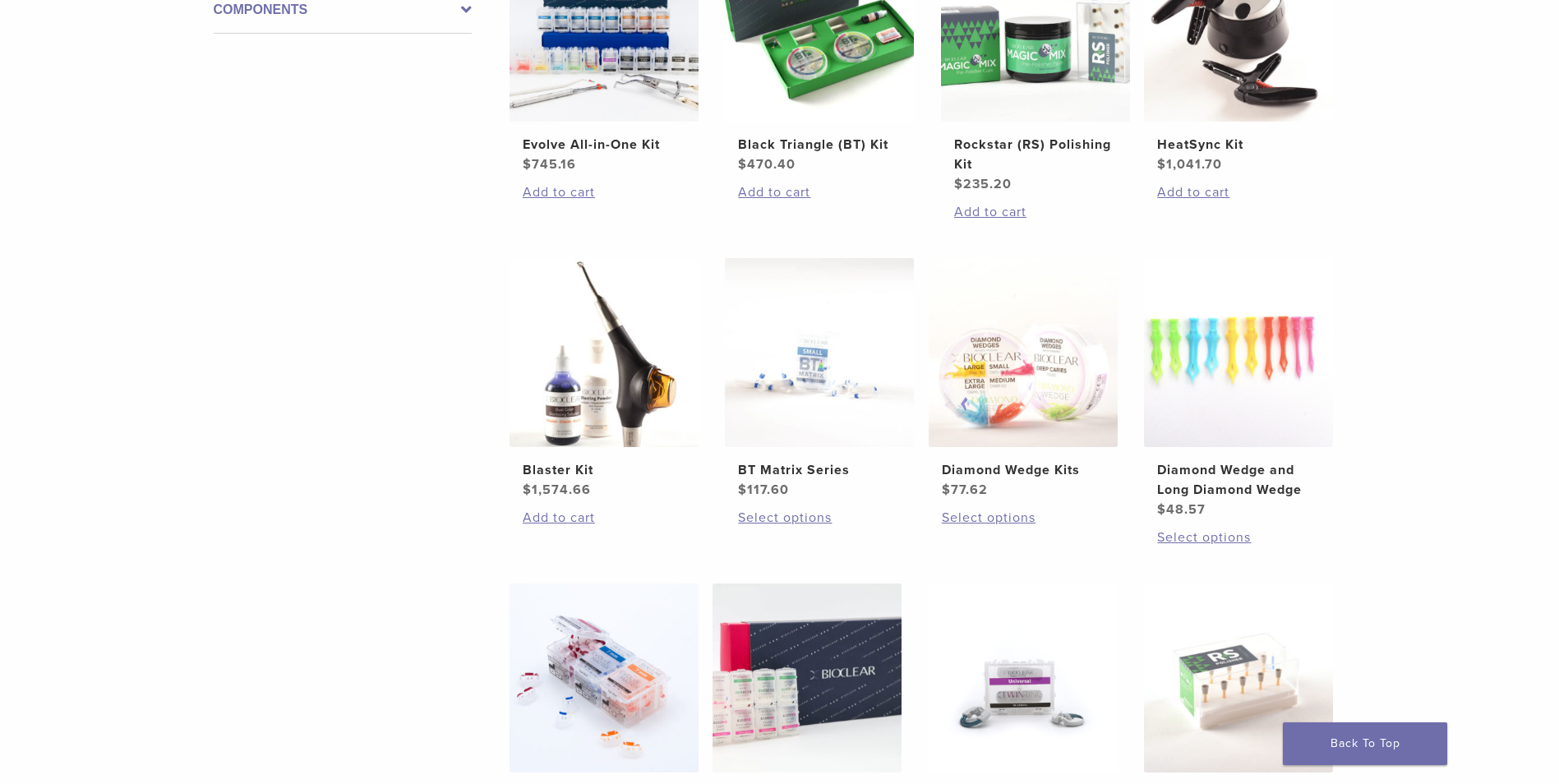 scroll, scrollTop: 740, scrollLeft: 0, axis: vertical 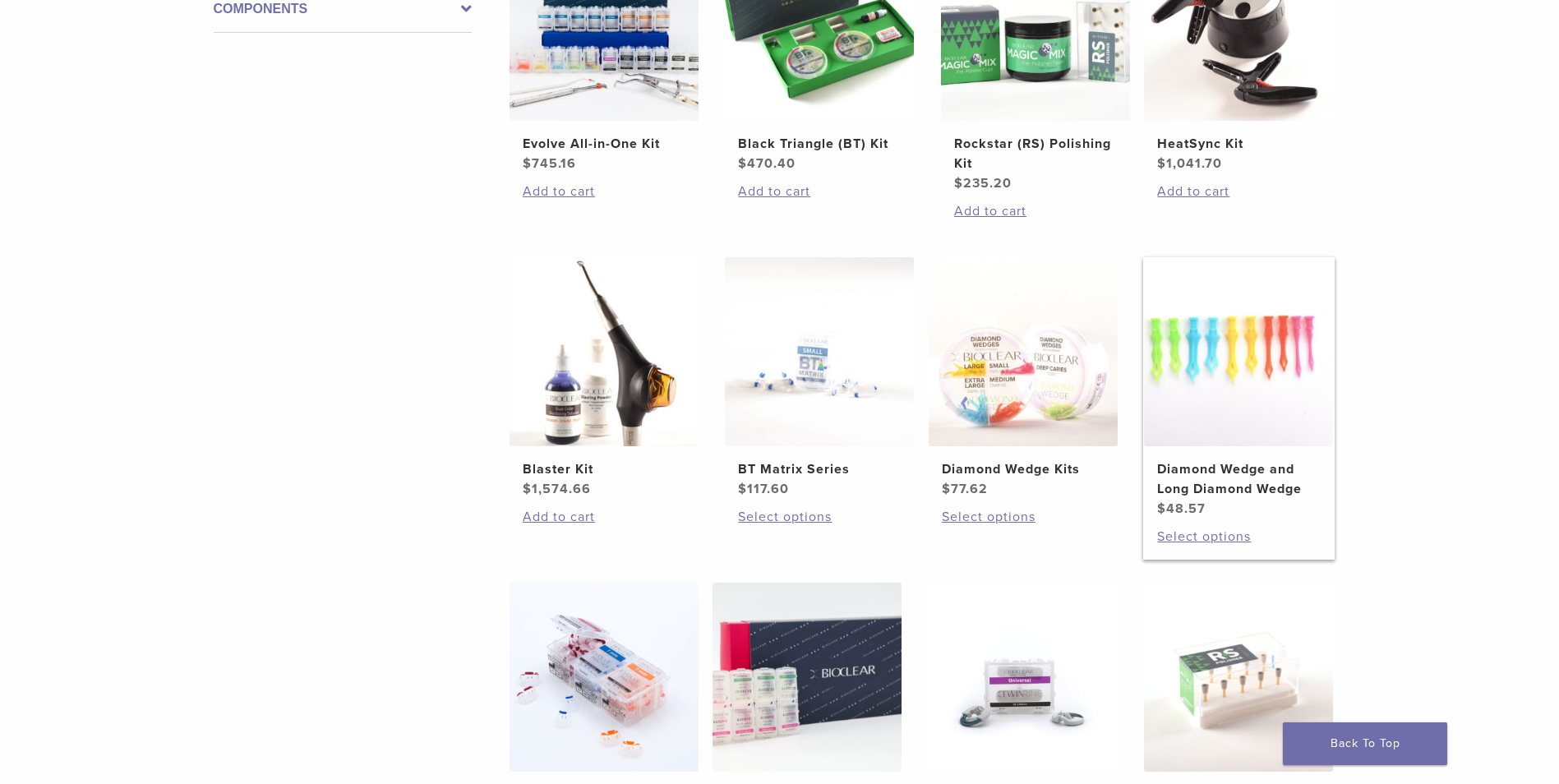 click on "Diamond Wedge and Long Diamond Wedge" at bounding box center [1238, 479] 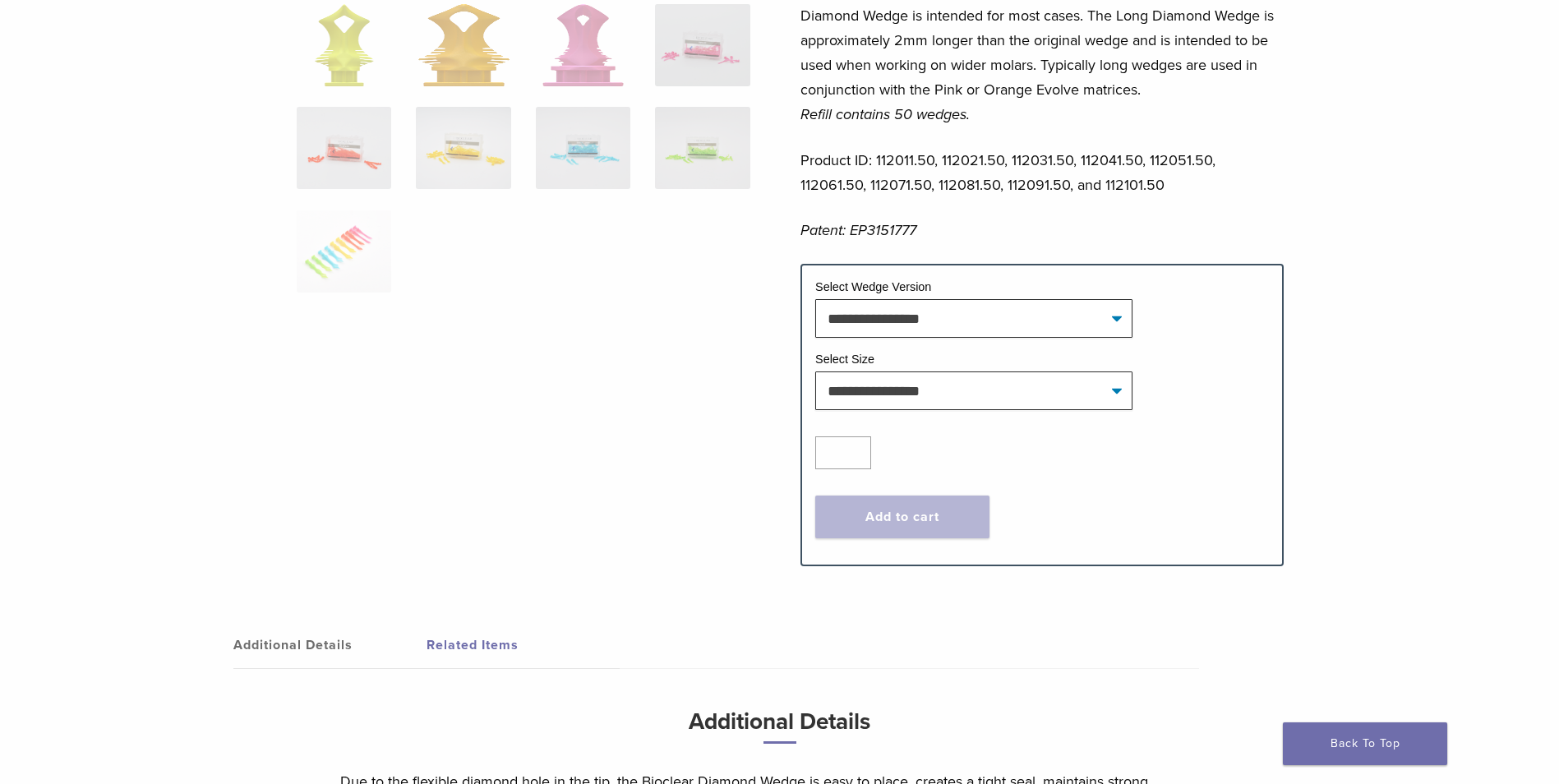 scroll, scrollTop: 575, scrollLeft: 0, axis: vertical 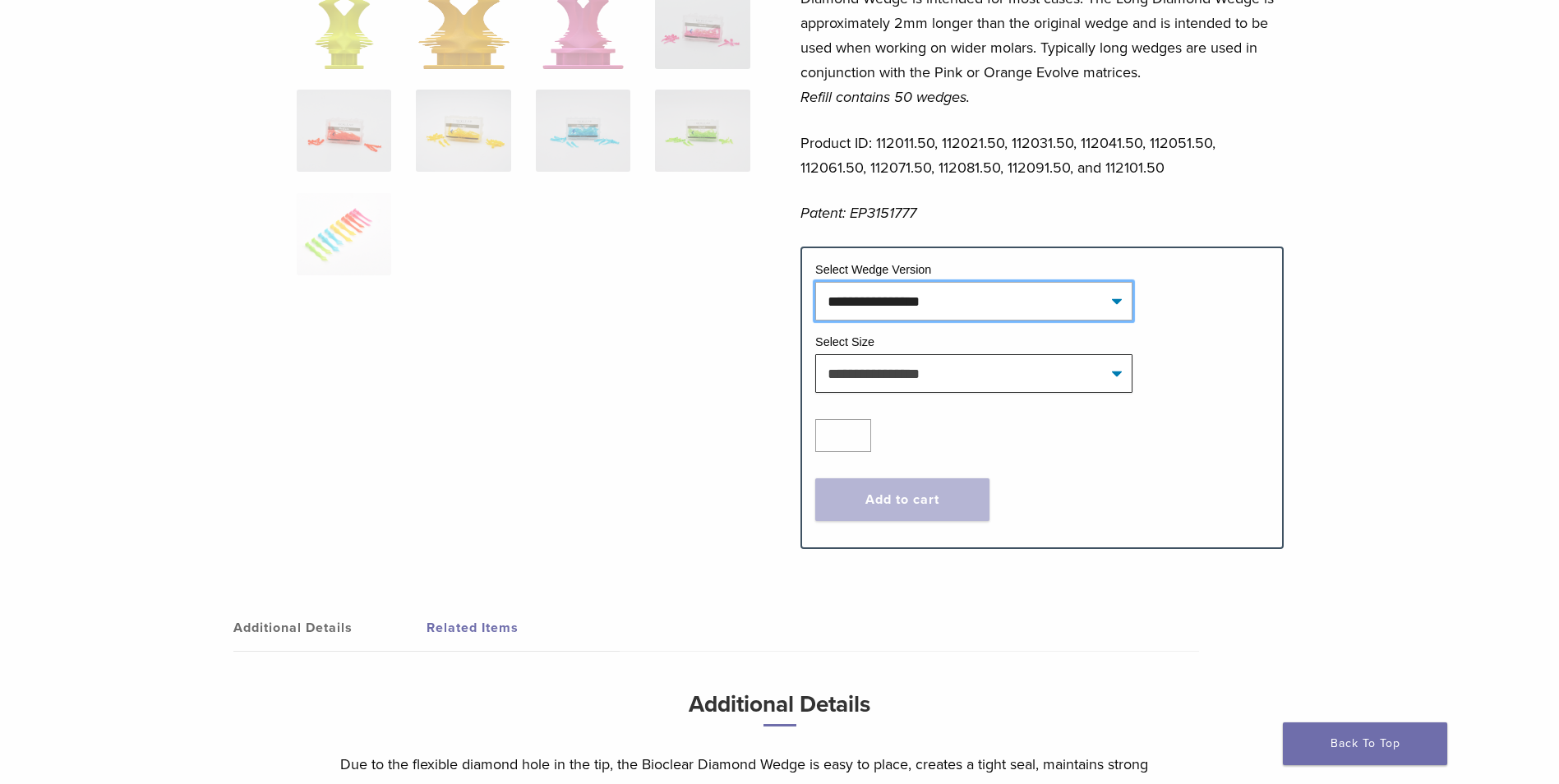 click on "**********" at bounding box center (974, 301) 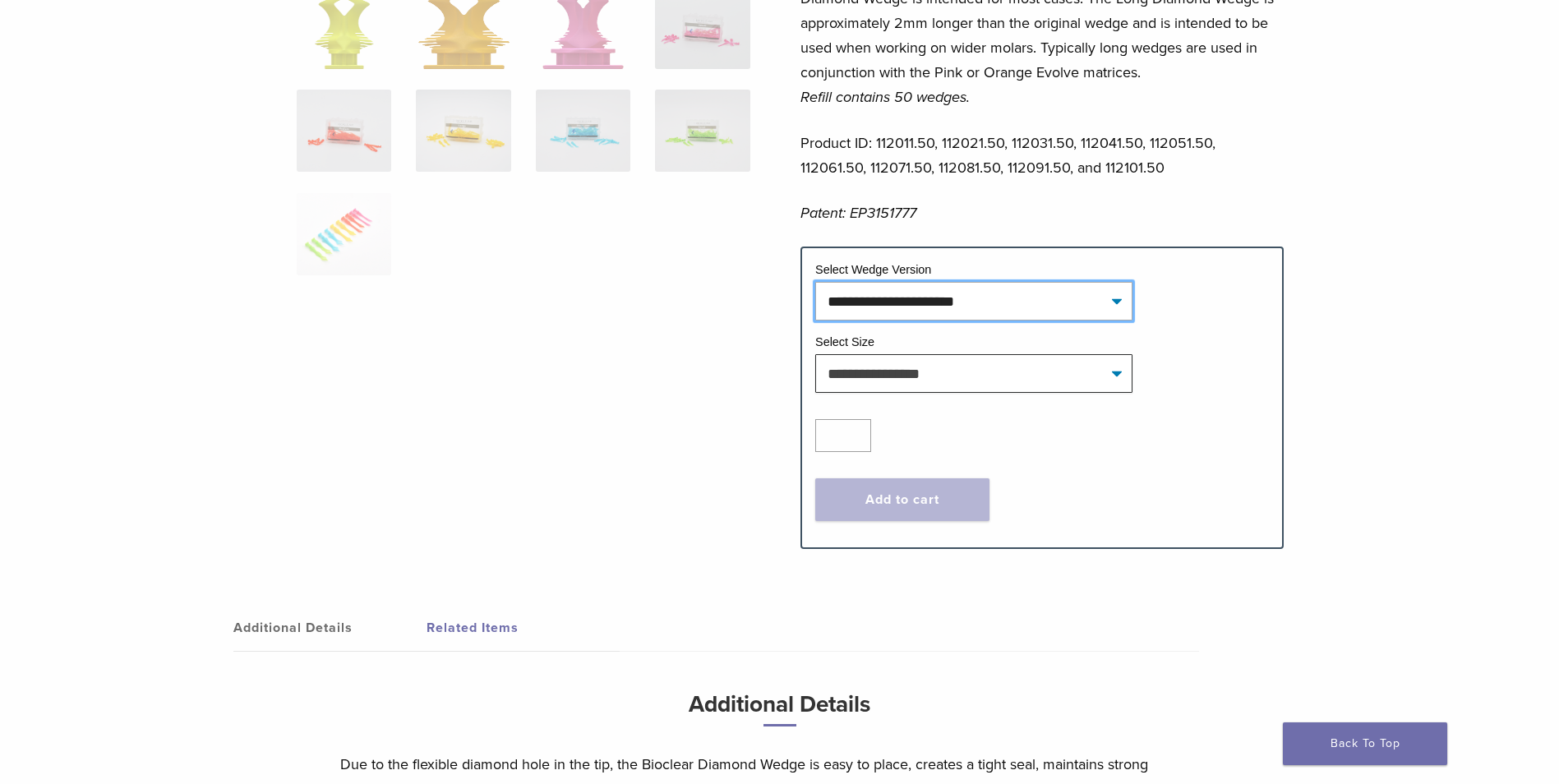 click on "**********" at bounding box center [974, 301] 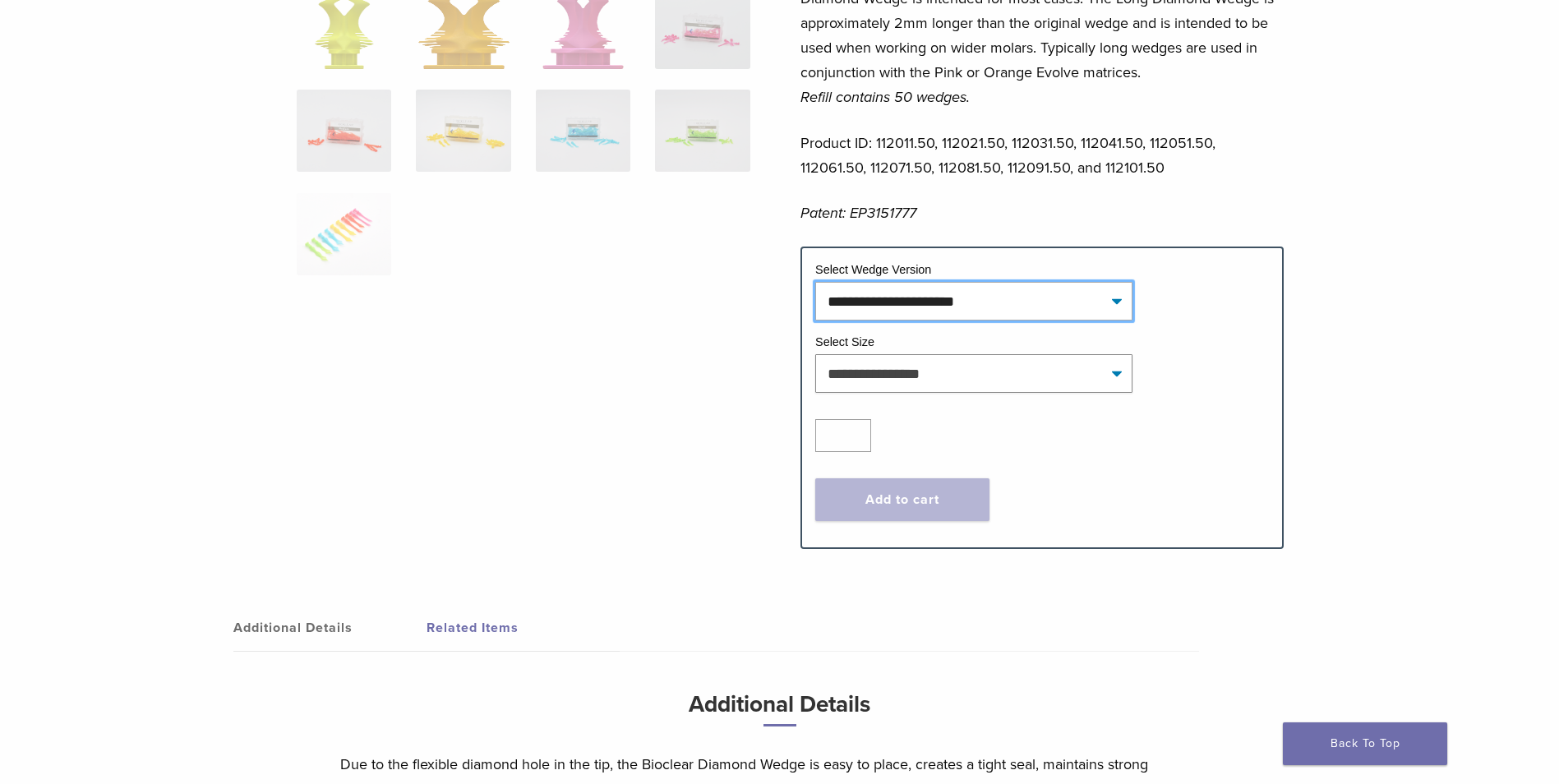 select on "**********" 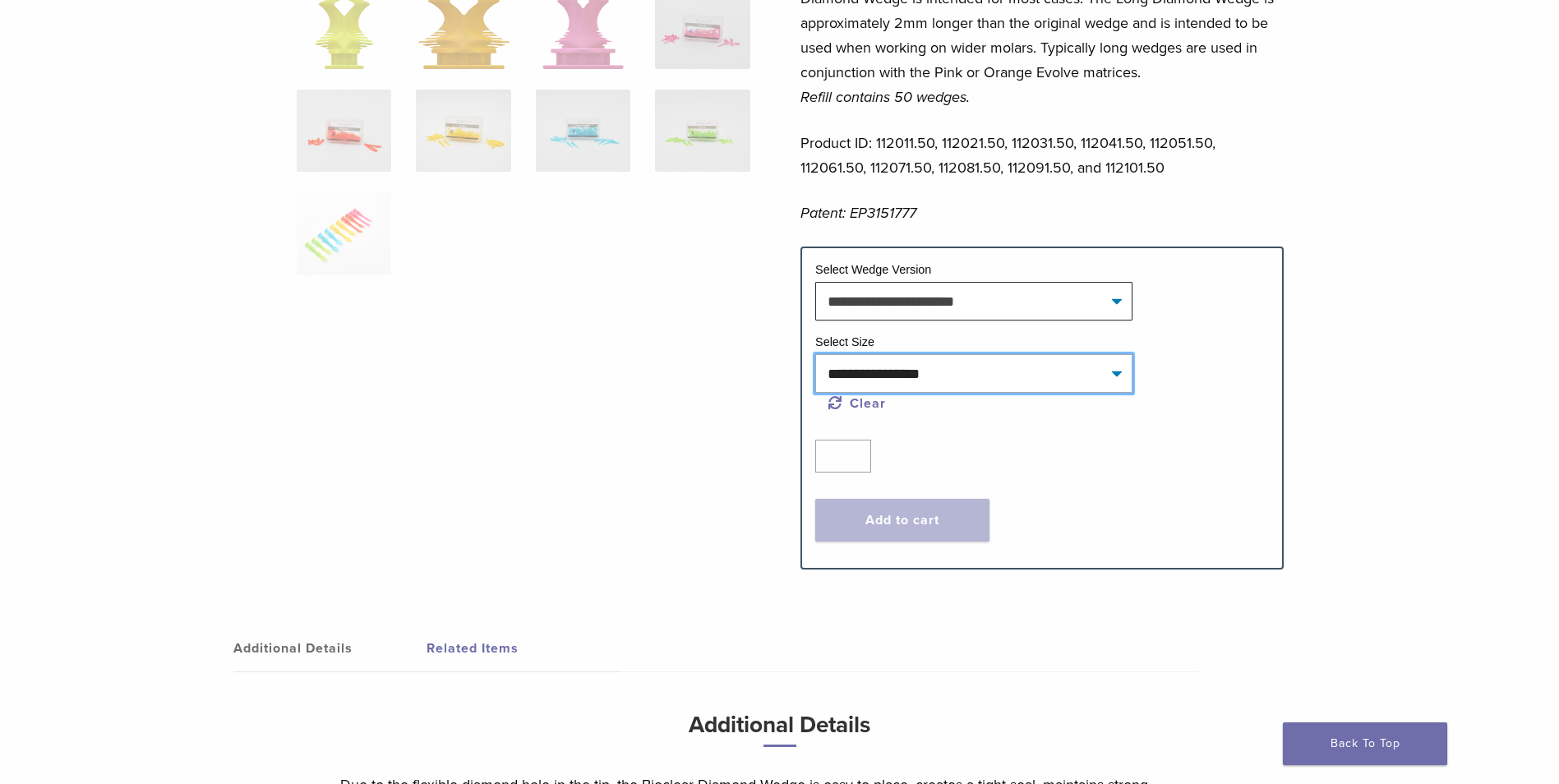 click on "**********" at bounding box center (974, 373) 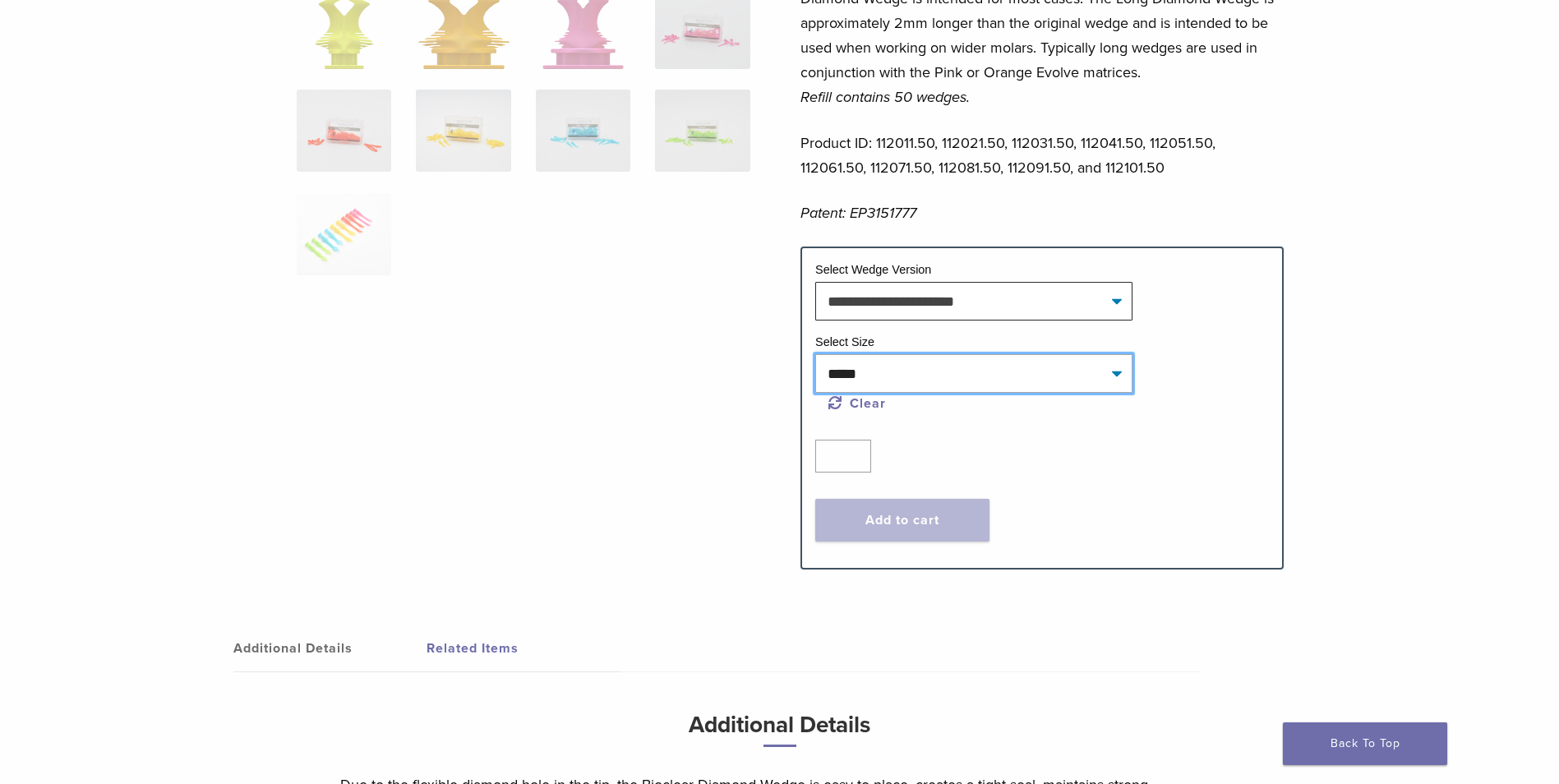 click on "**********" at bounding box center (974, 373) 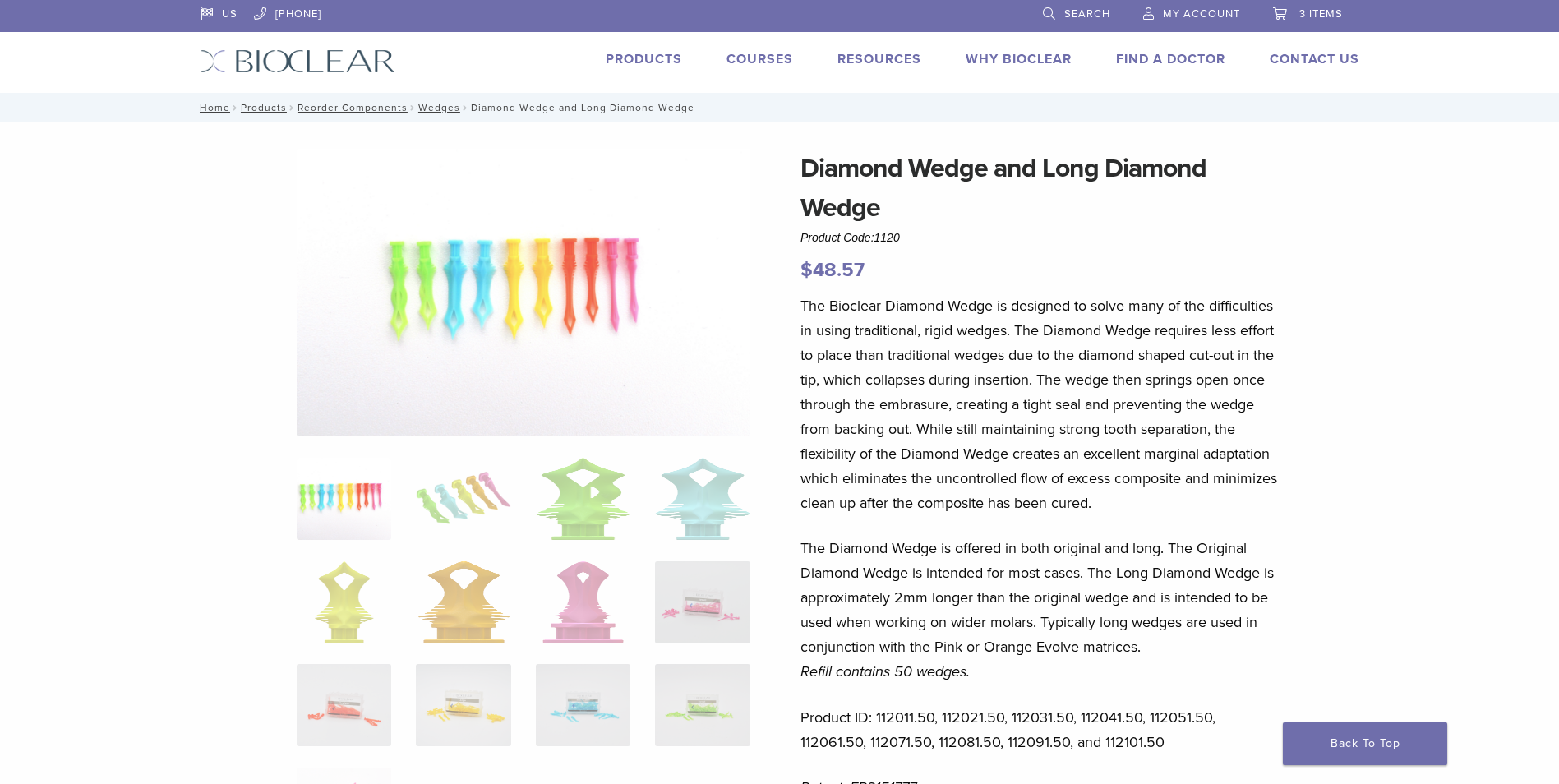 scroll, scrollTop: 0, scrollLeft: 0, axis: both 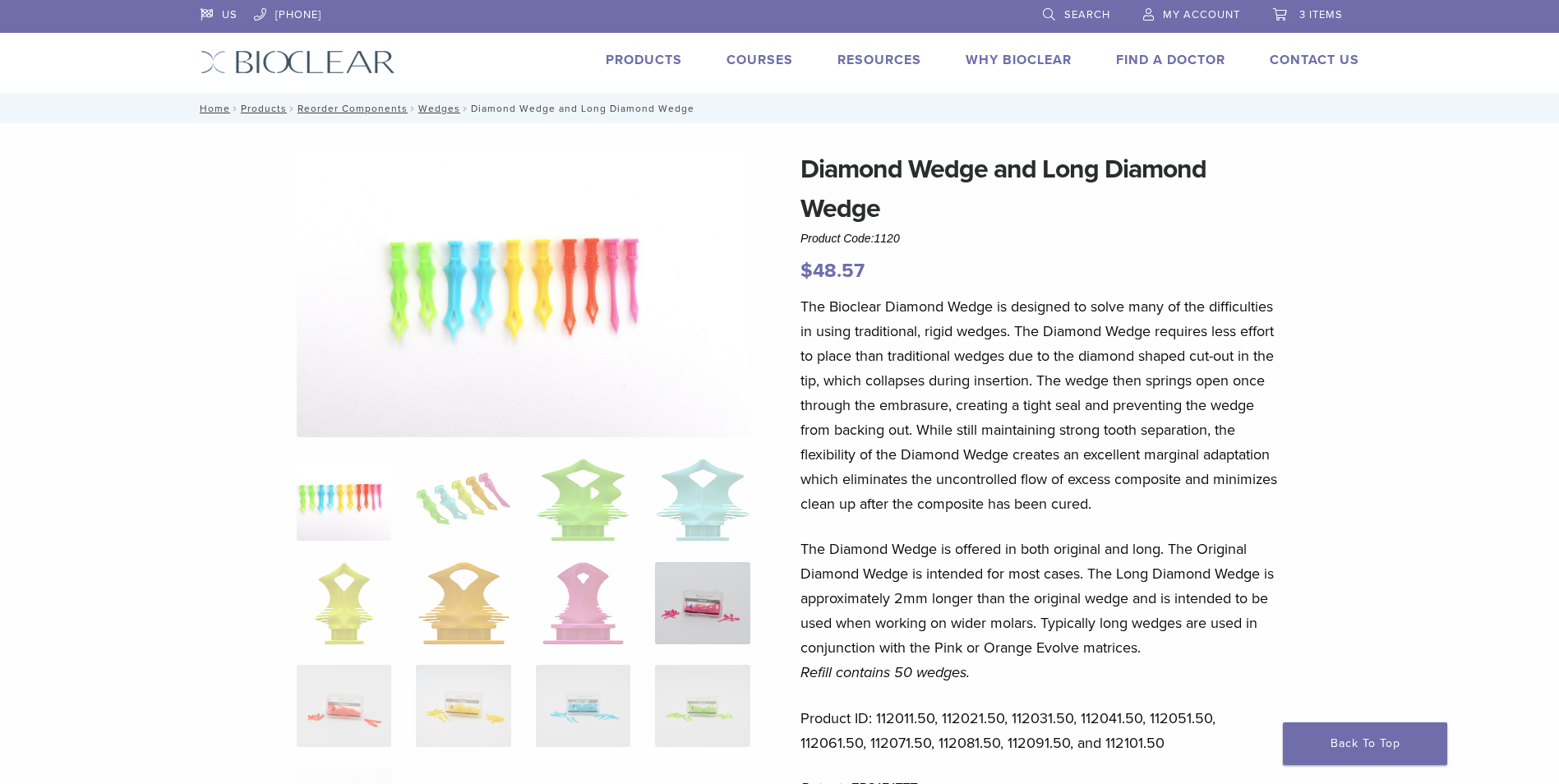 click at bounding box center [702, 603] 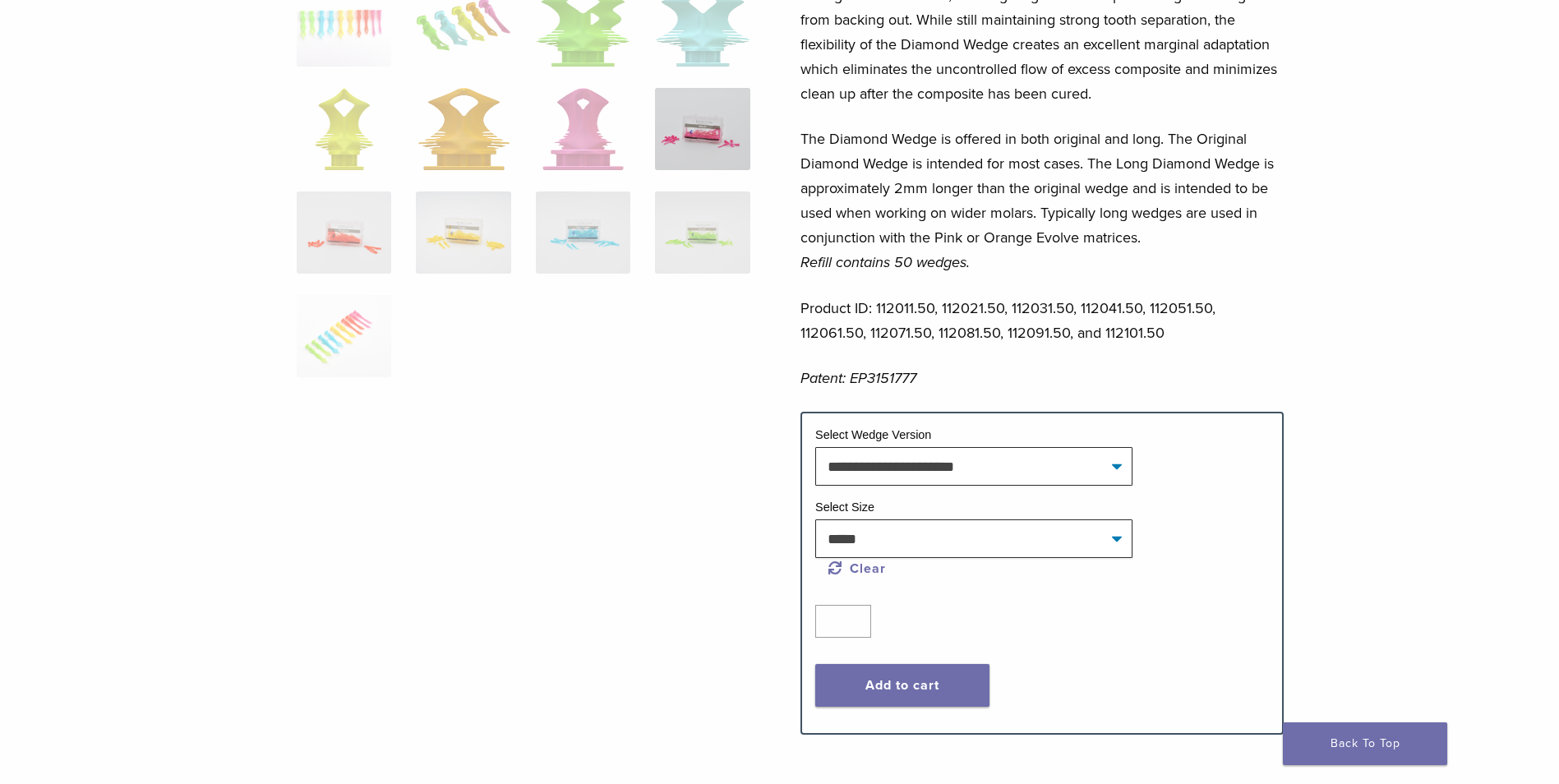 scroll, scrollTop: 411, scrollLeft: 0, axis: vertical 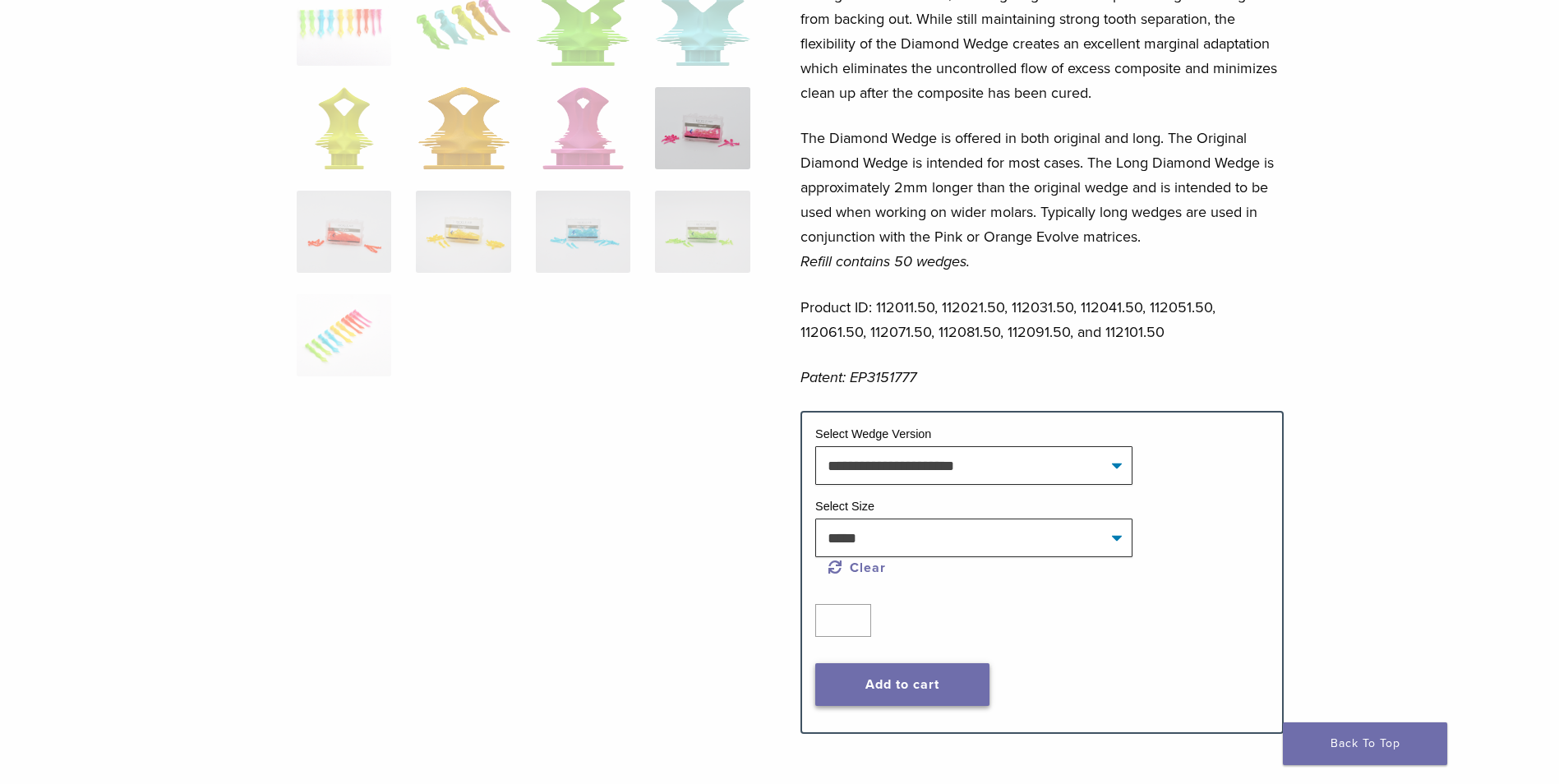 click on "Add to cart" at bounding box center (902, 685) 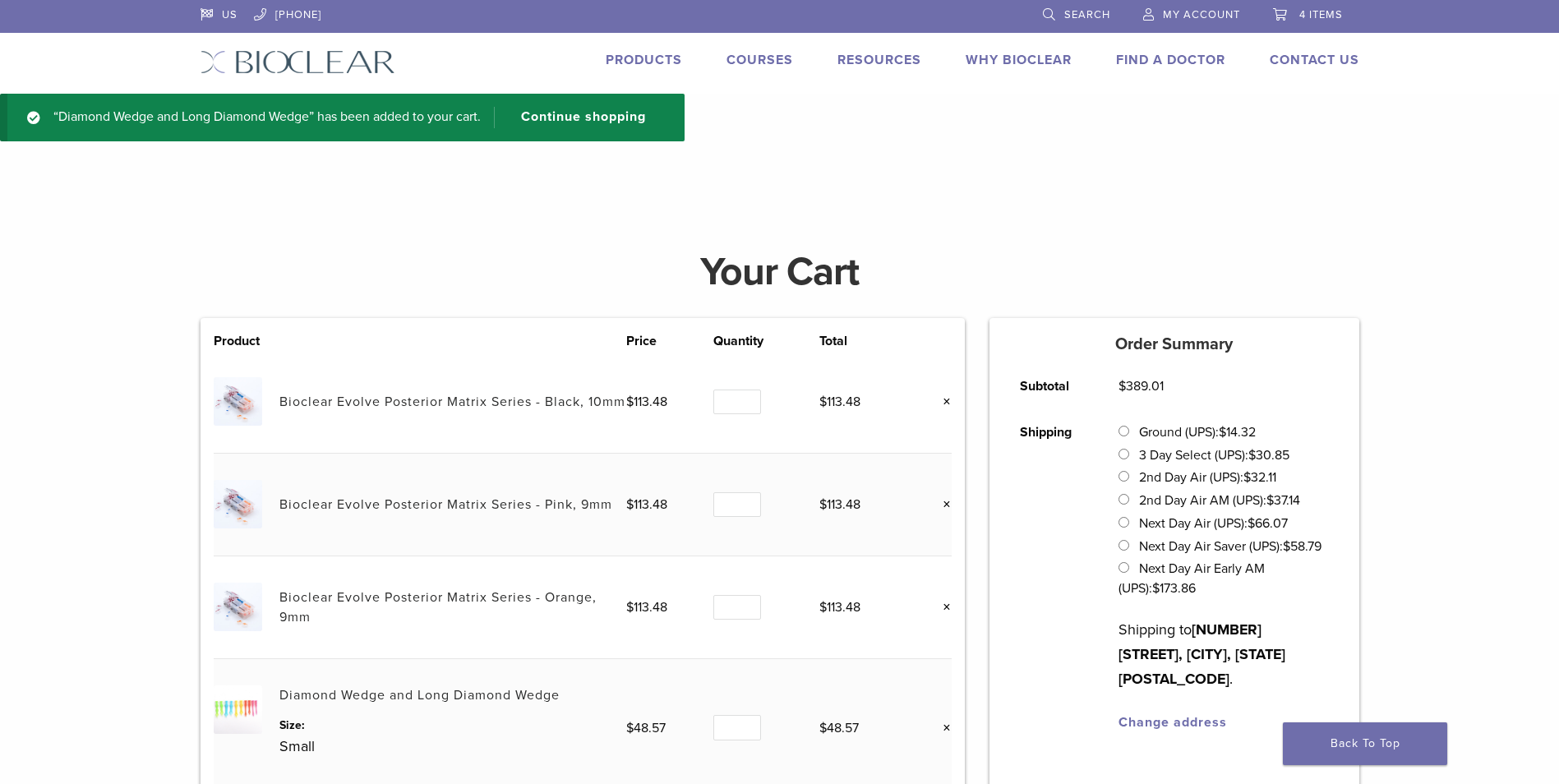 scroll, scrollTop: 0, scrollLeft: 0, axis: both 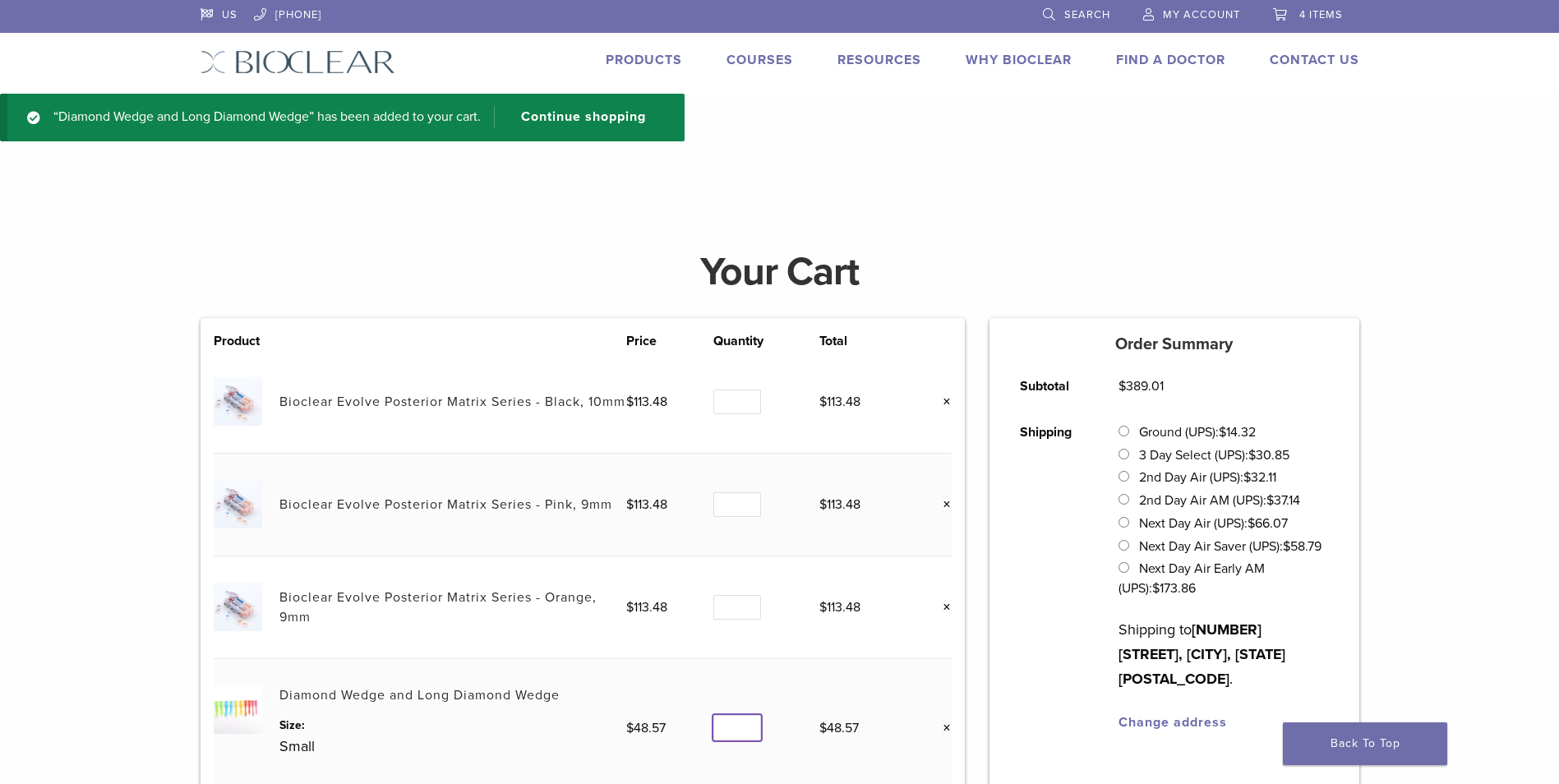 drag, startPoint x: 731, startPoint y: 725, endPoint x: 719, endPoint y: 726, distance: 12.041595 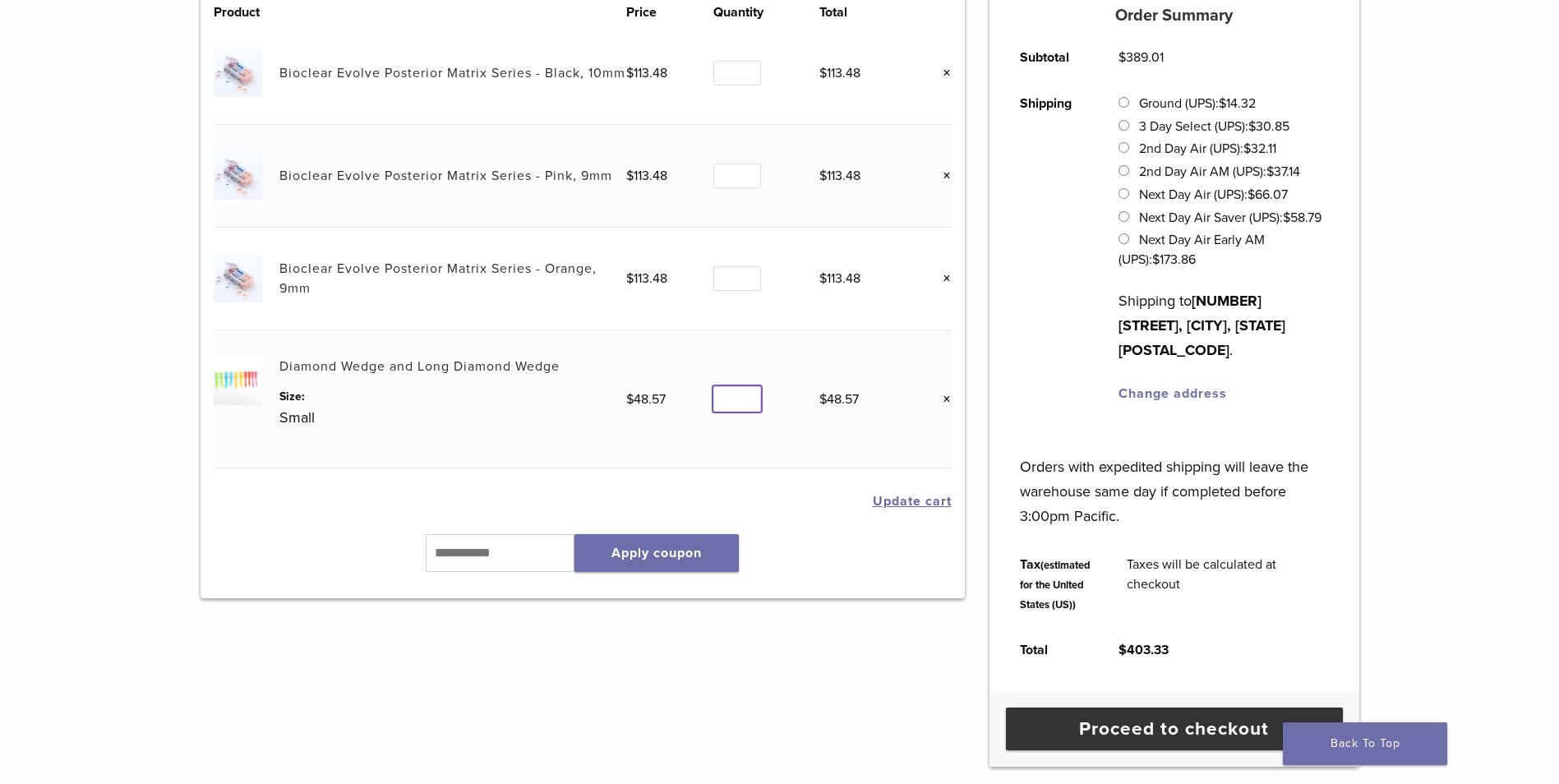 type on "*" 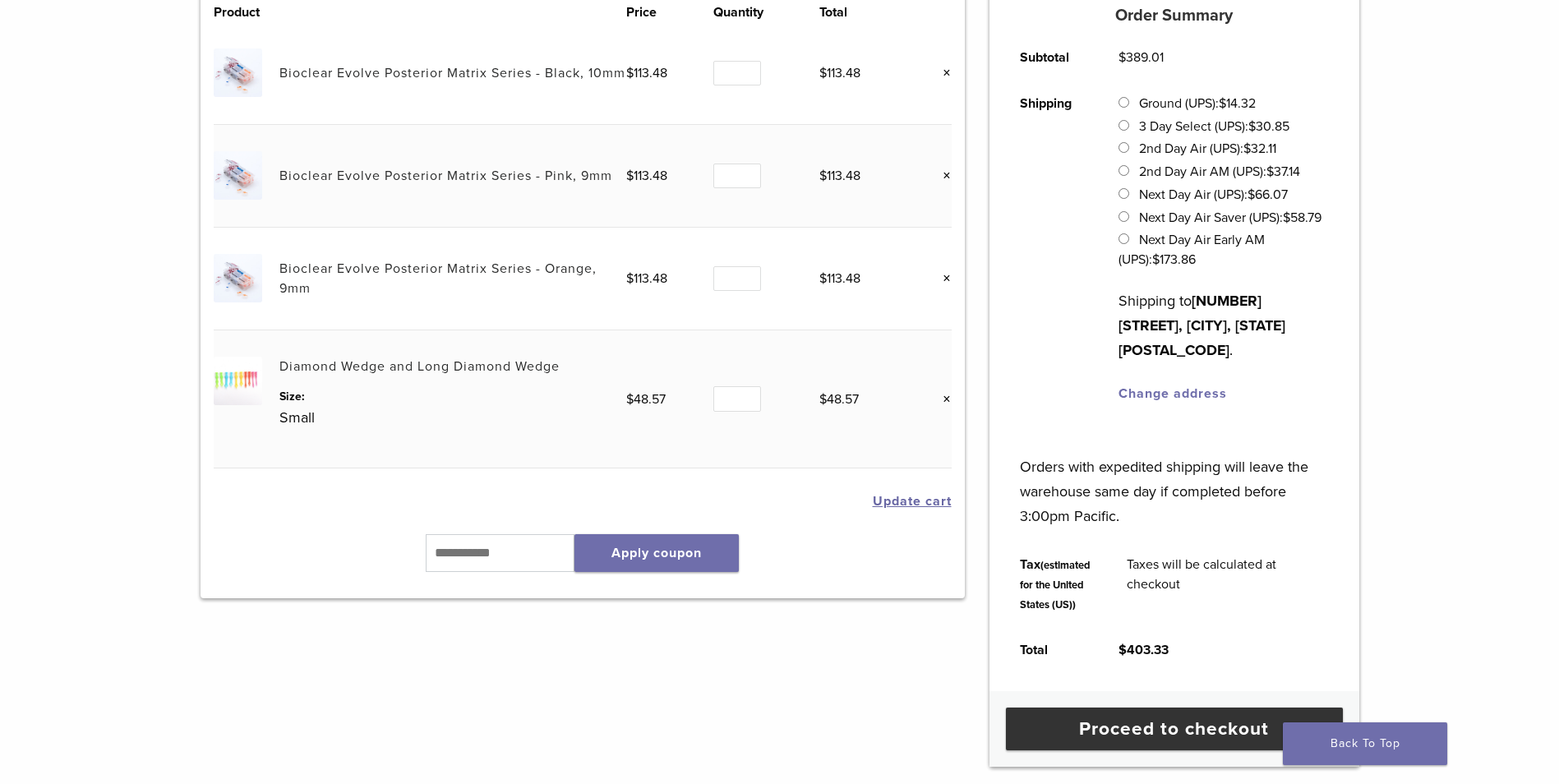 click on "Update cart" at bounding box center [912, 501] 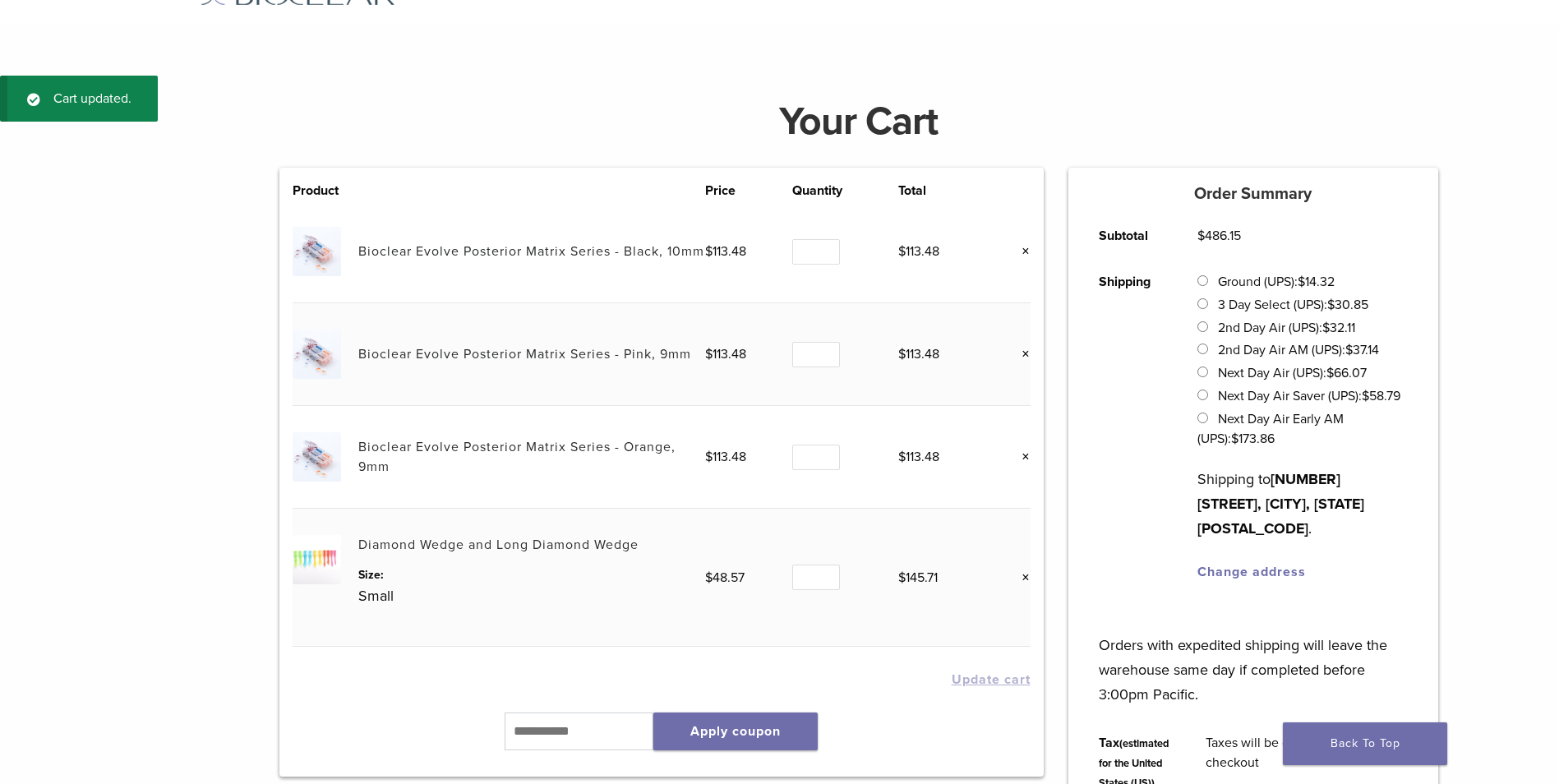 scroll, scrollTop: 62, scrollLeft: 0, axis: vertical 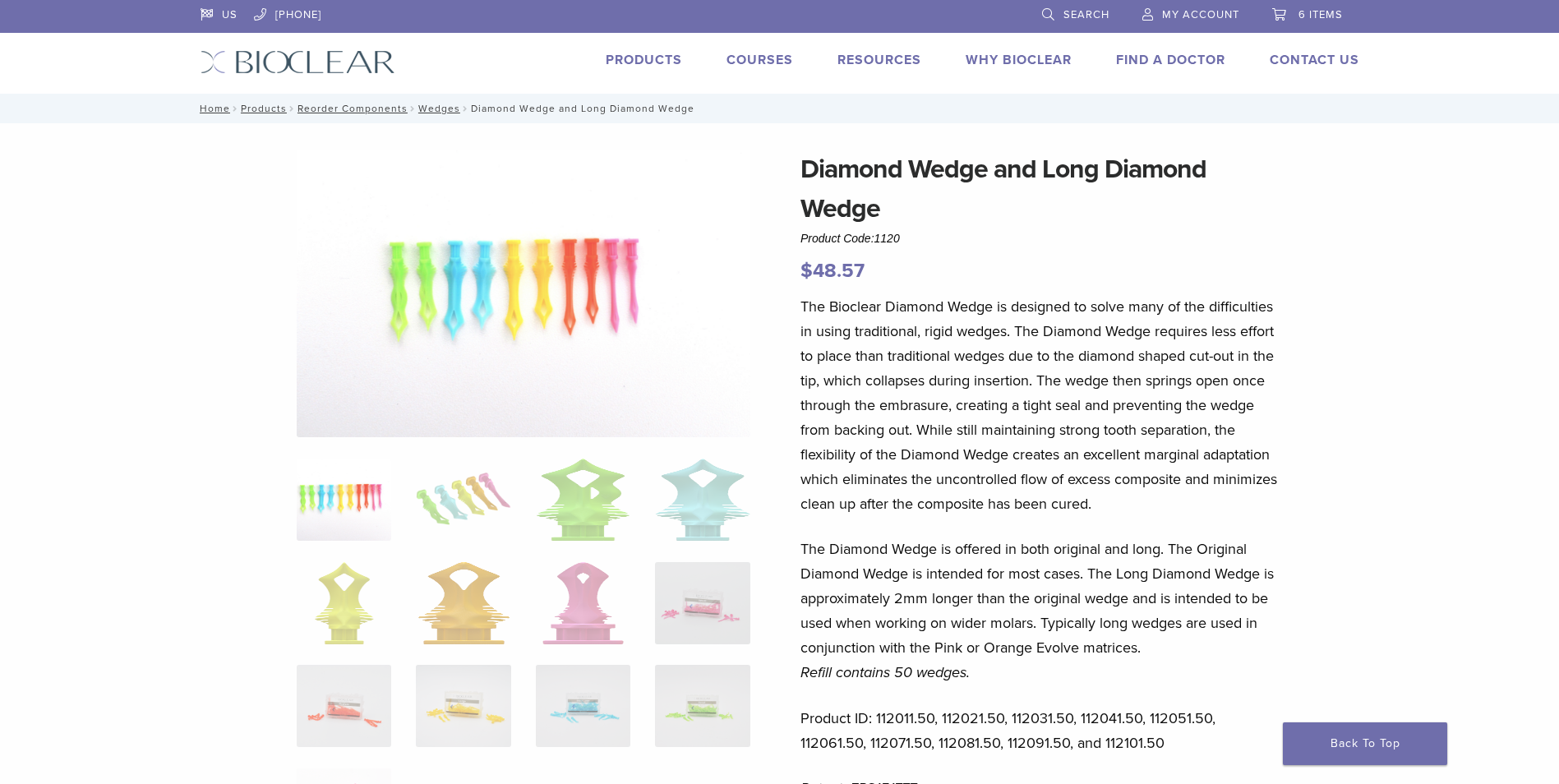 select on "**********" 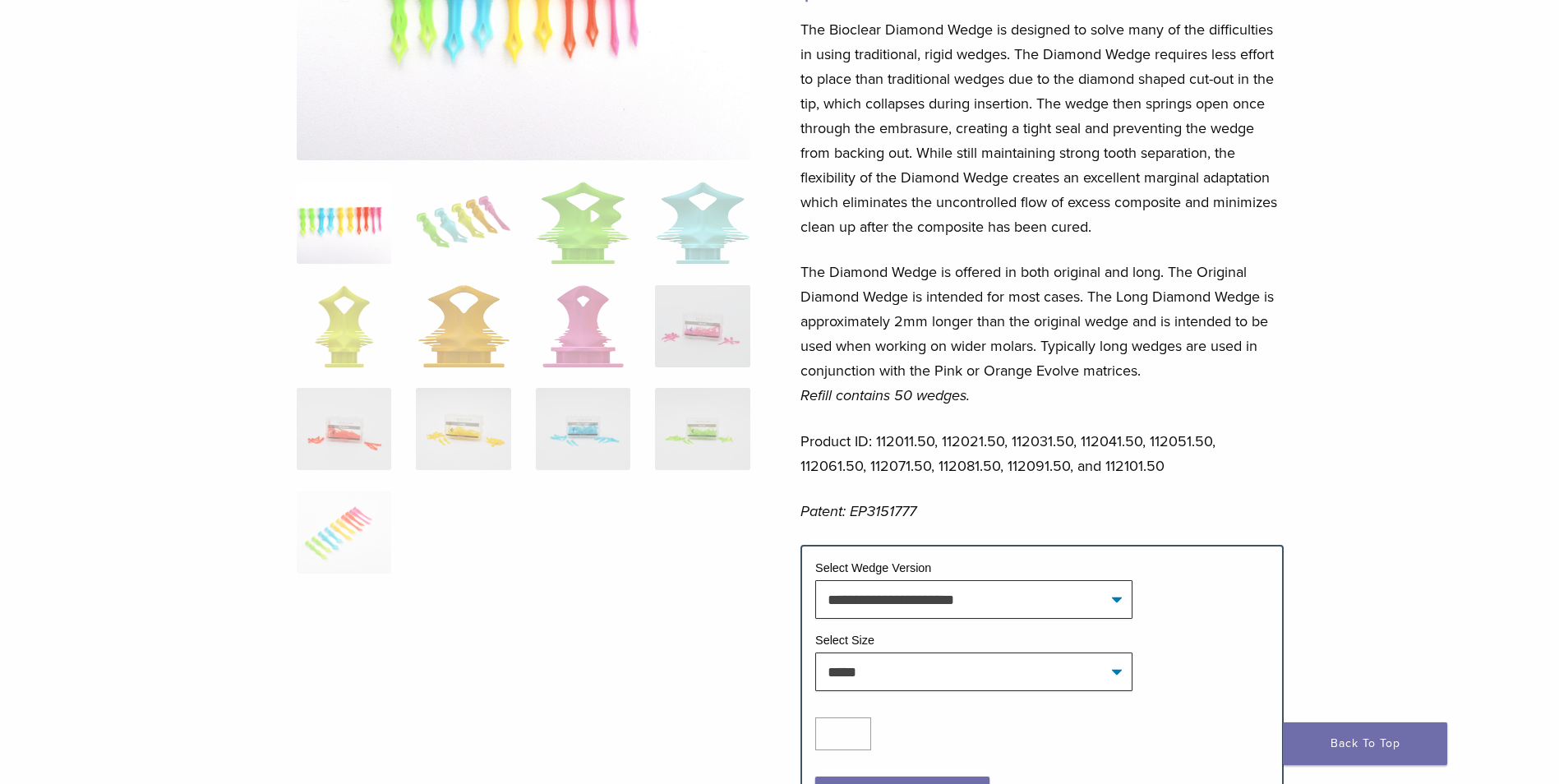 scroll, scrollTop: 329, scrollLeft: 0, axis: vertical 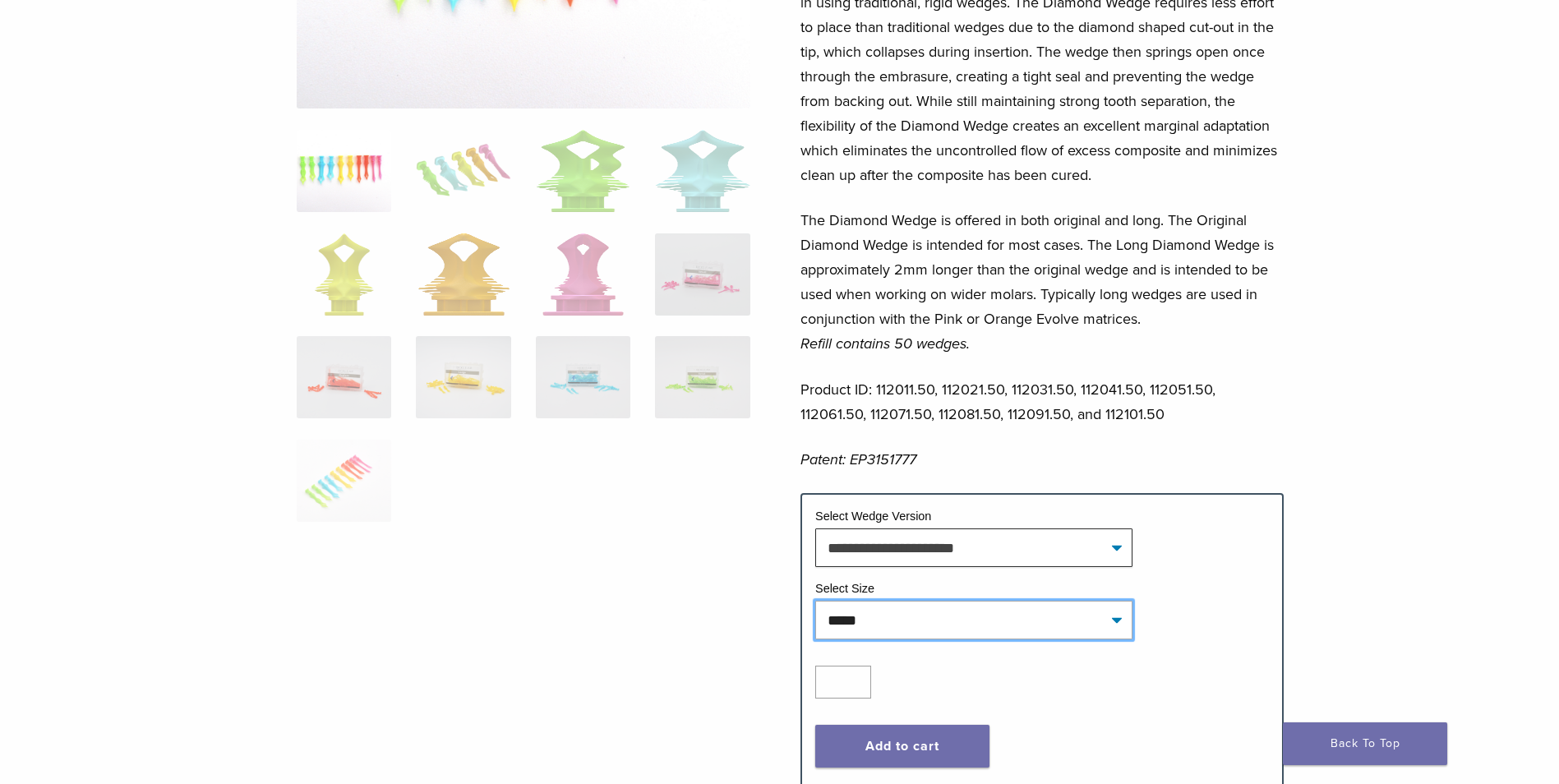 click on "**********" at bounding box center (974, 620) 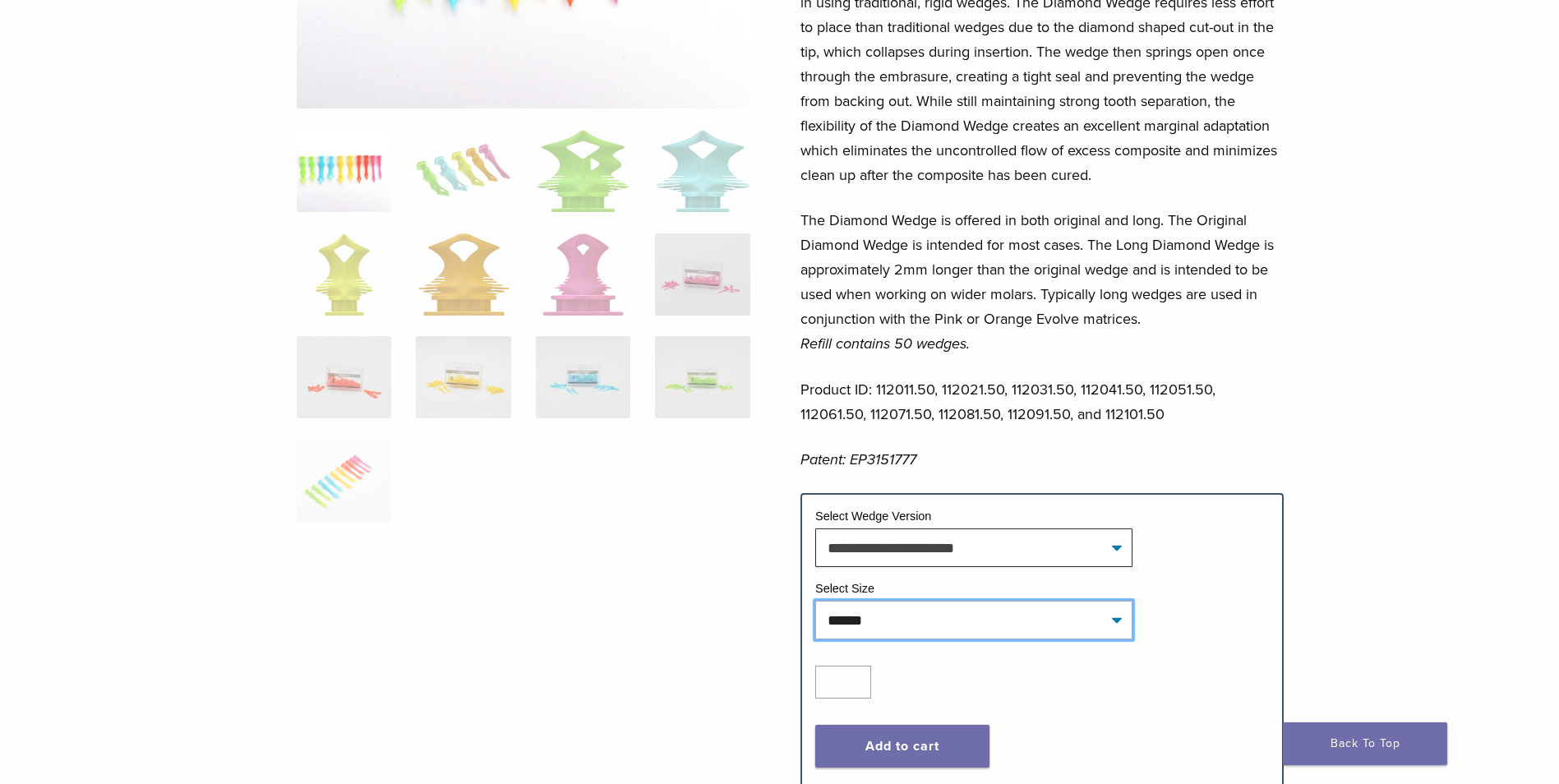 click on "**********" at bounding box center [974, 620] 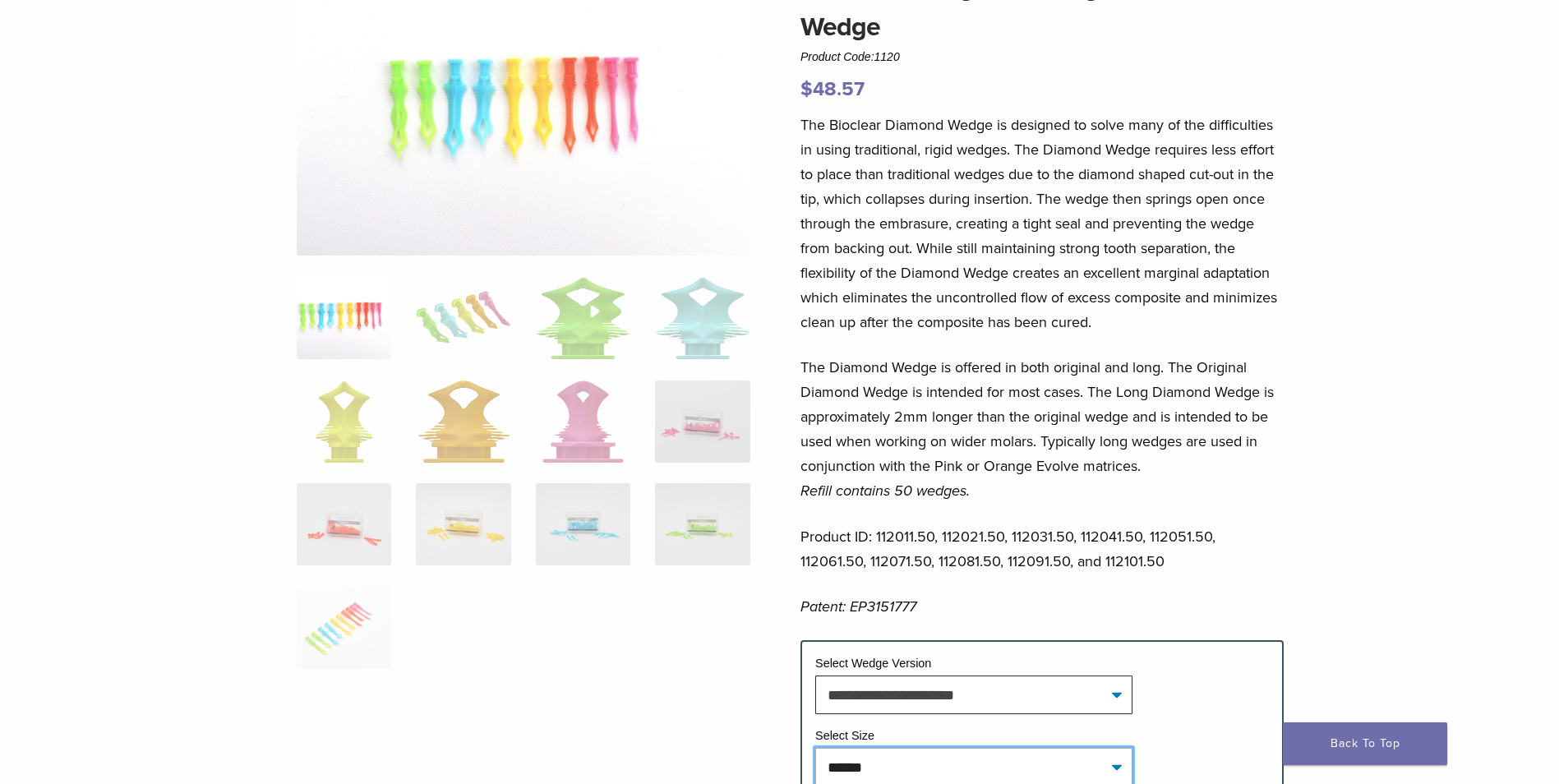 scroll, scrollTop: 0, scrollLeft: 0, axis: both 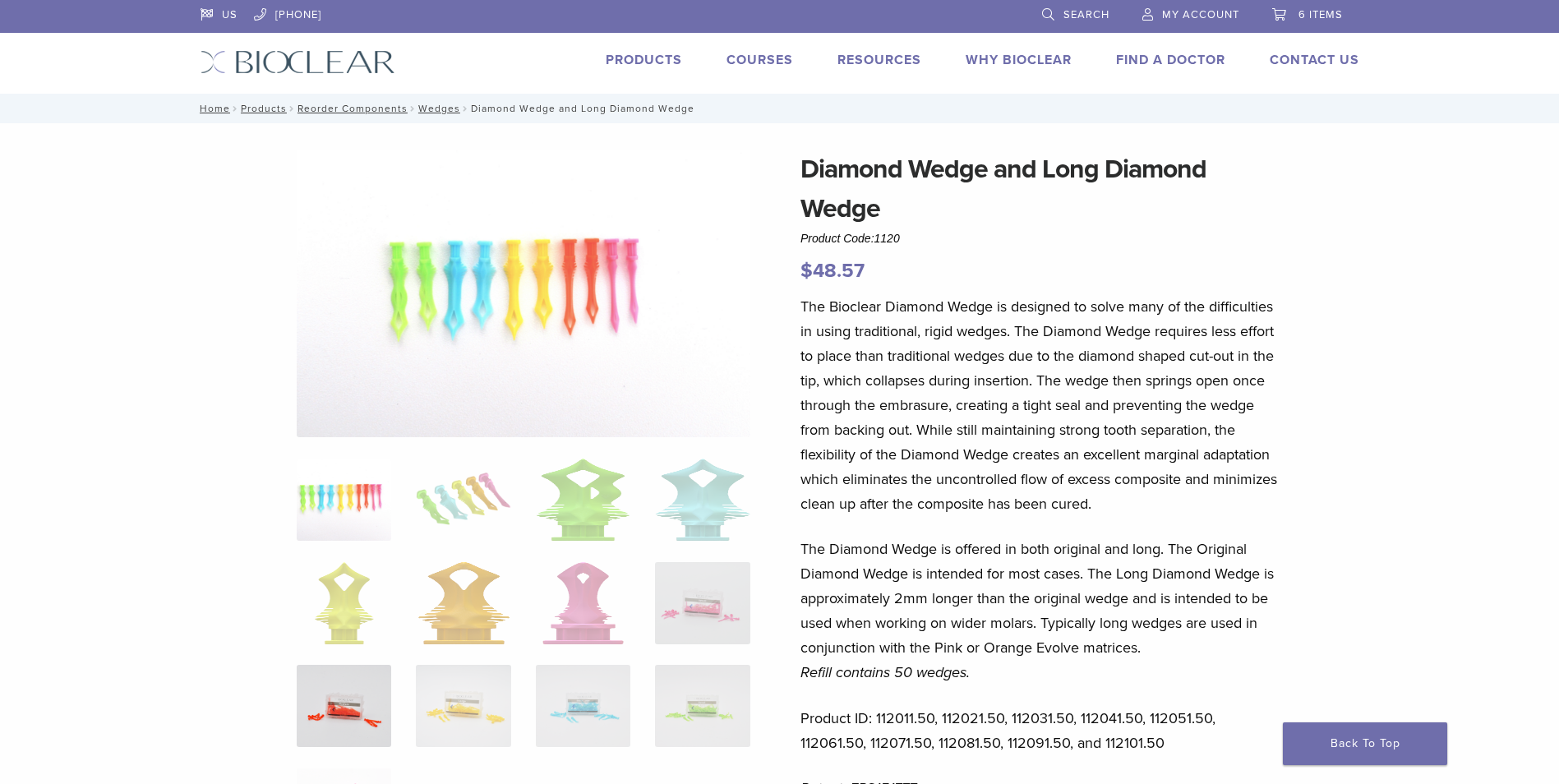 click at bounding box center (344, 706) 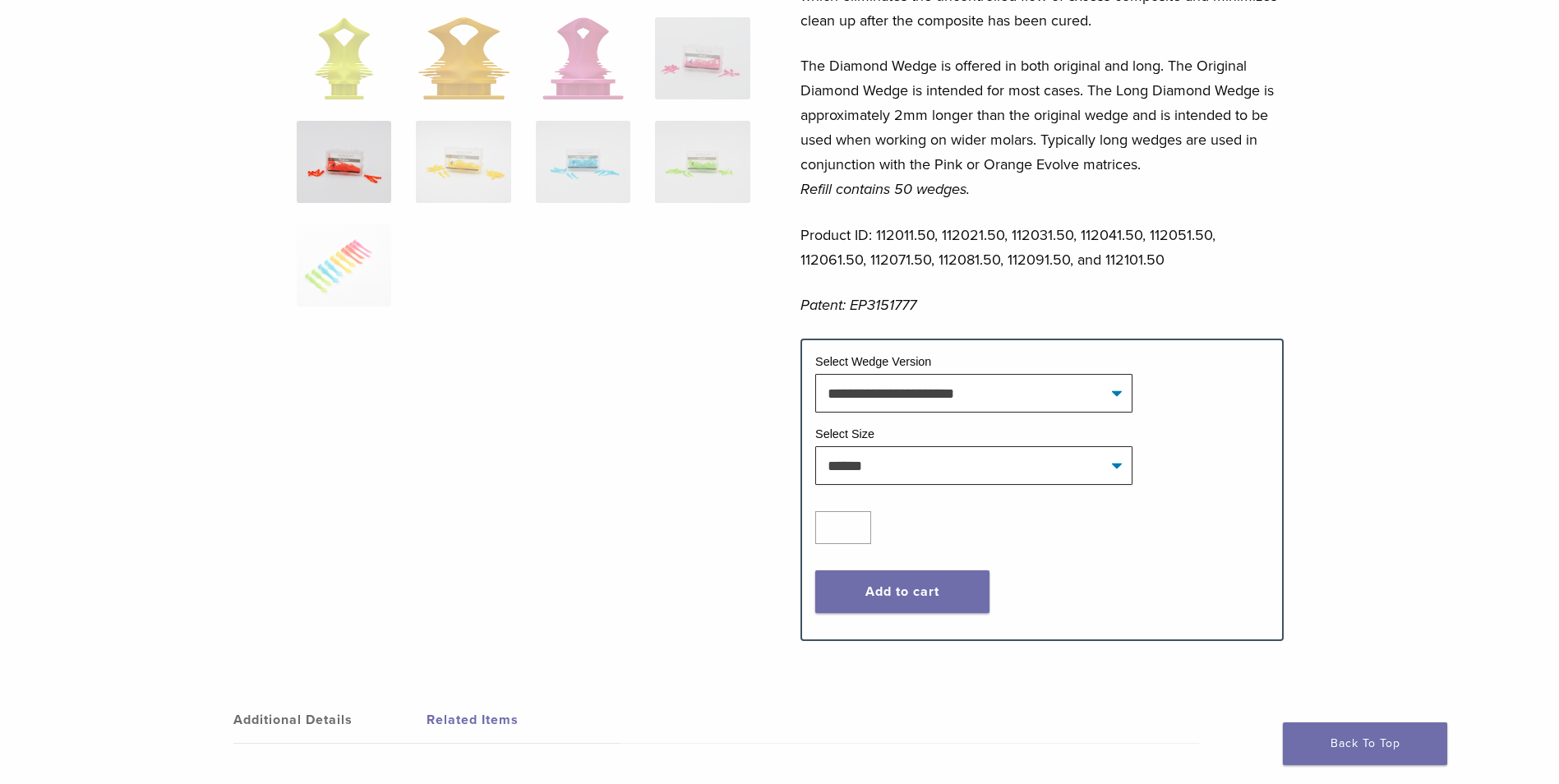 scroll, scrollTop: 493, scrollLeft: 0, axis: vertical 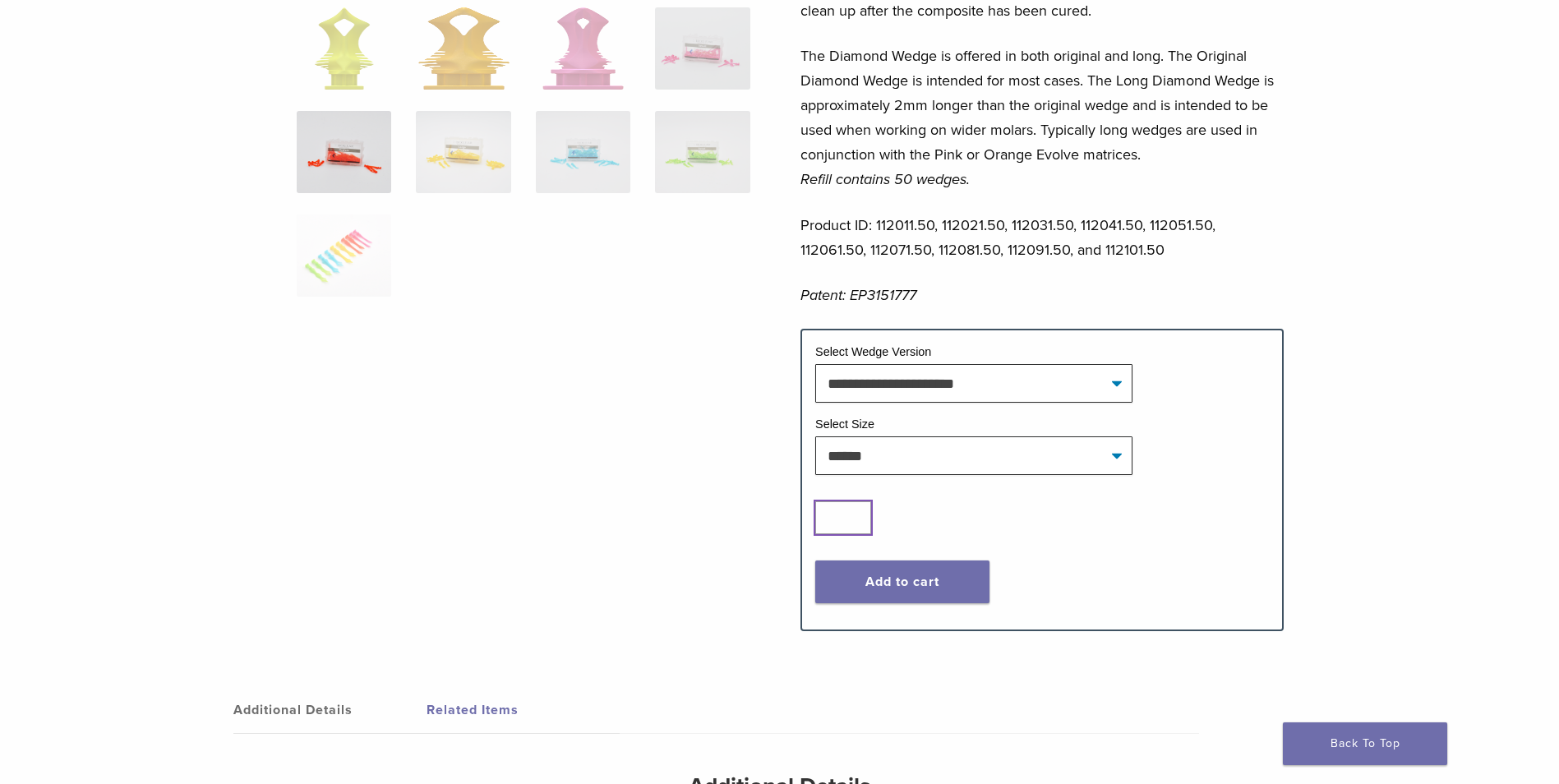 drag, startPoint x: 855, startPoint y: 523, endPoint x: 814, endPoint y: 522, distance: 41.012193 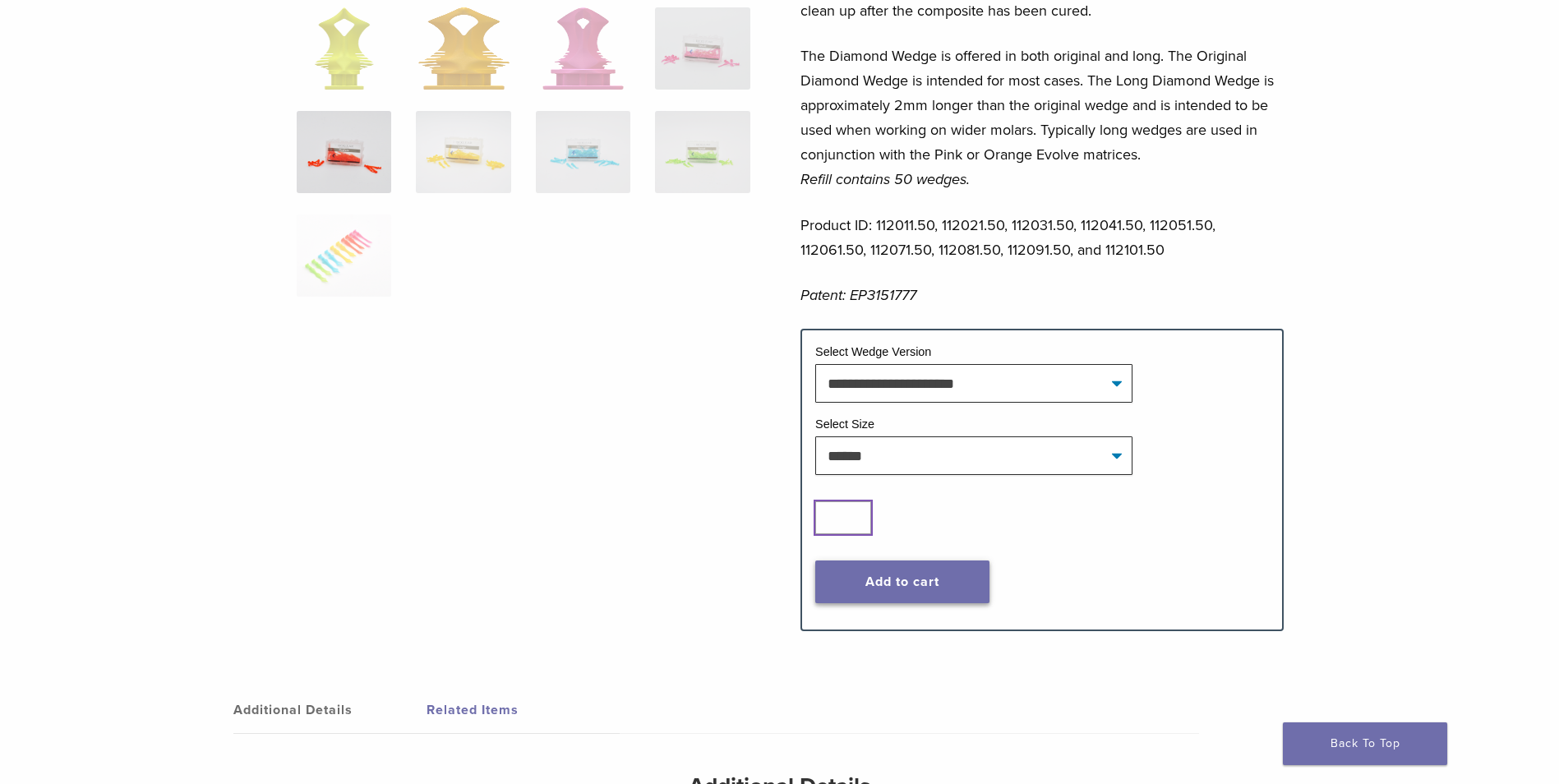 type on "*" 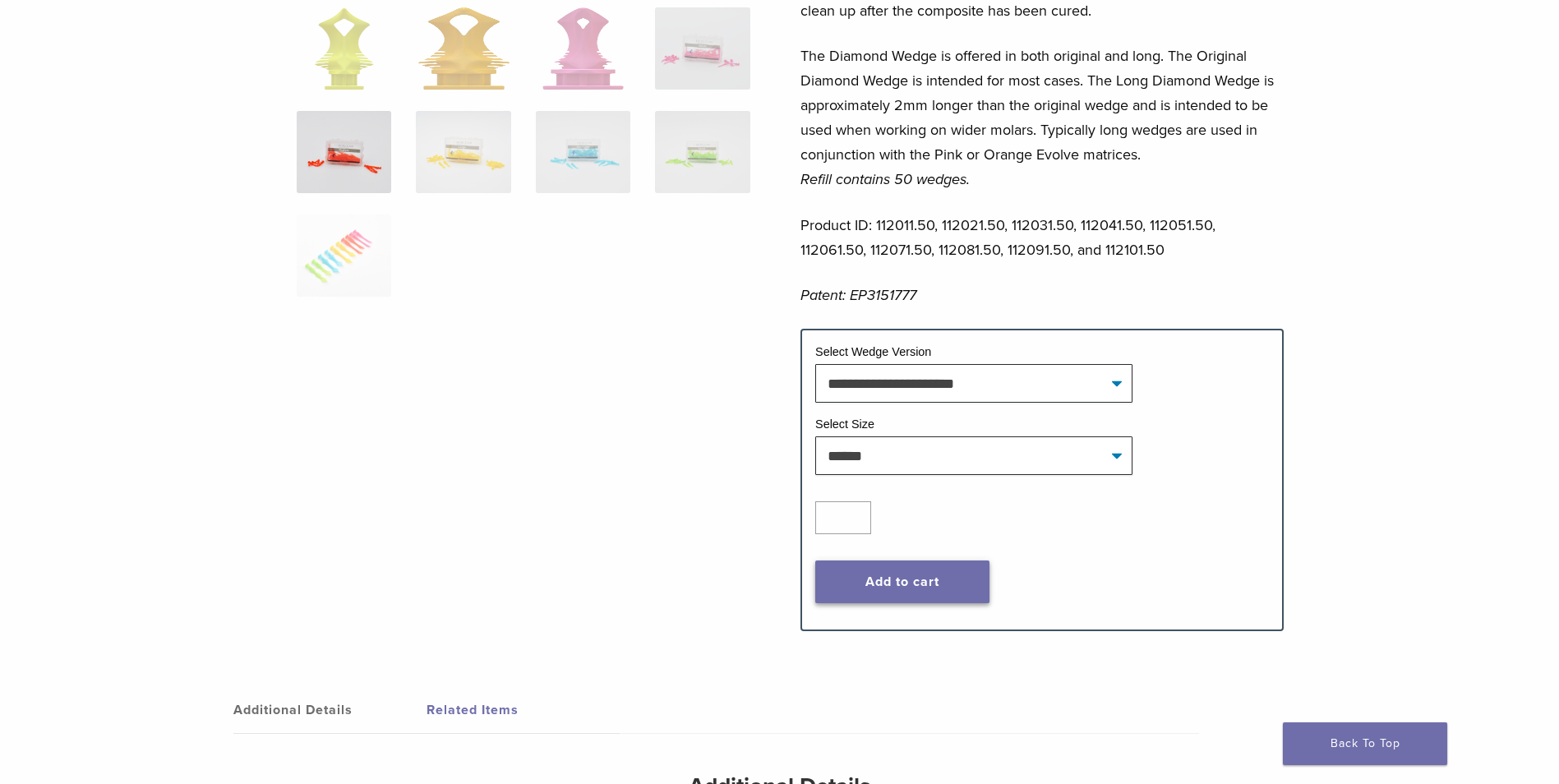 click on "Add to cart" at bounding box center [902, 582] 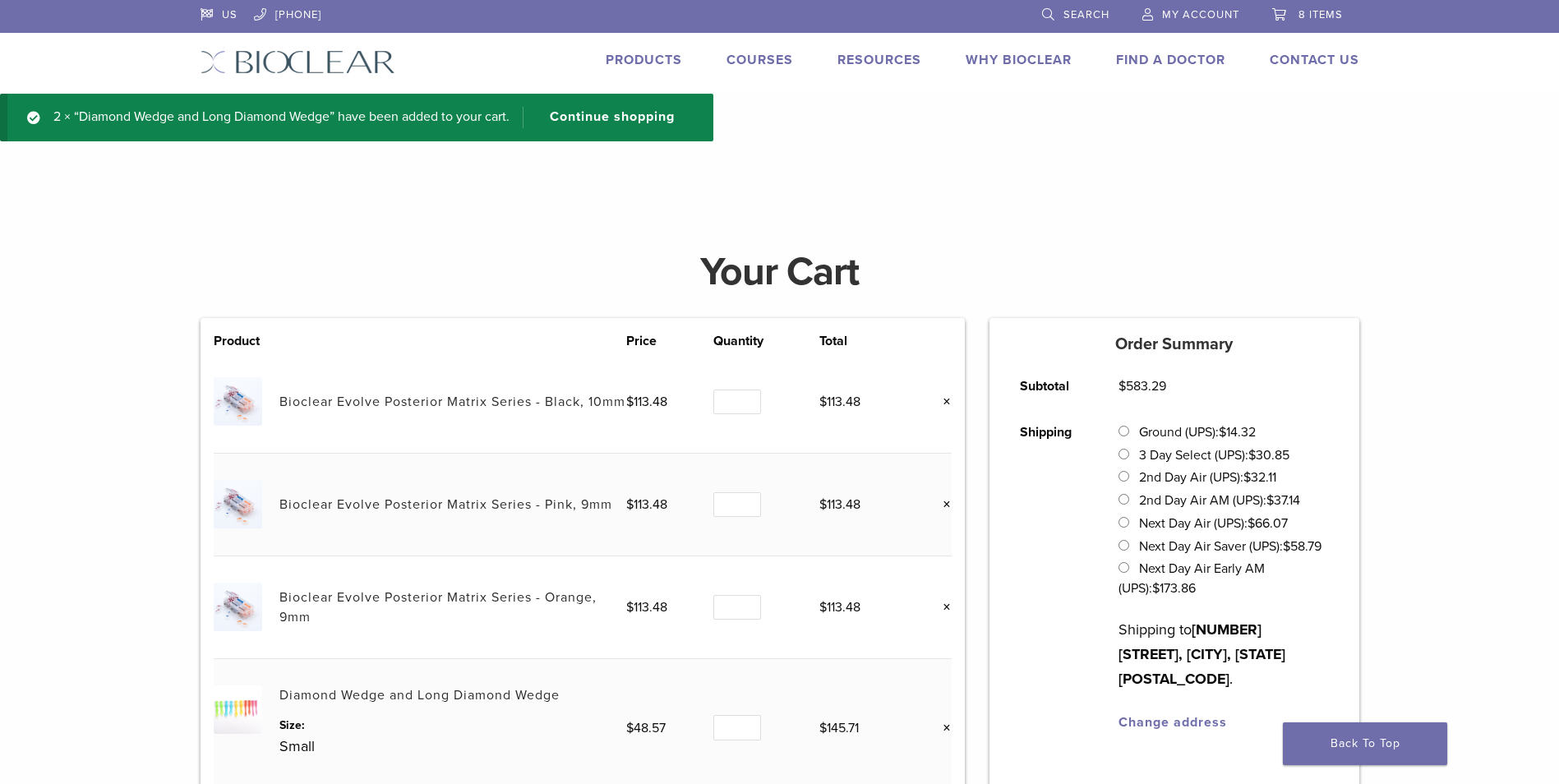 scroll, scrollTop: 0, scrollLeft: 0, axis: both 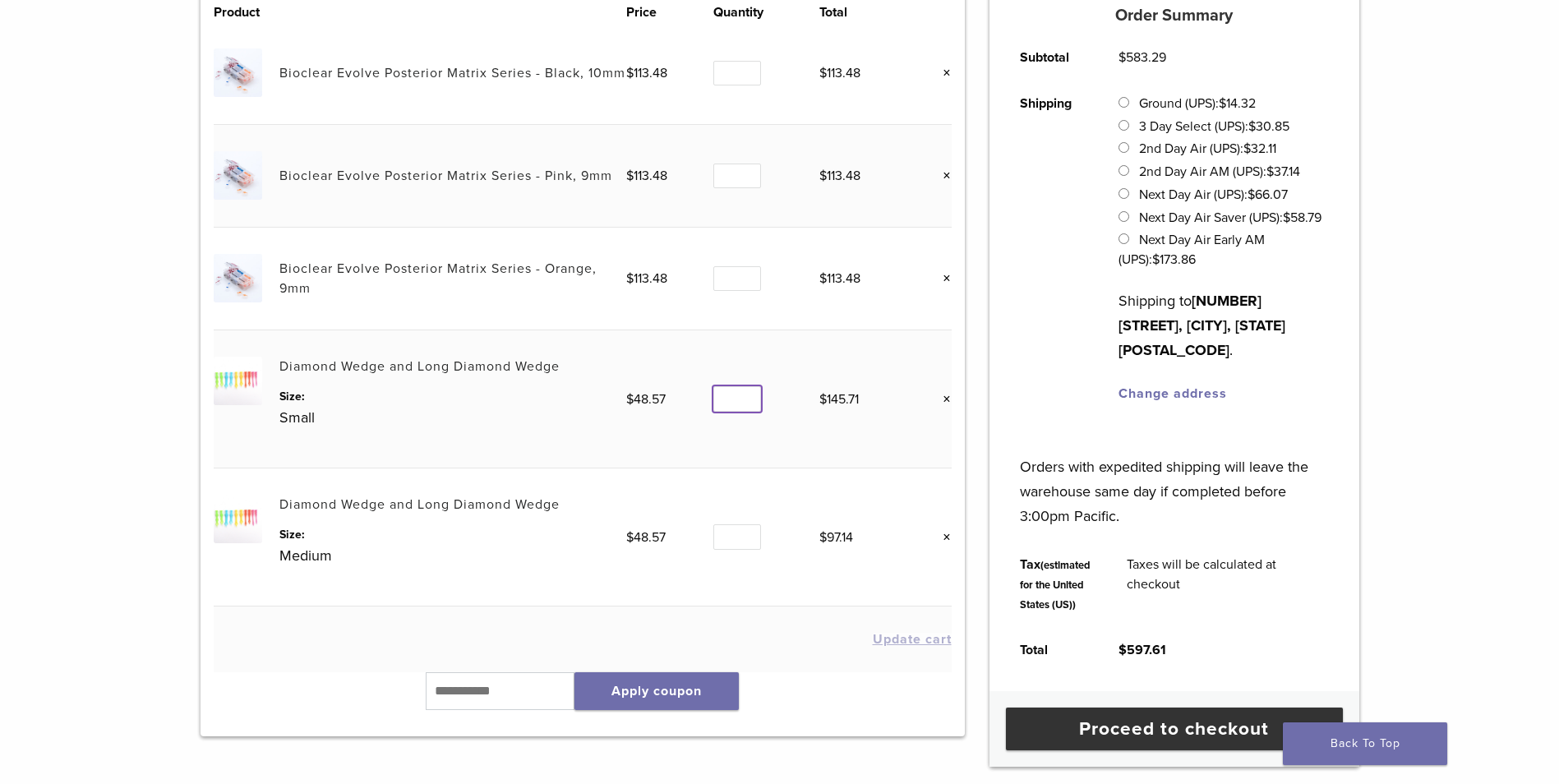 drag, startPoint x: 736, startPoint y: 399, endPoint x: 722, endPoint y: 398, distance: 14.035669 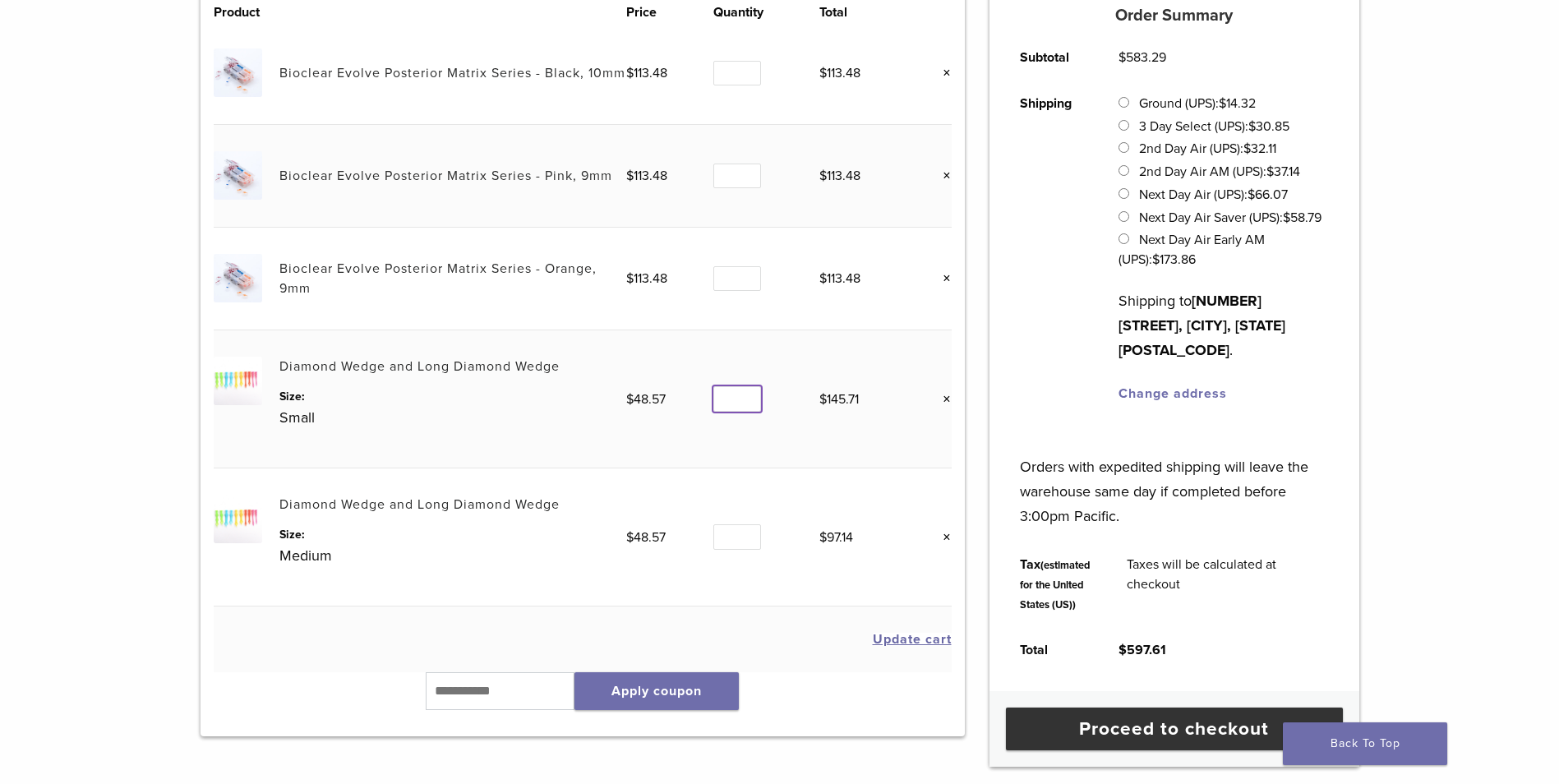 type on "*" 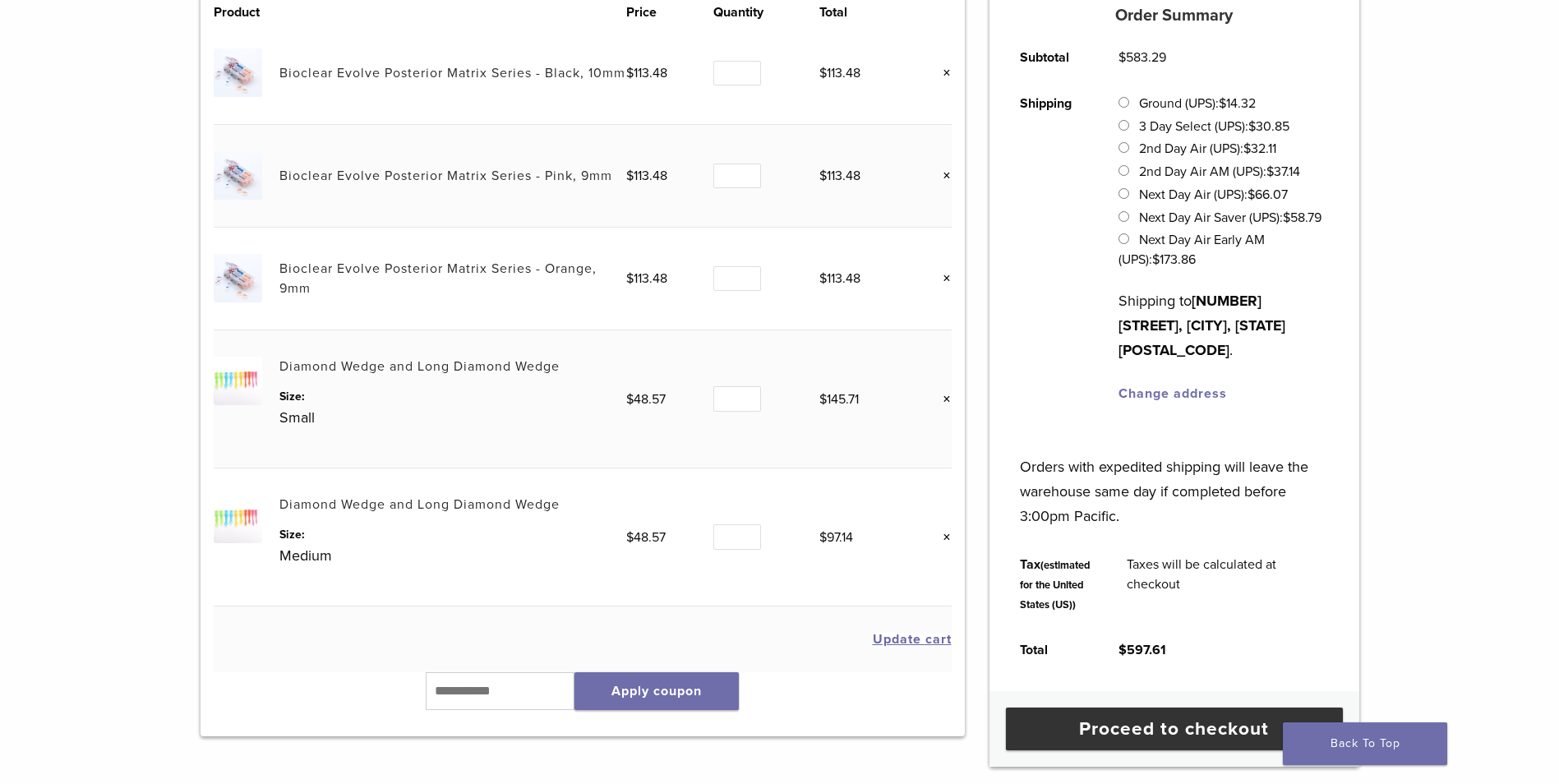click on "Update cart" at bounding box center (583, 639) 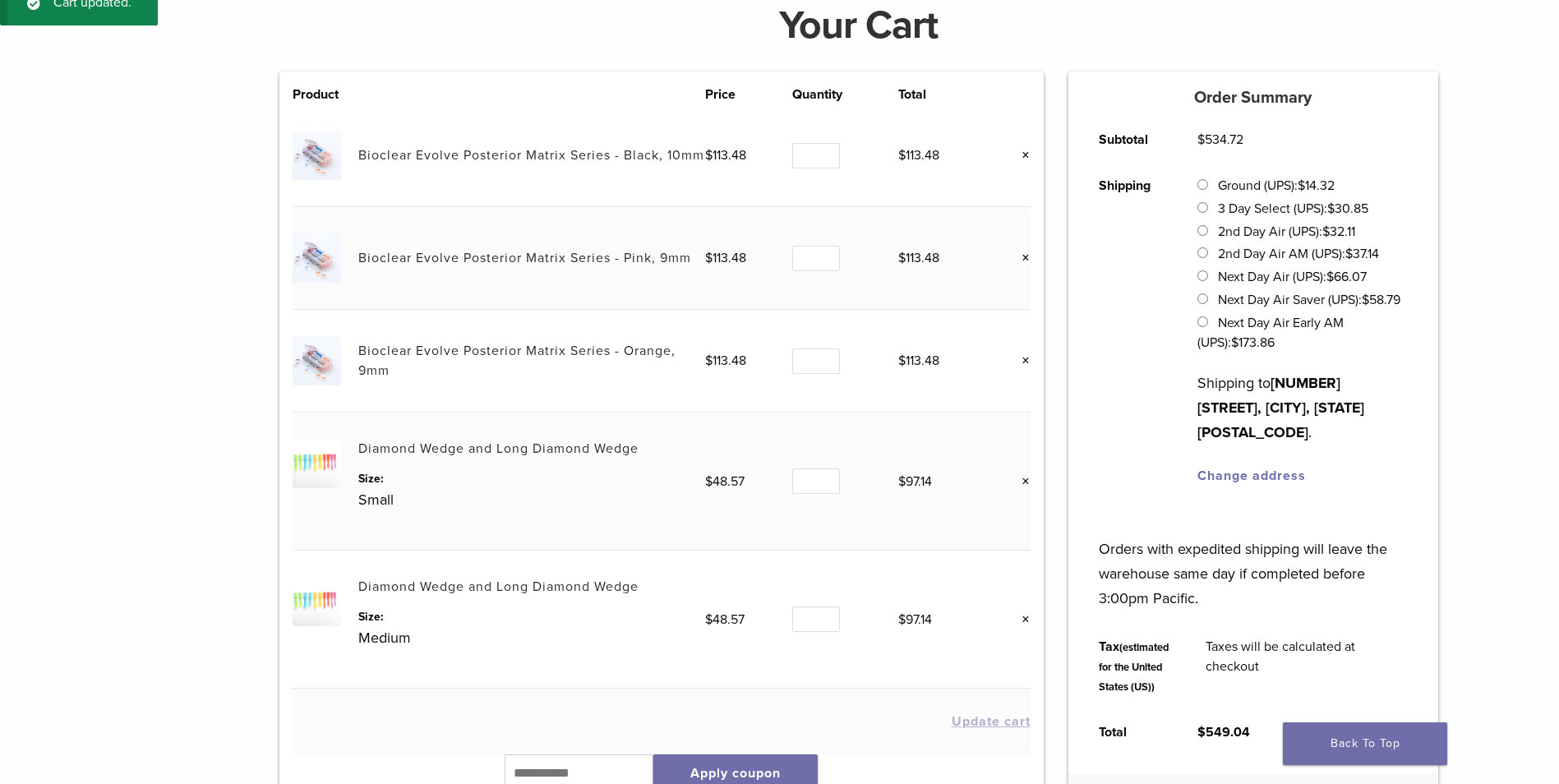 scroll, scrollTop: 0, scrollLeft: 0, axis: both 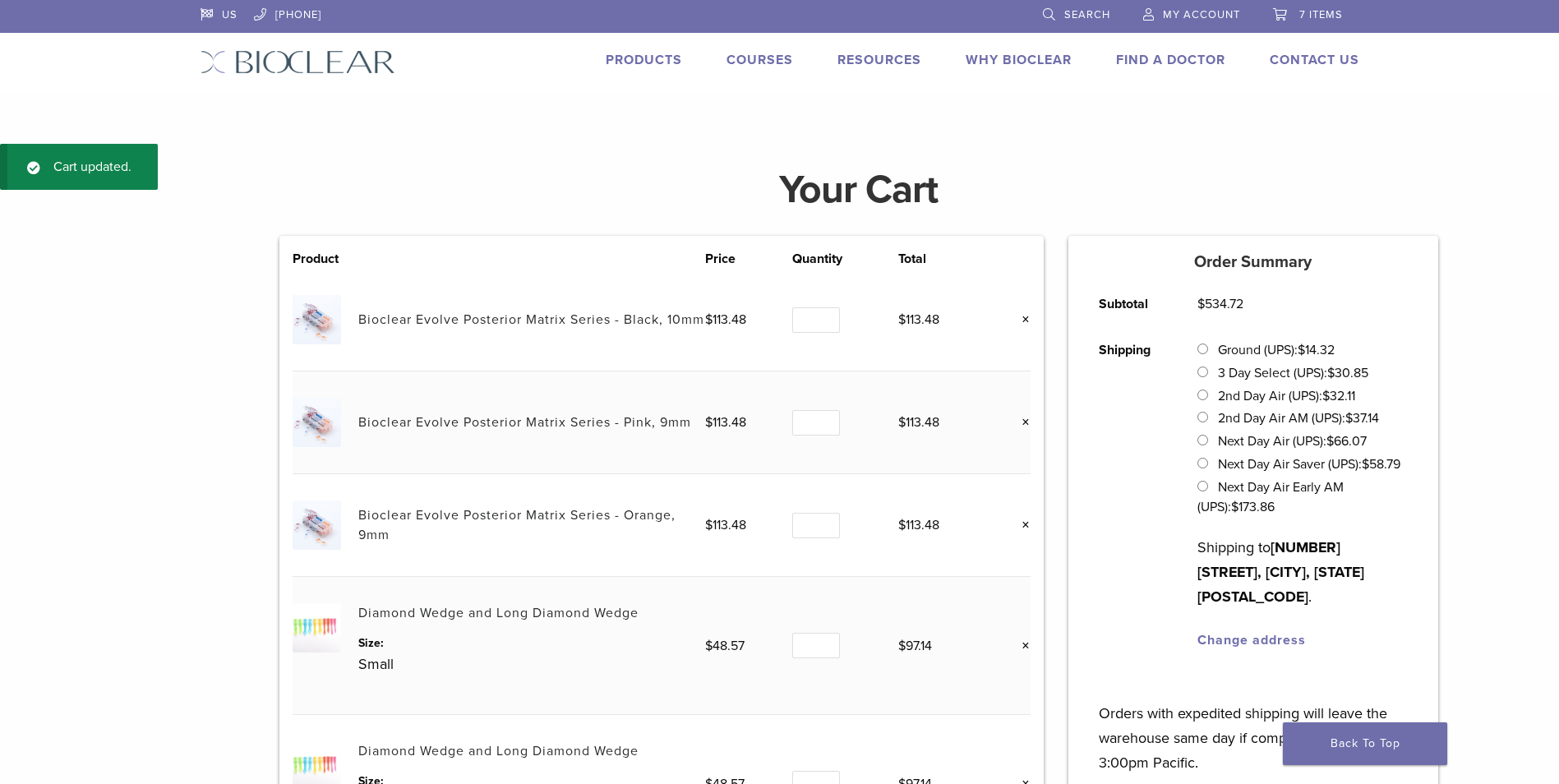 click on "Products" at bounding box center (643, 60) 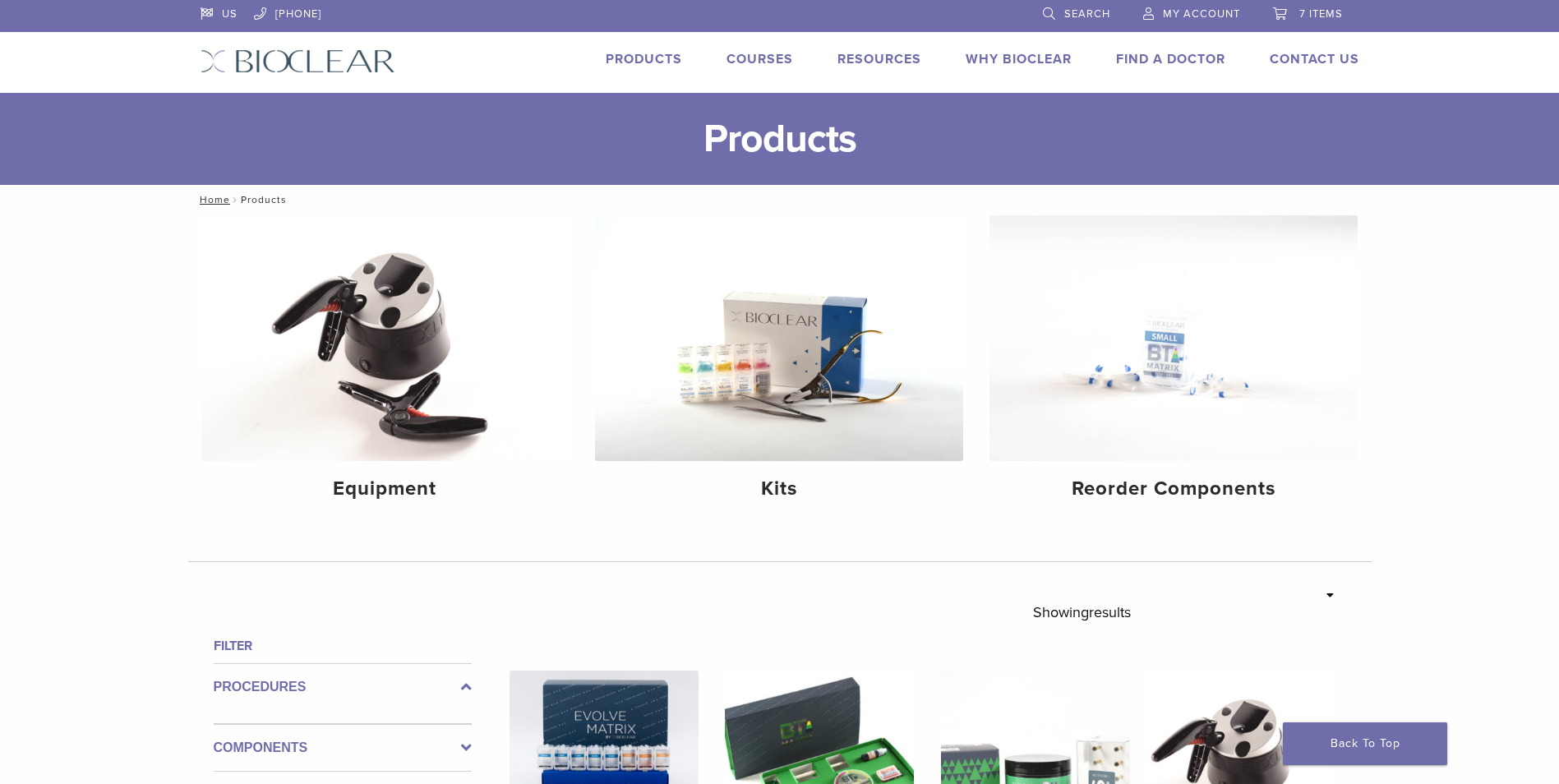 scroll, scrollTop: 0, scrollLeft: 0, axis: both 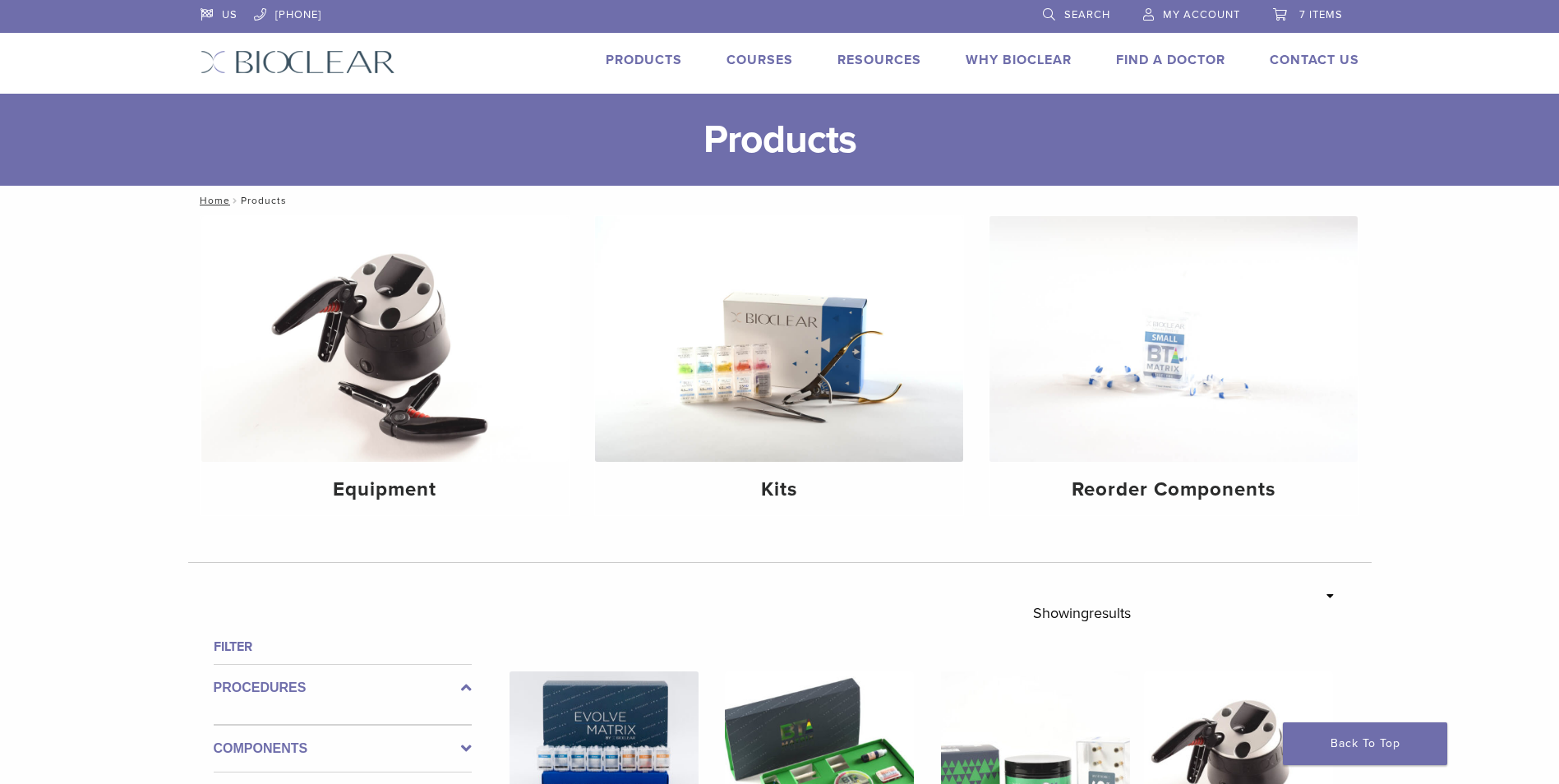 drag, startPoint x: 631, startPoint y: 75, endPoint x: 630, endPoint y: 58, distance: 17.02939 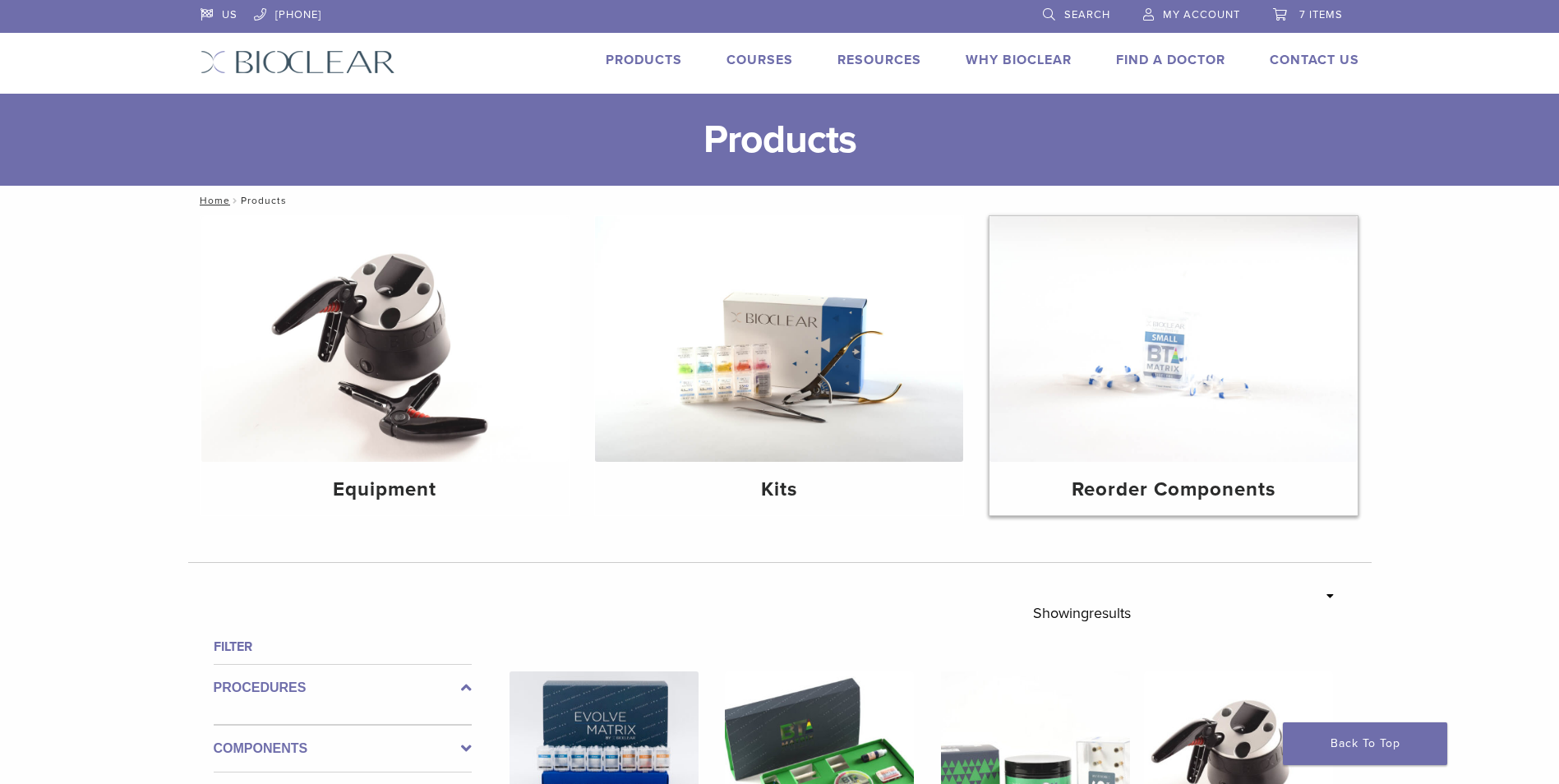 click on "Reorder Components" at bounding box center (1174, 490) 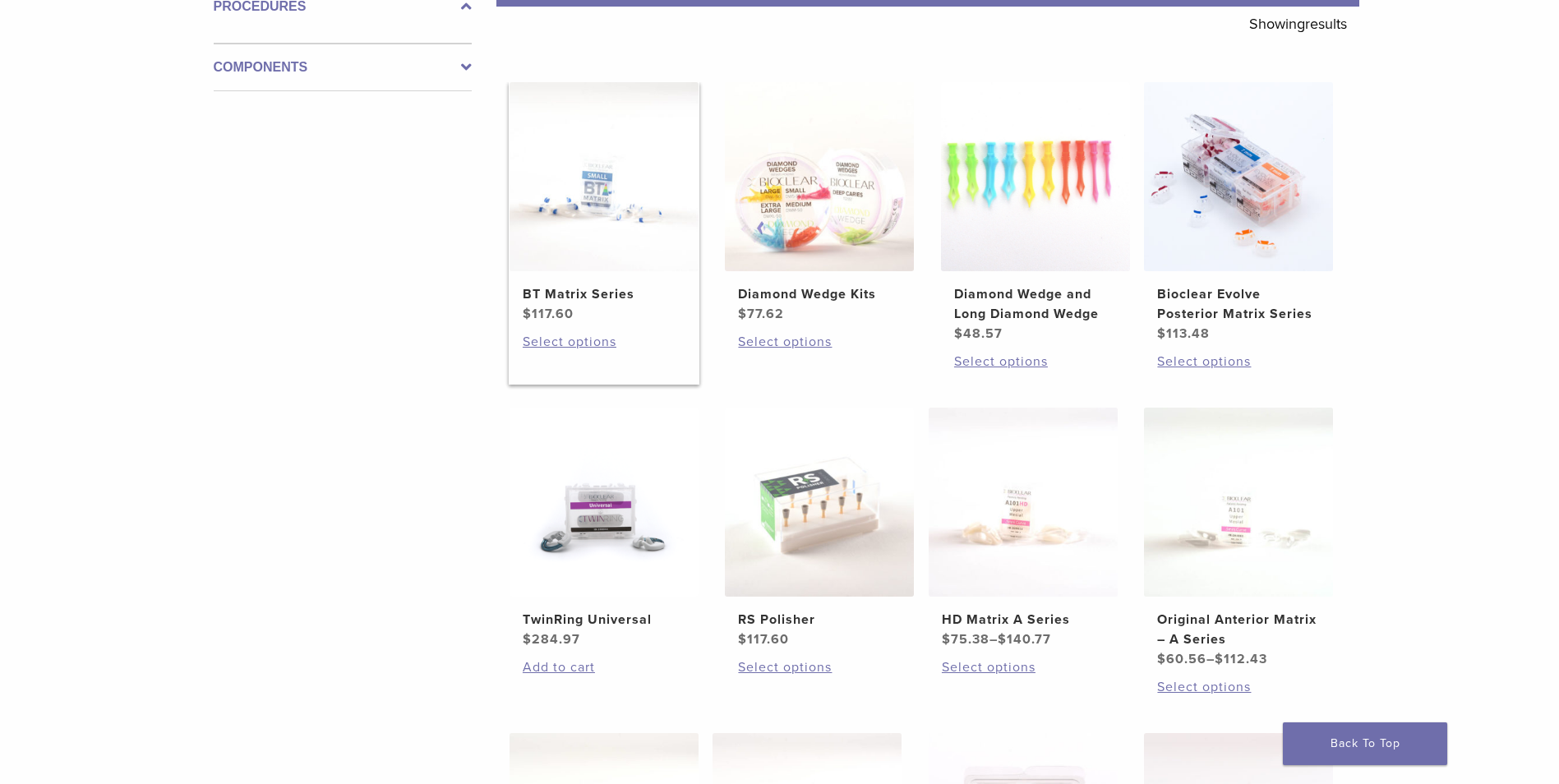scroll, scrollTop: 329, scrollLeft: 0, axis: vertical 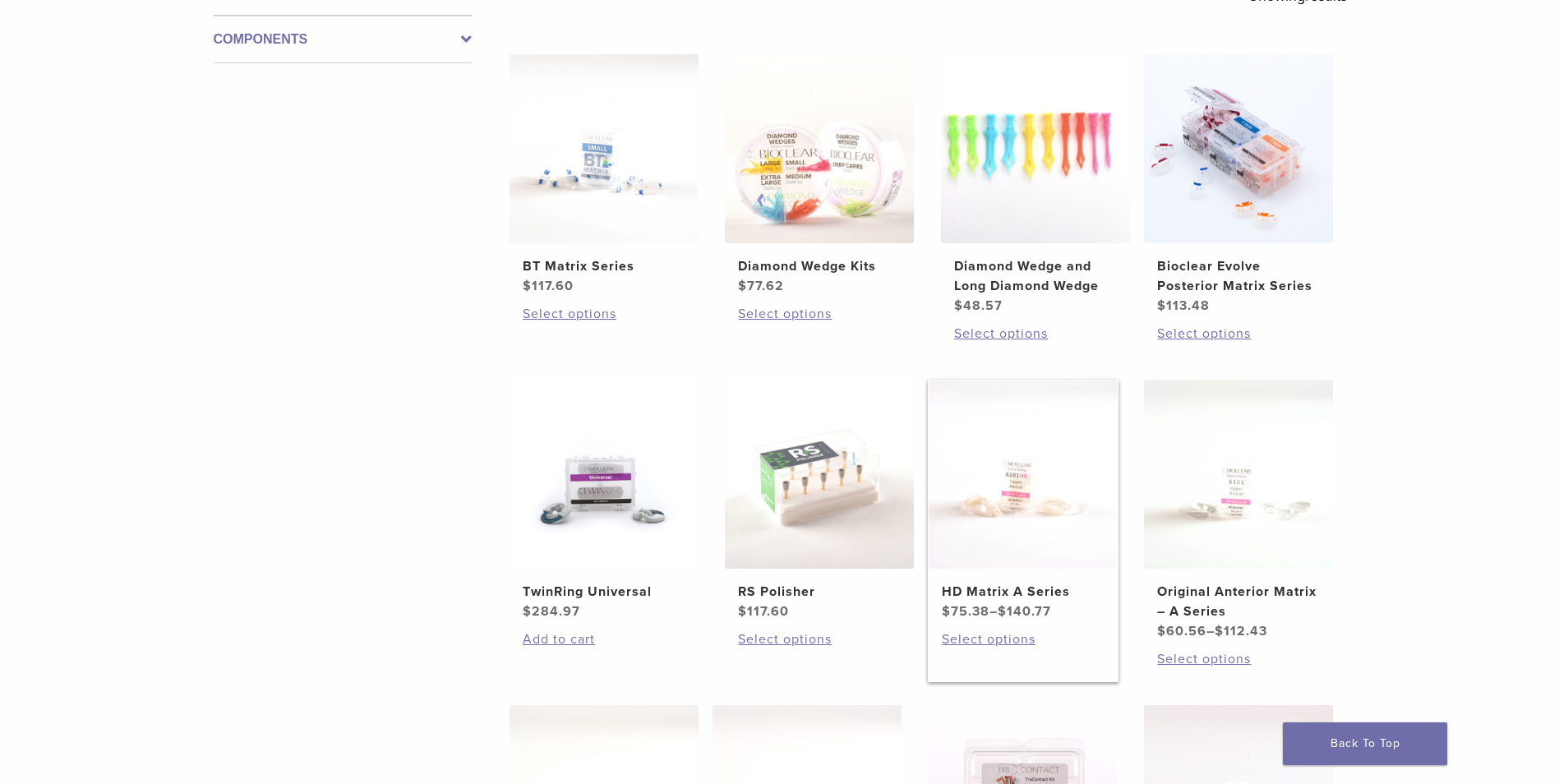 click on "HD Matrix A Series" at bounding box center [1023, 592] 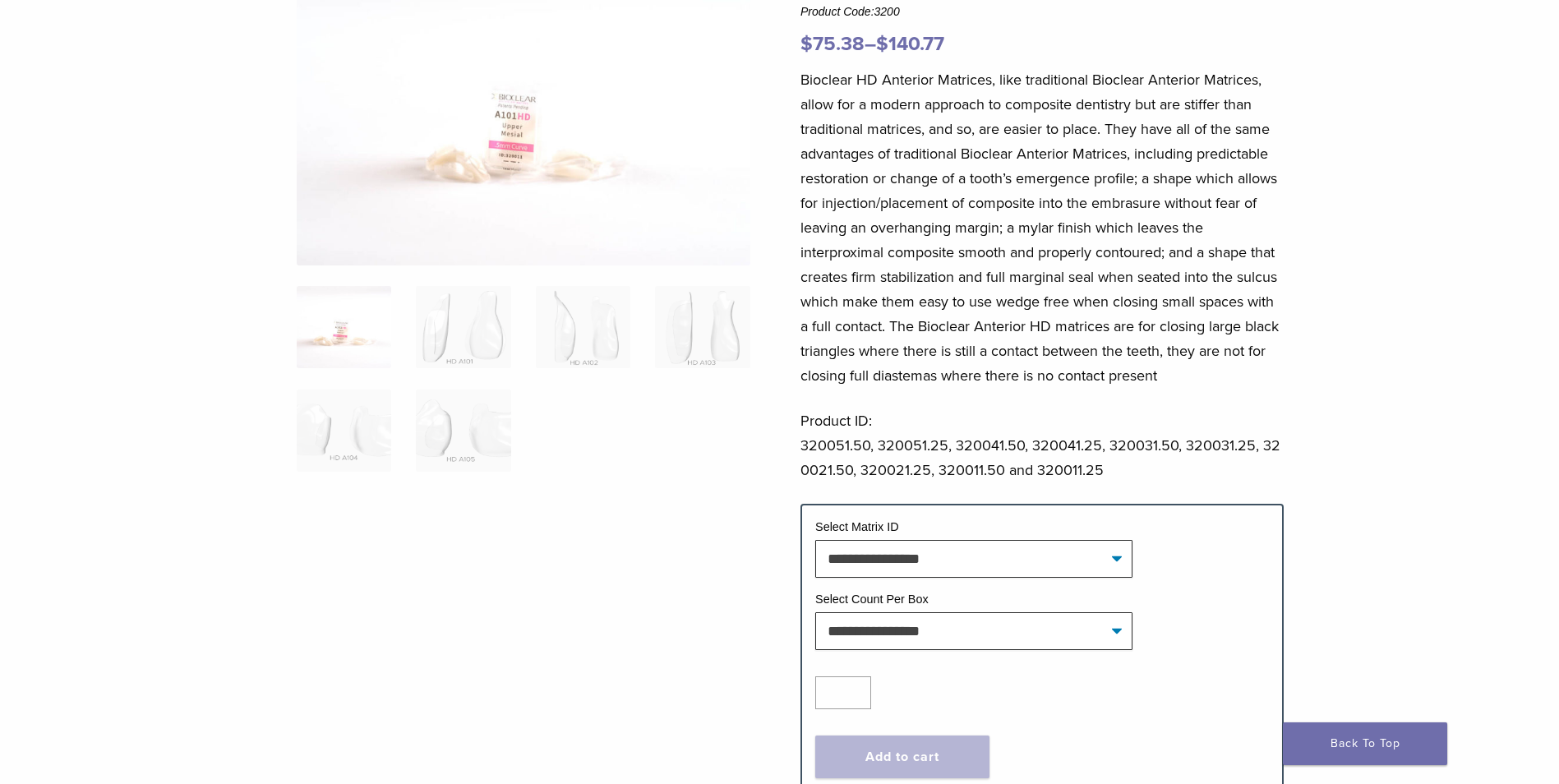 scroll, scrollTop: 329, scrollLeft: 0, axis: vertical 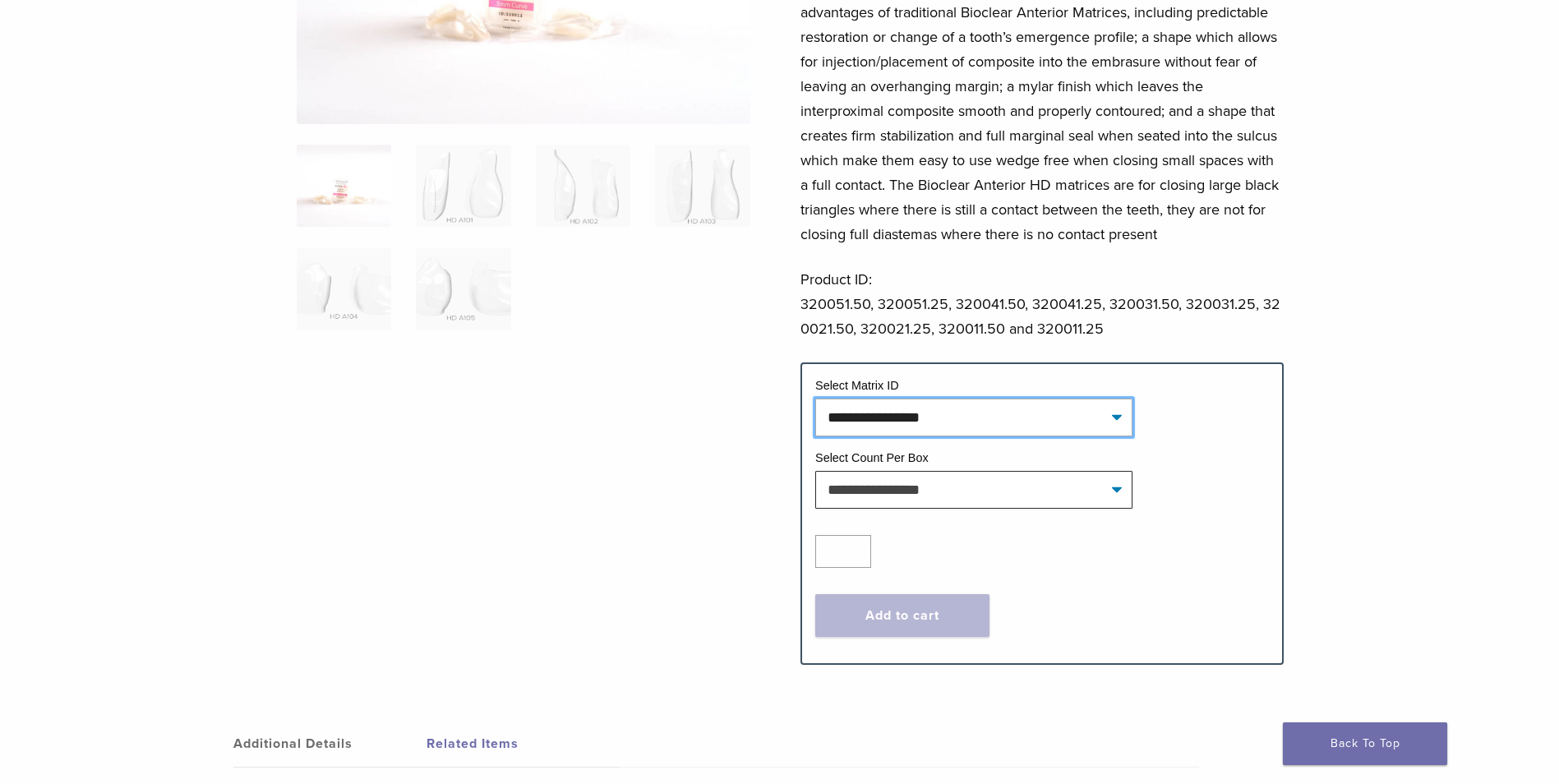click on "**********" 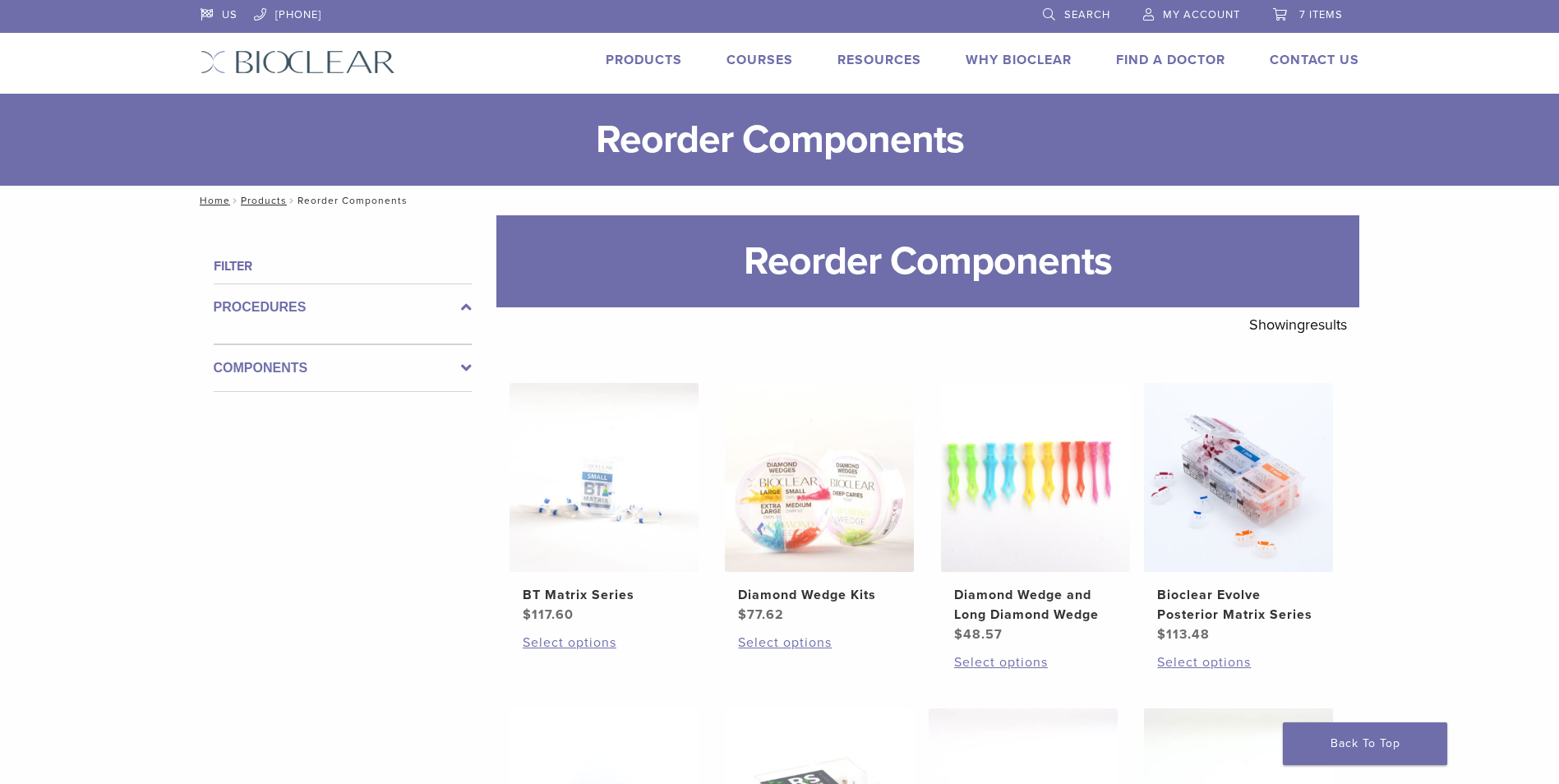 scroll, scrollTop: 329, scrollLeft: 0, axis: vertical 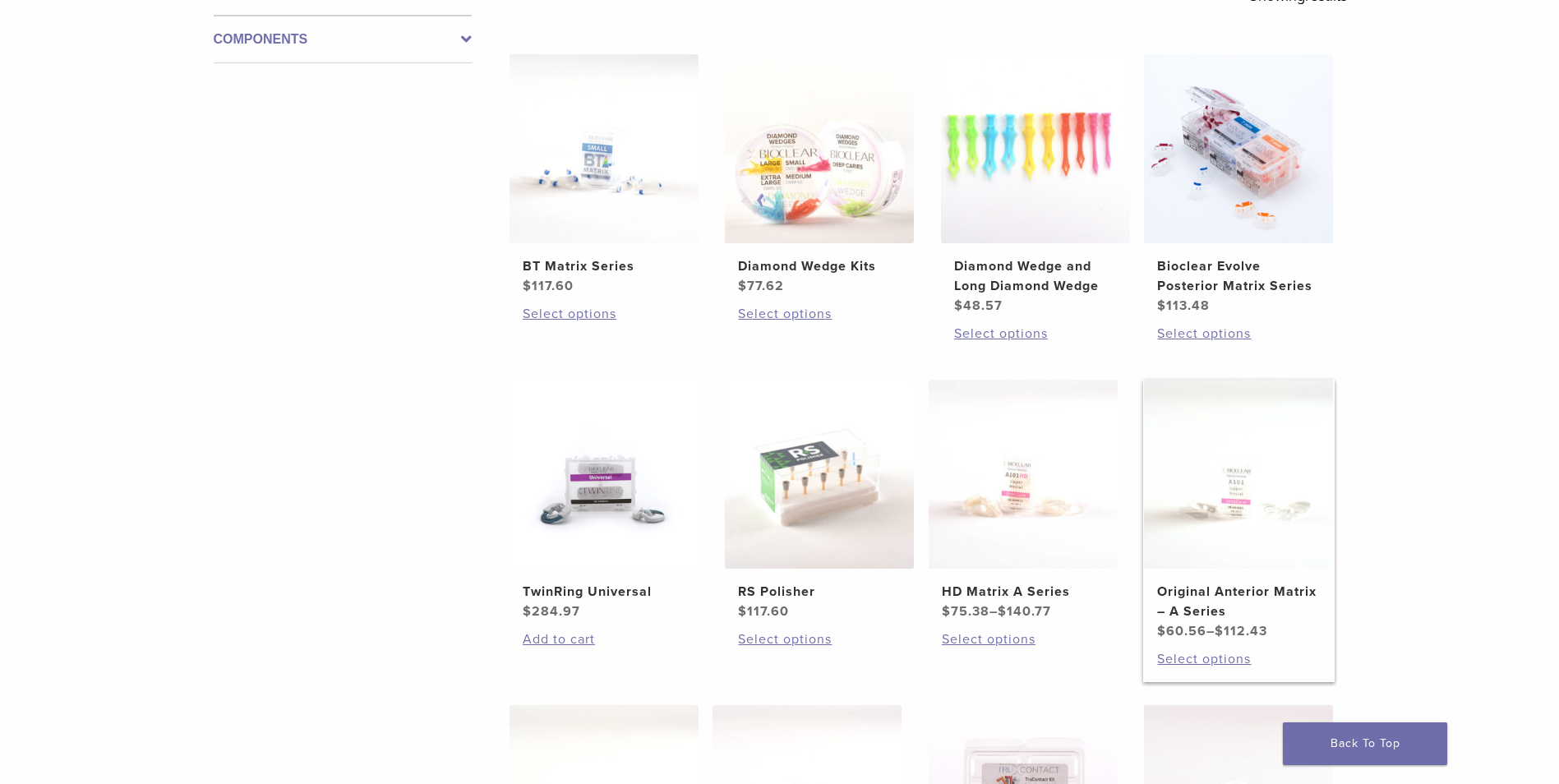 click at bounding box center (1238, 474) 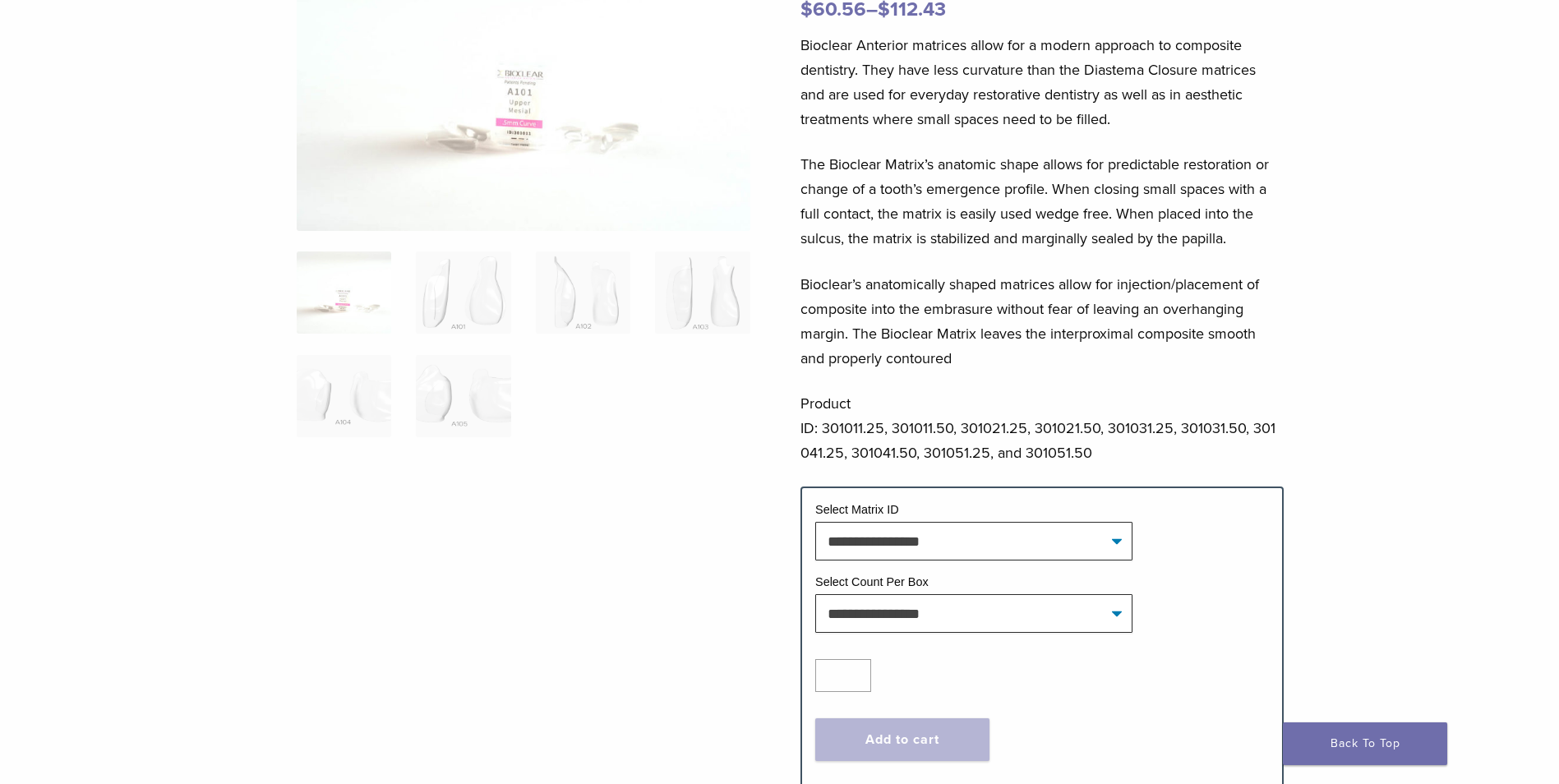 scroll, scrollTop: 247, scrollLeft: 0, axis: vertical 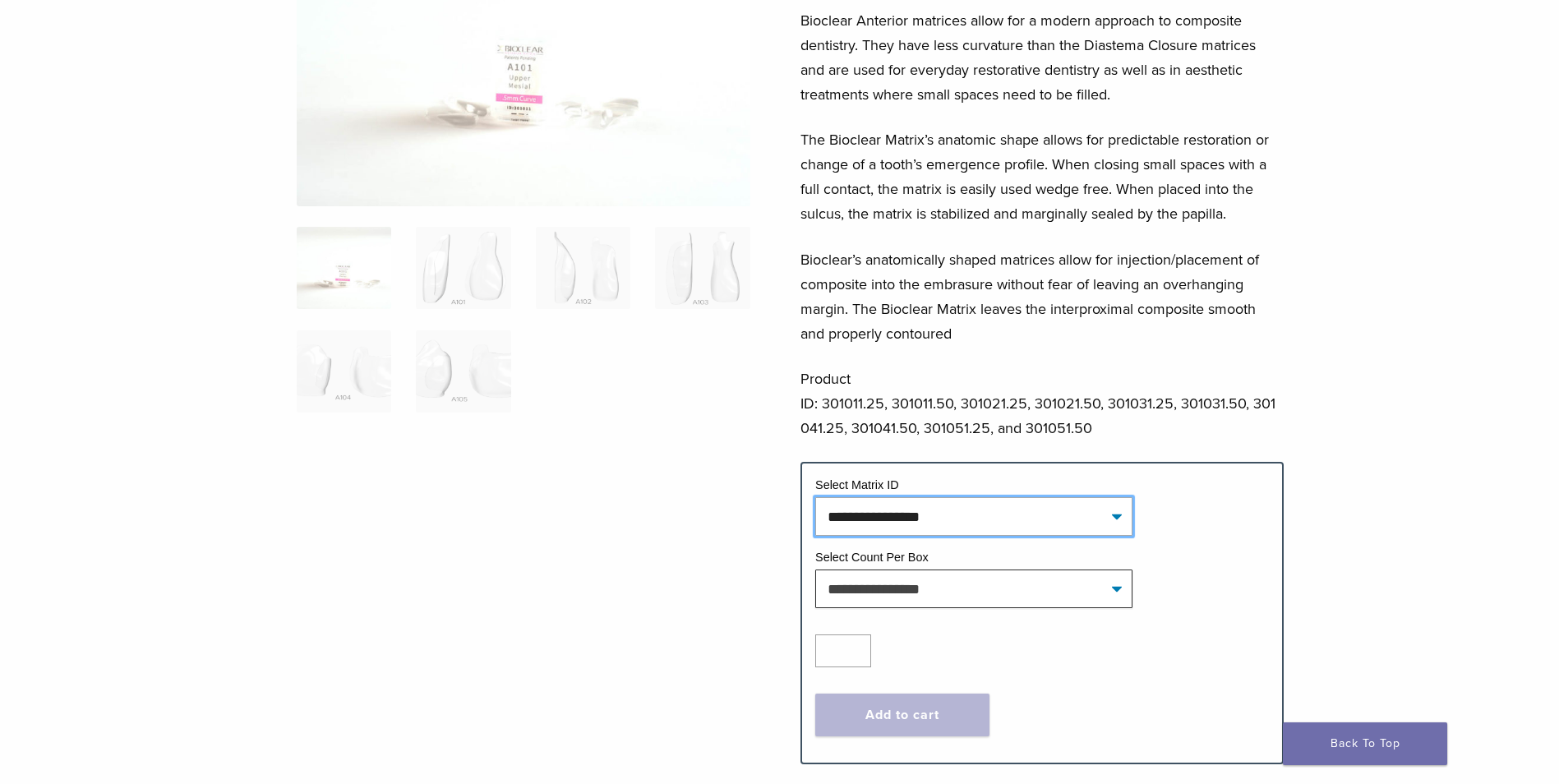click on "**********" 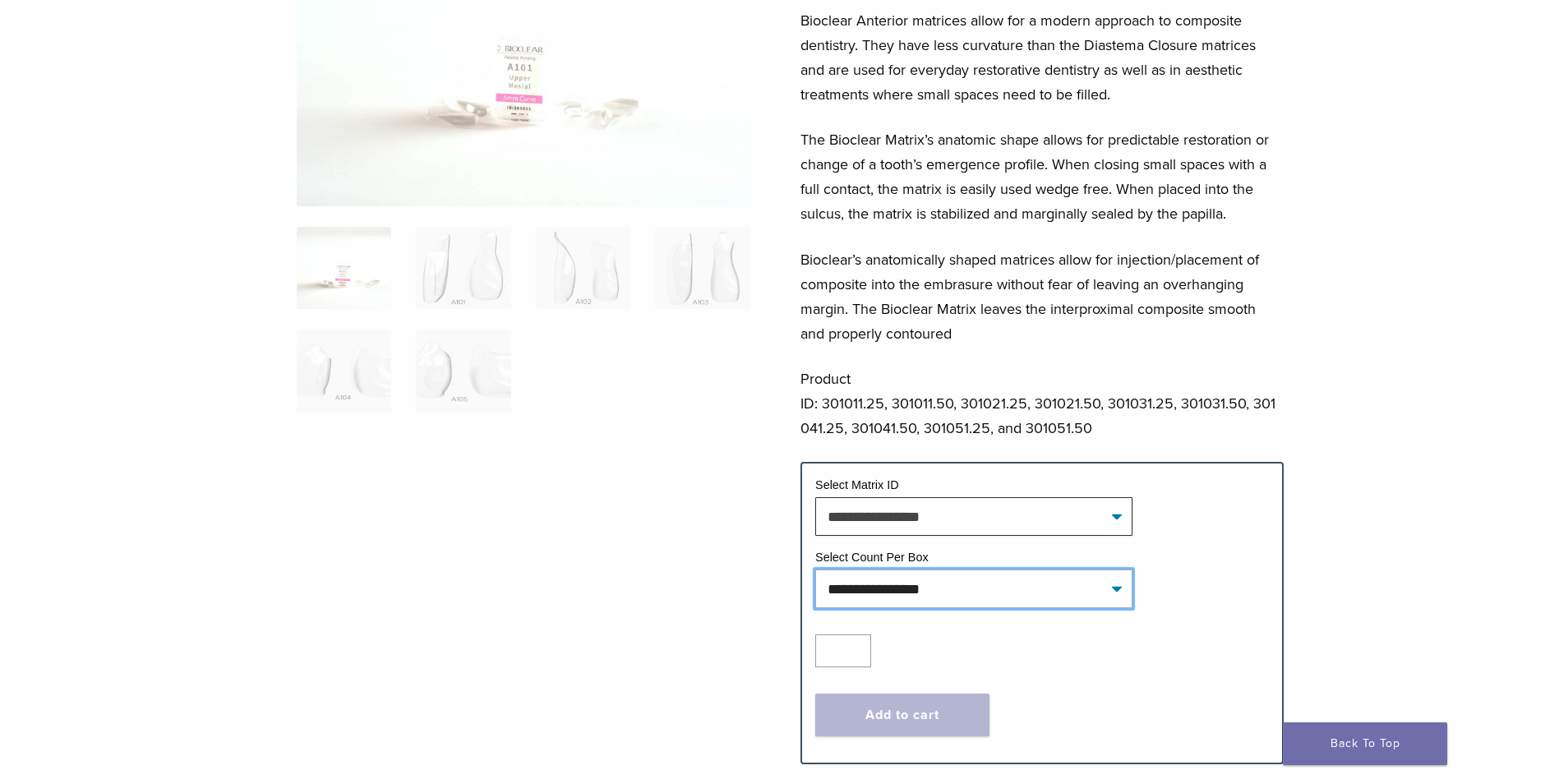 click on "**********" 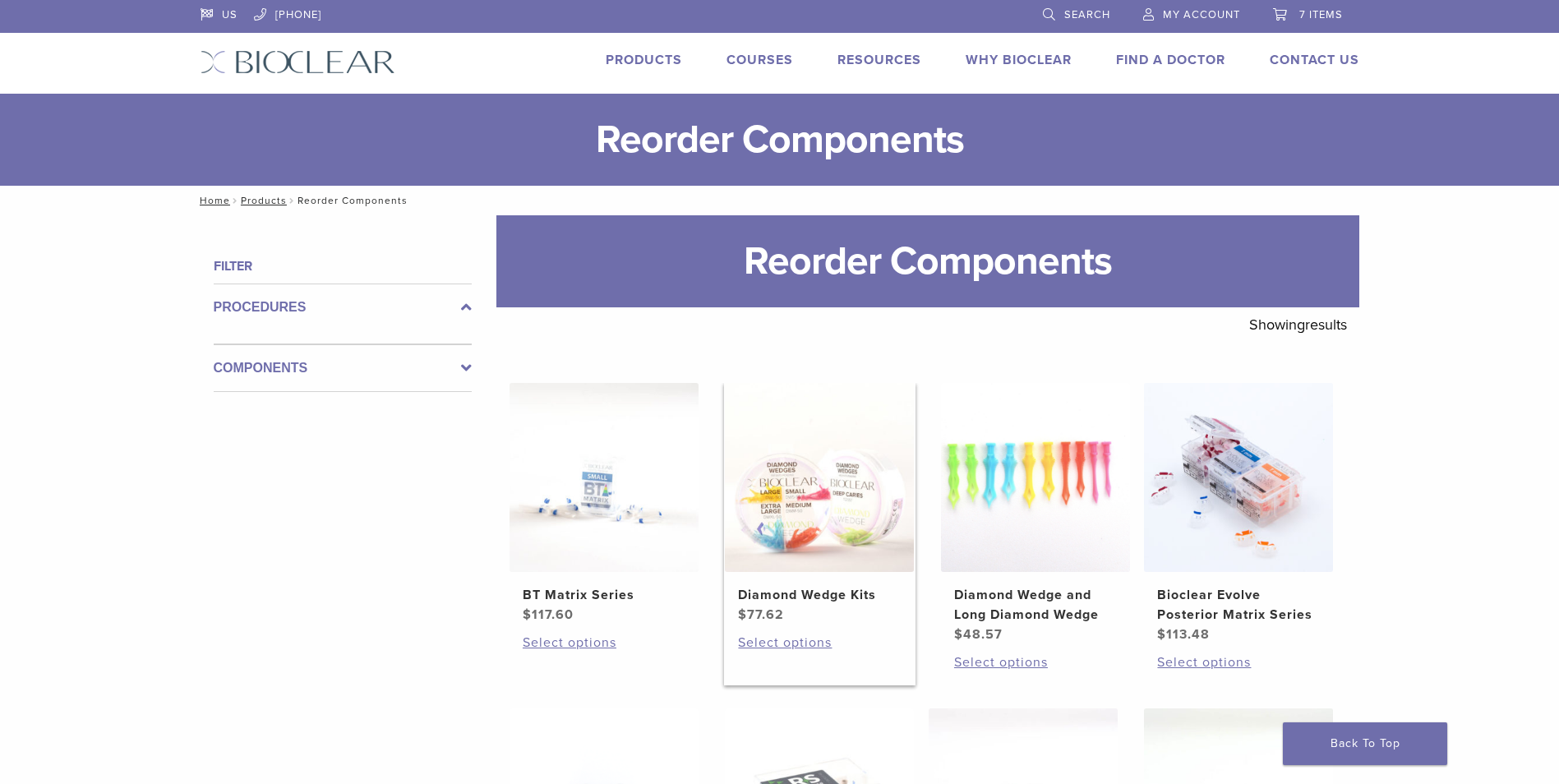 scroll, scrollTop: 329, scrollLeft: 0, axis: vertical 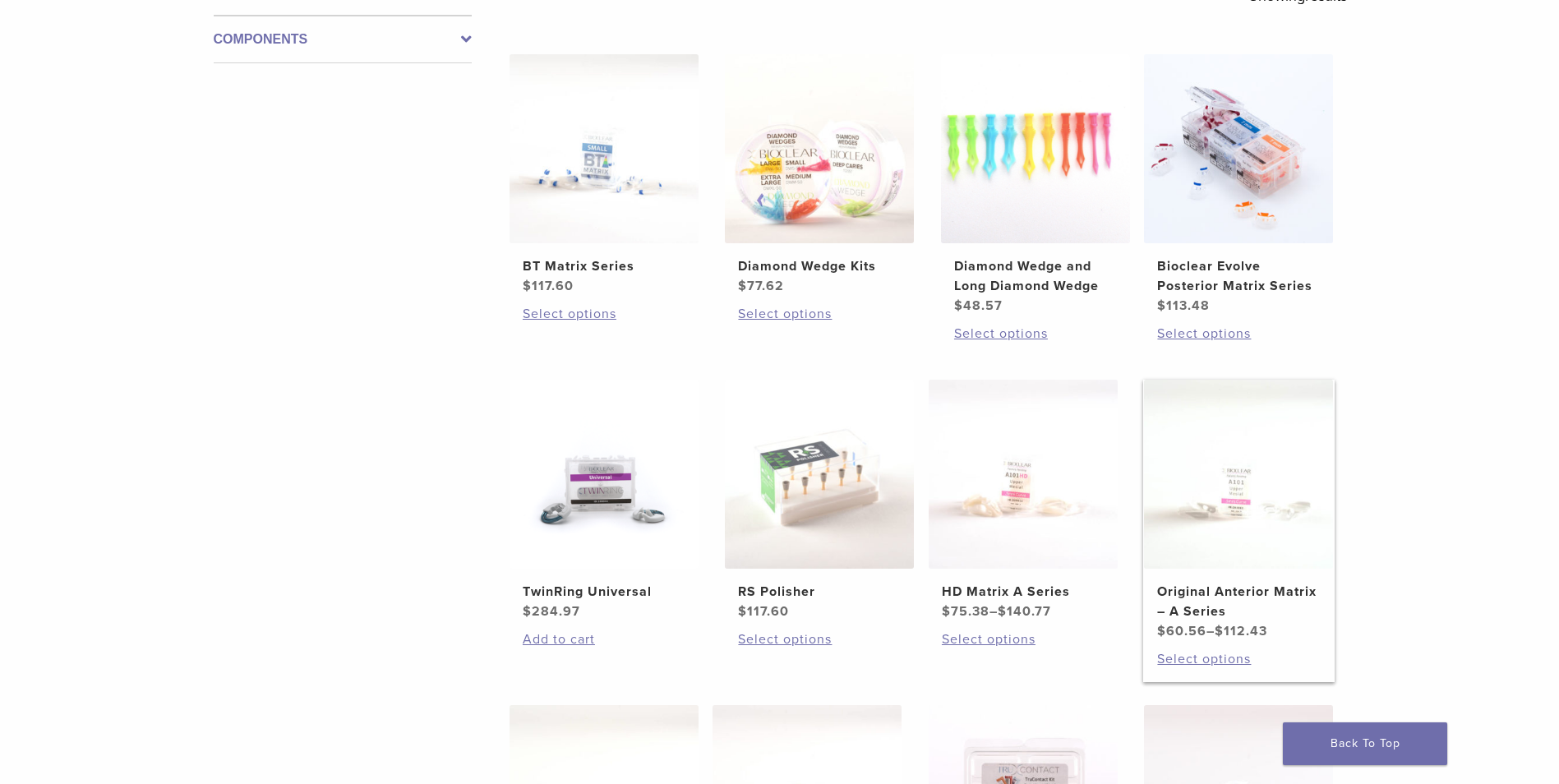 click at bounding box center [1238, 474] 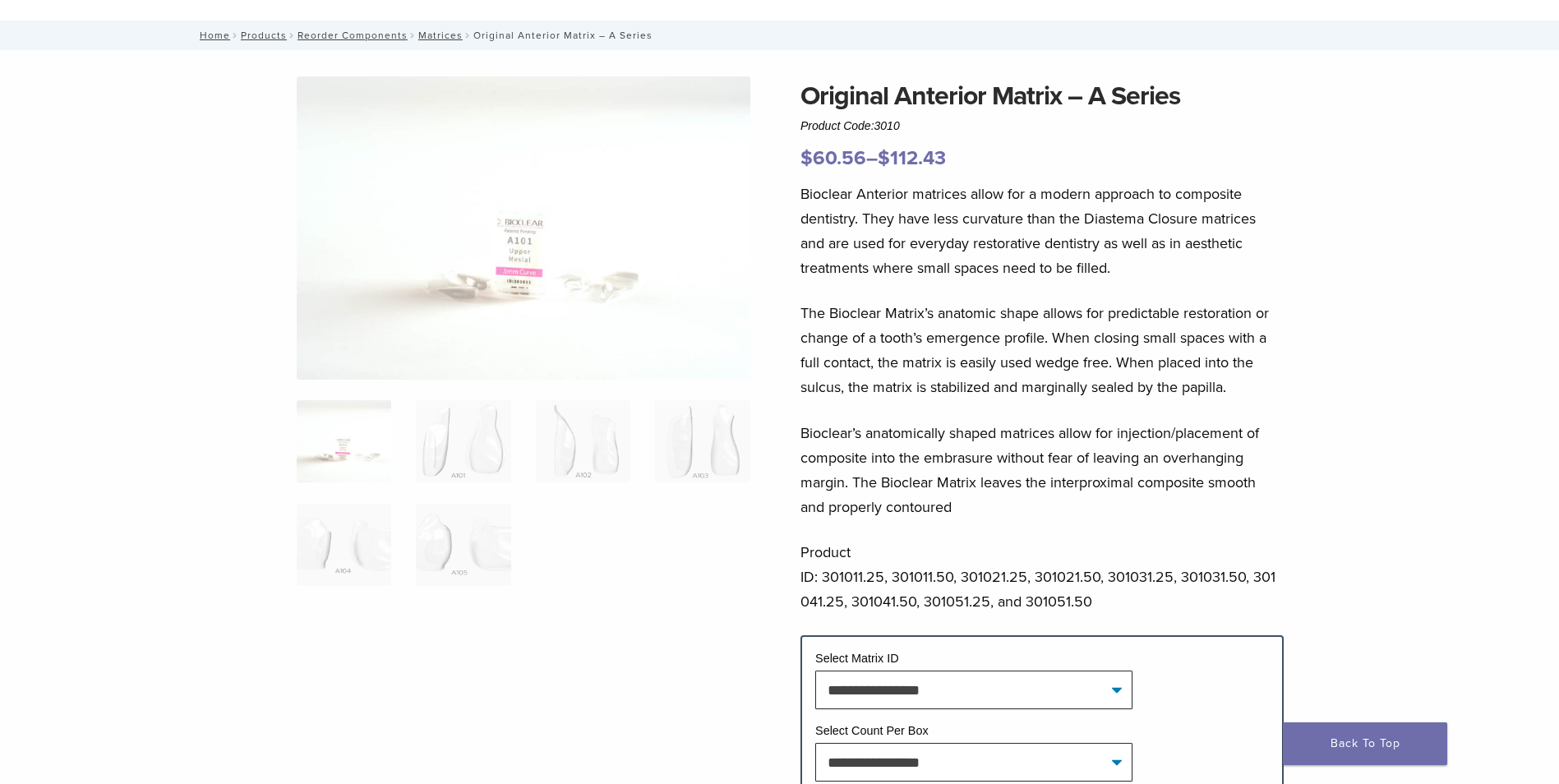 scroll, scrollTop: 164, scrollLeft: 0, axis: vertical 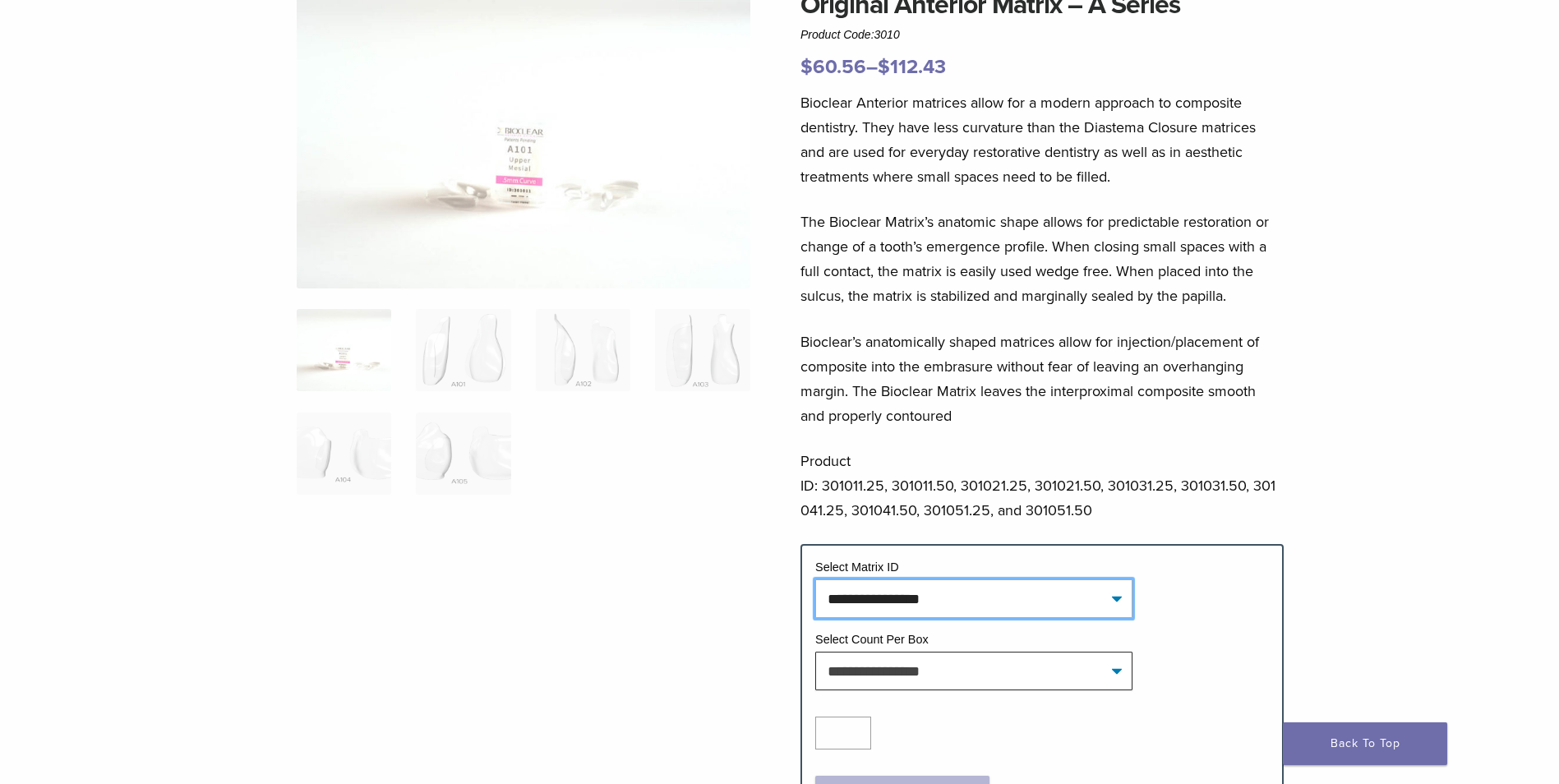 click on "**********" 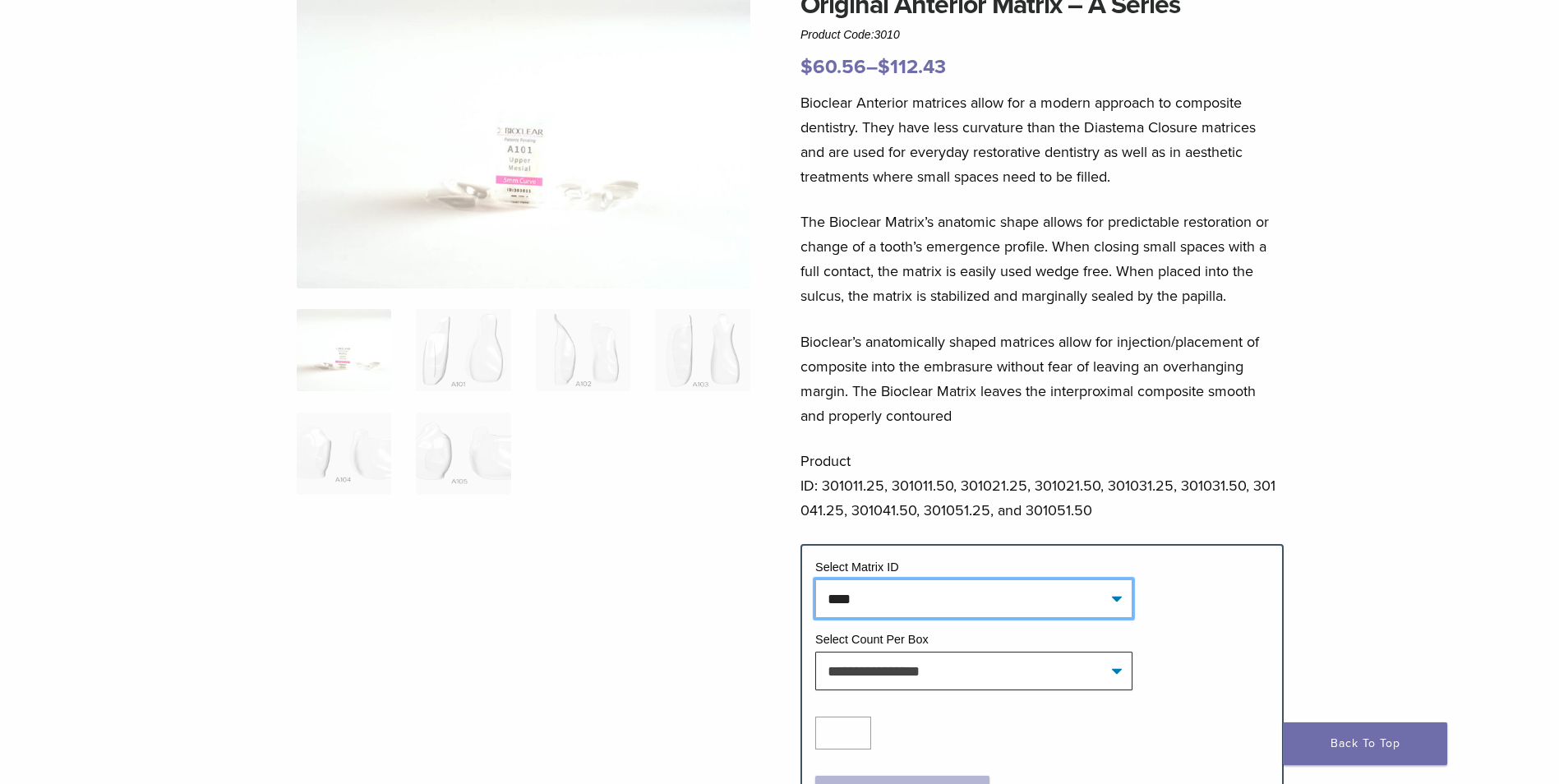 click on "**********" 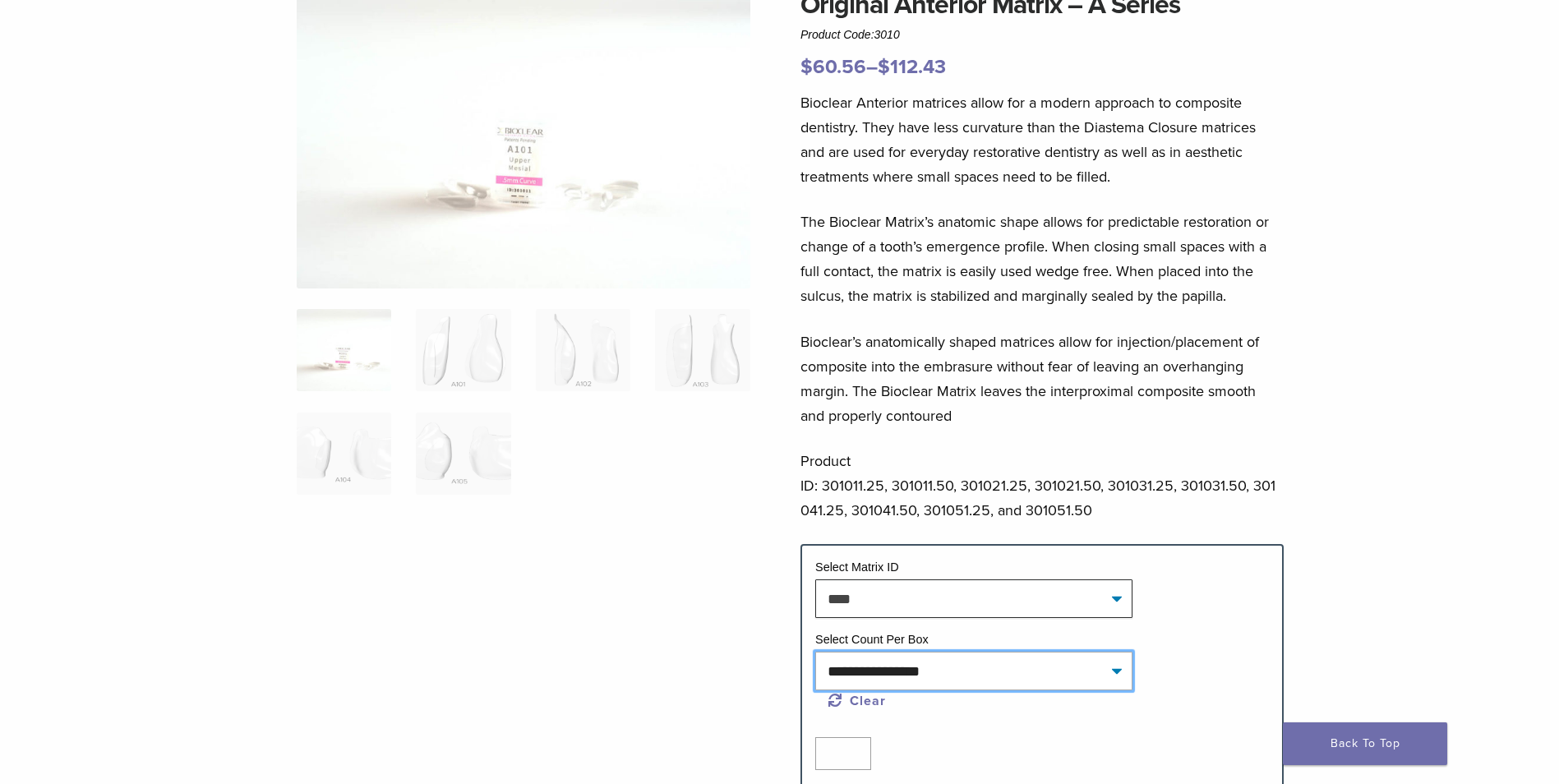click on "**********" 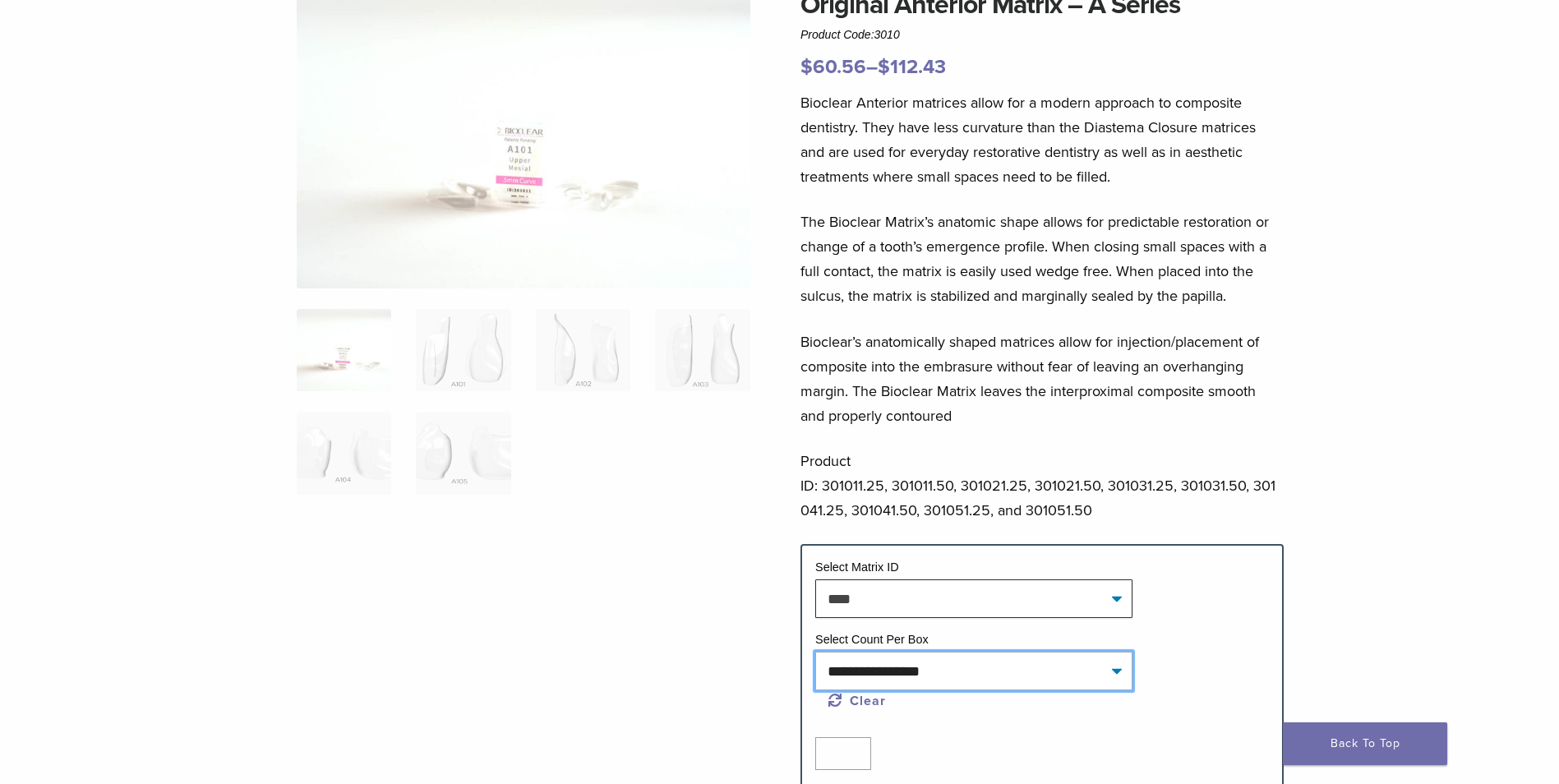 select on "*****" 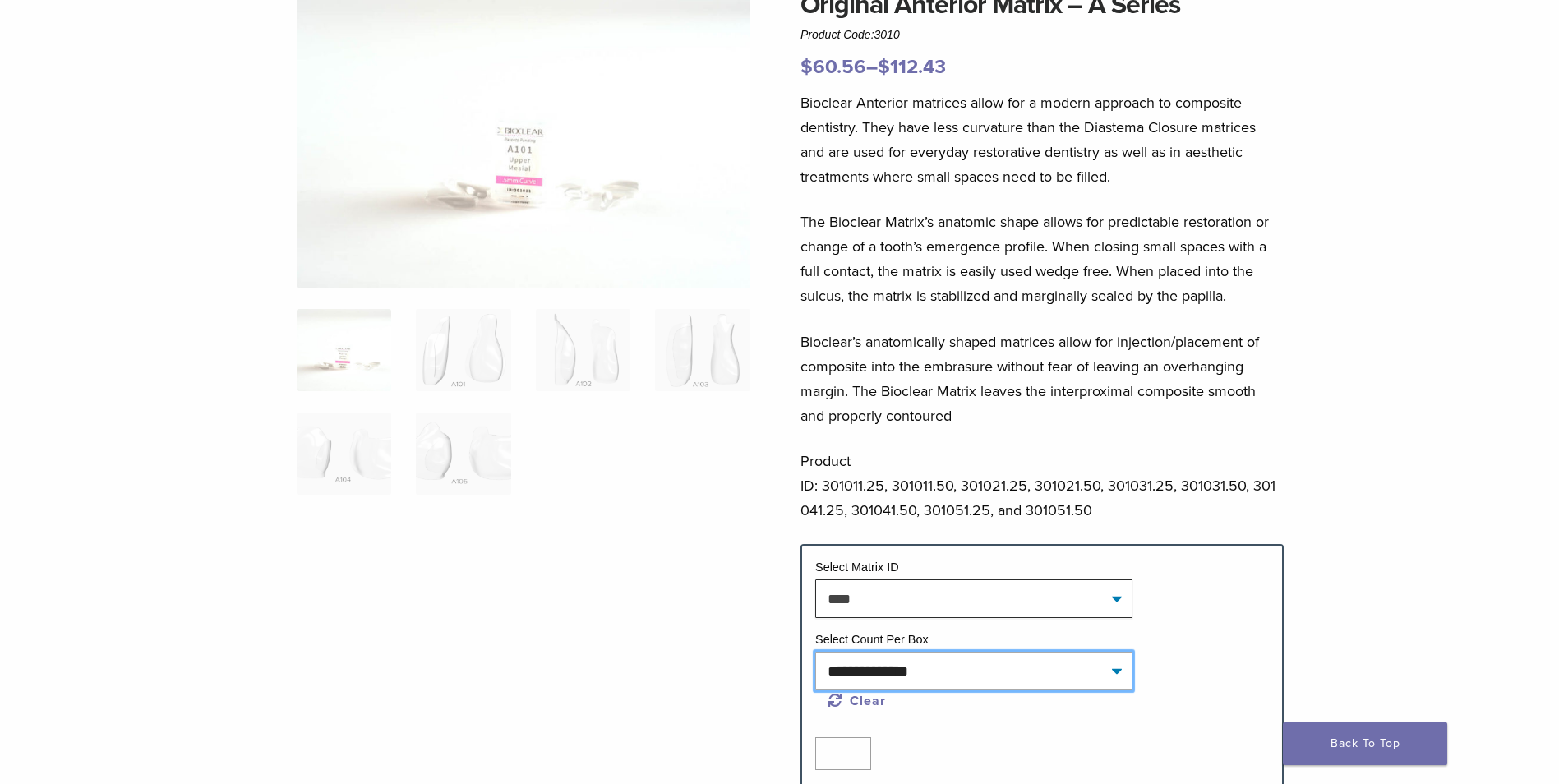 click on "**********" 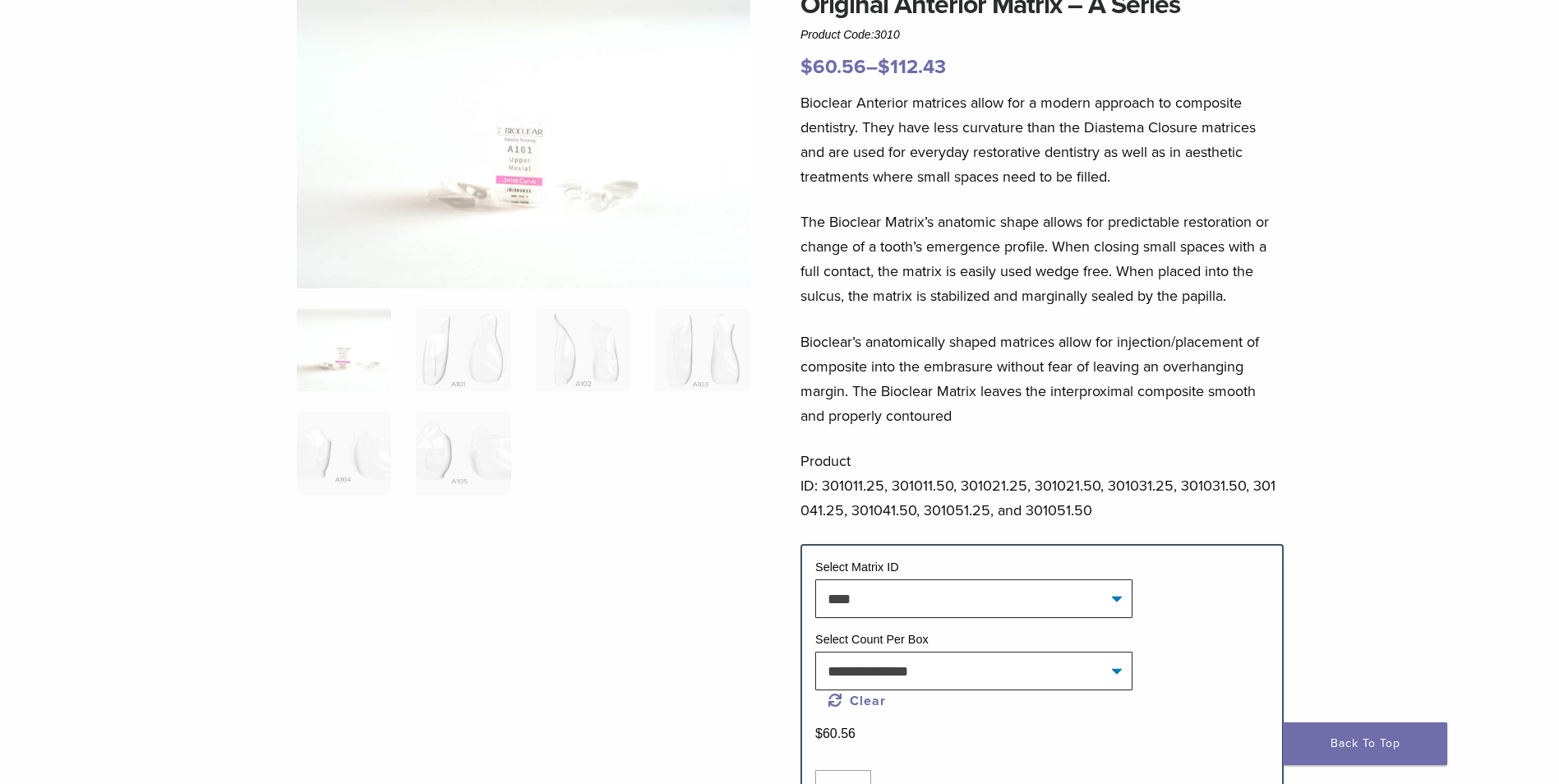 drag, startPoint x: 750, startPoint y: 534, endPoint x: 768, endPoint y: 478, distance: 58.821765 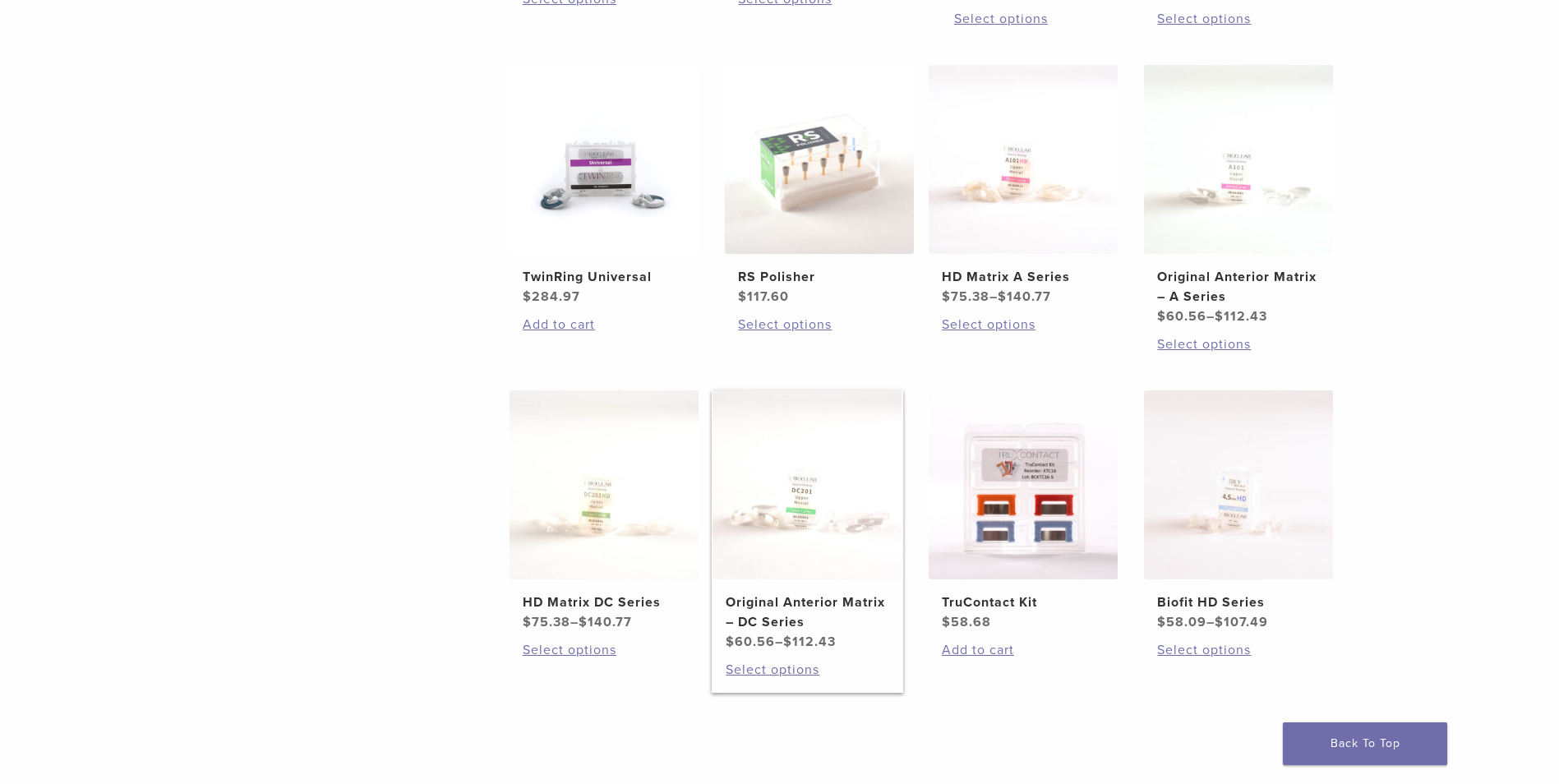 scroll, scrollTop: 657, scrollLeft: 0, axis: vertical 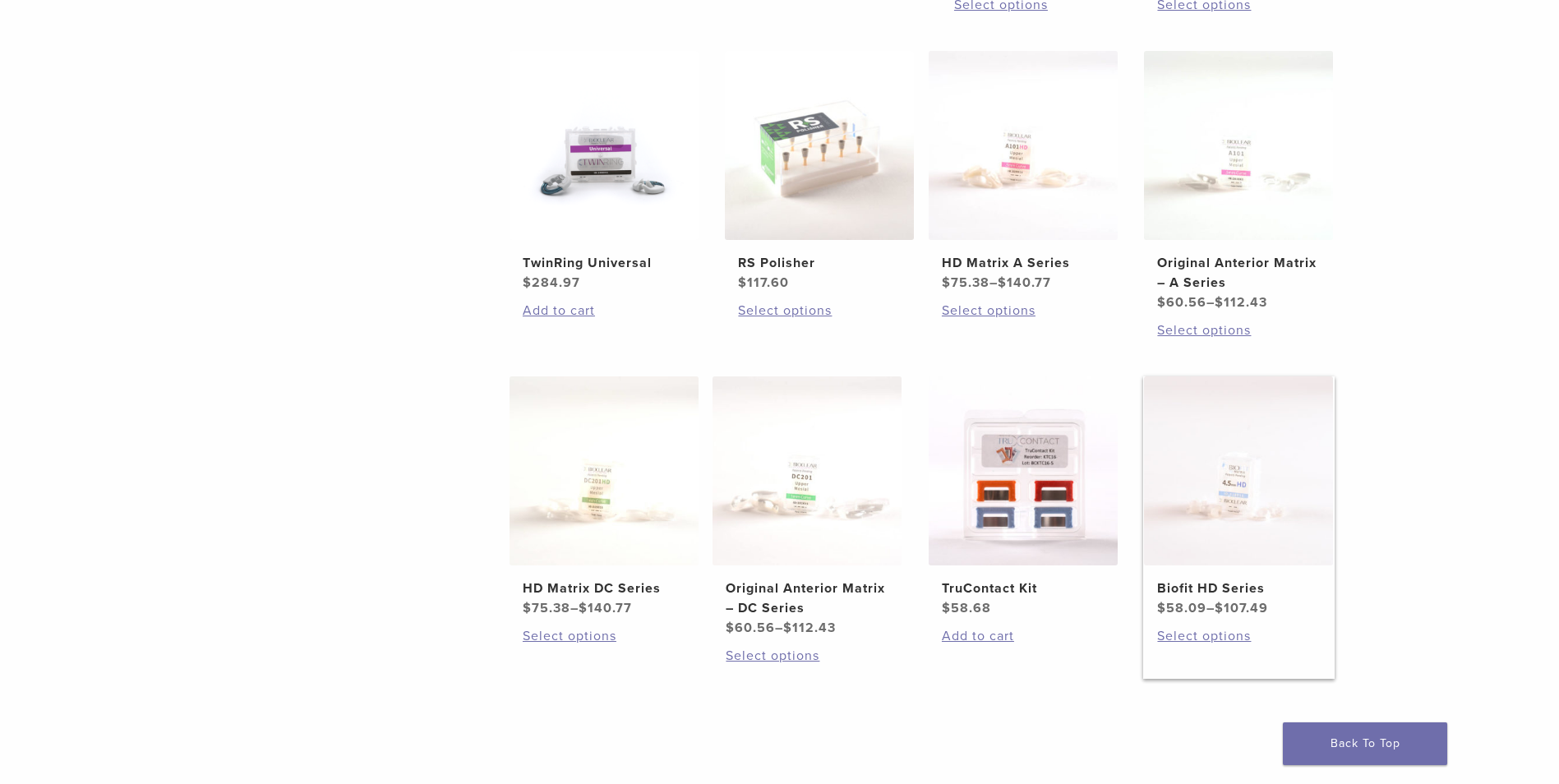 click at bounding box center (1238, 471) 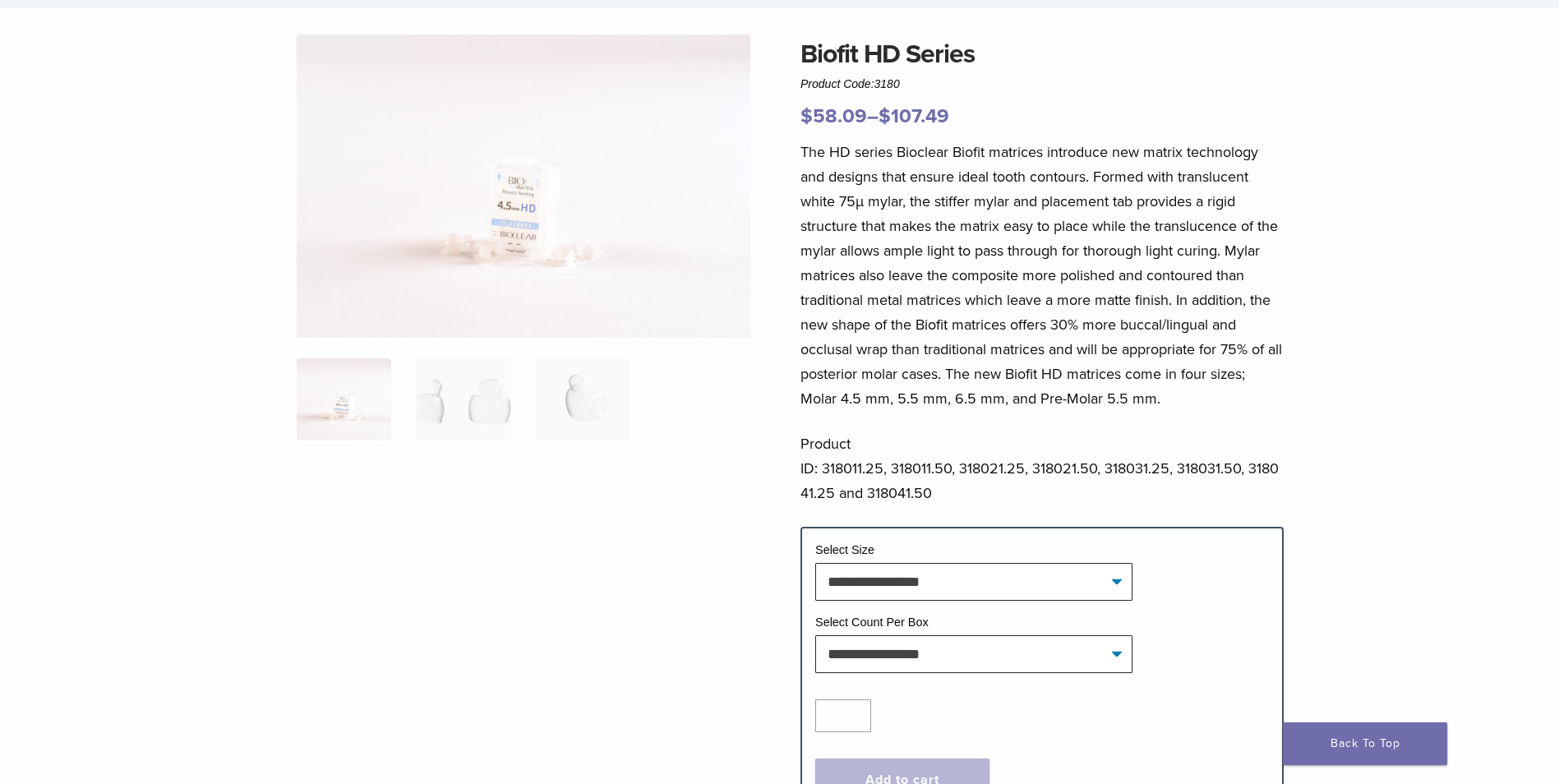 scroll, scrollTop: 164, scrollLeft: 0, axis: vertical 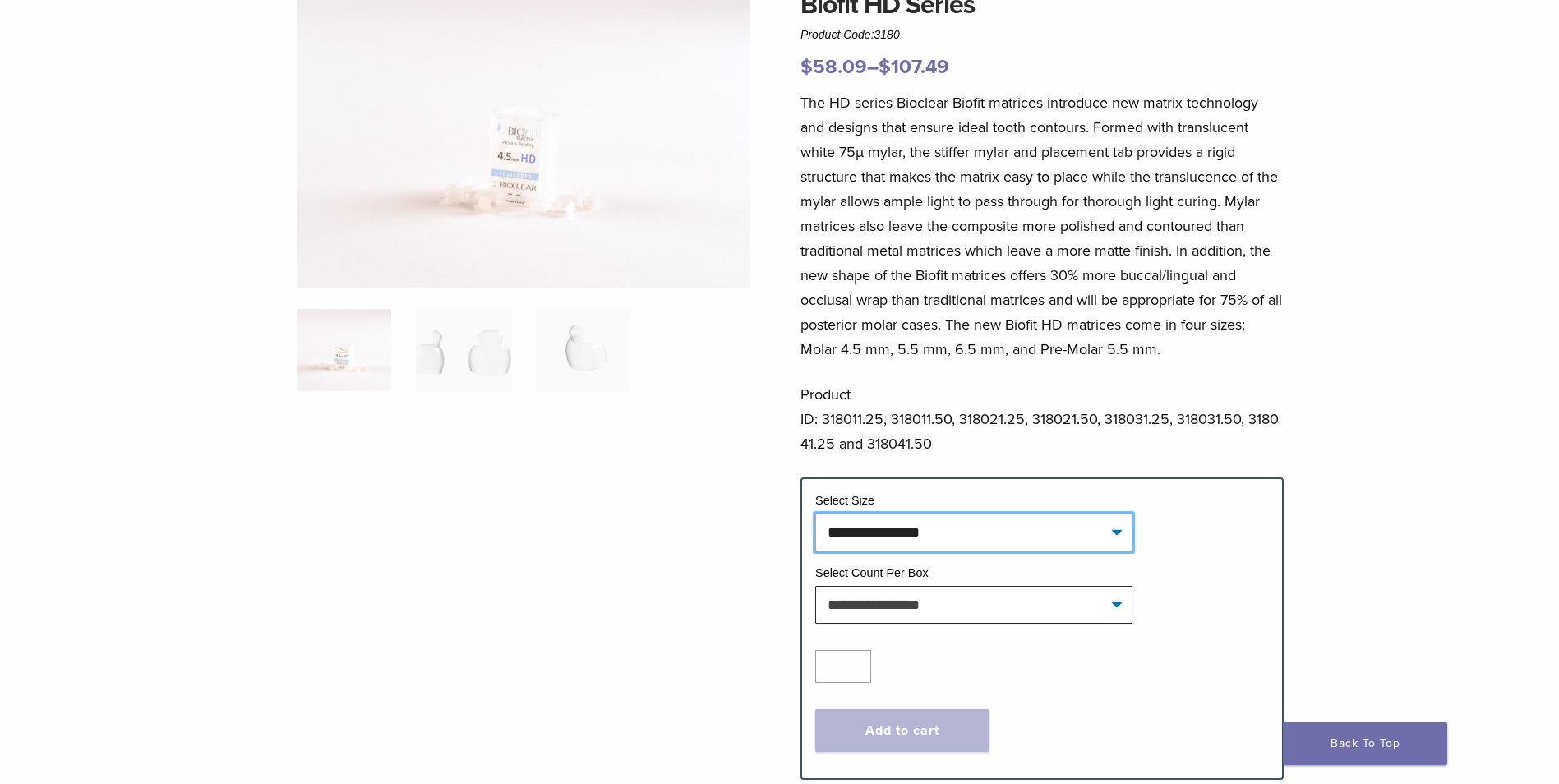 click on "**********" 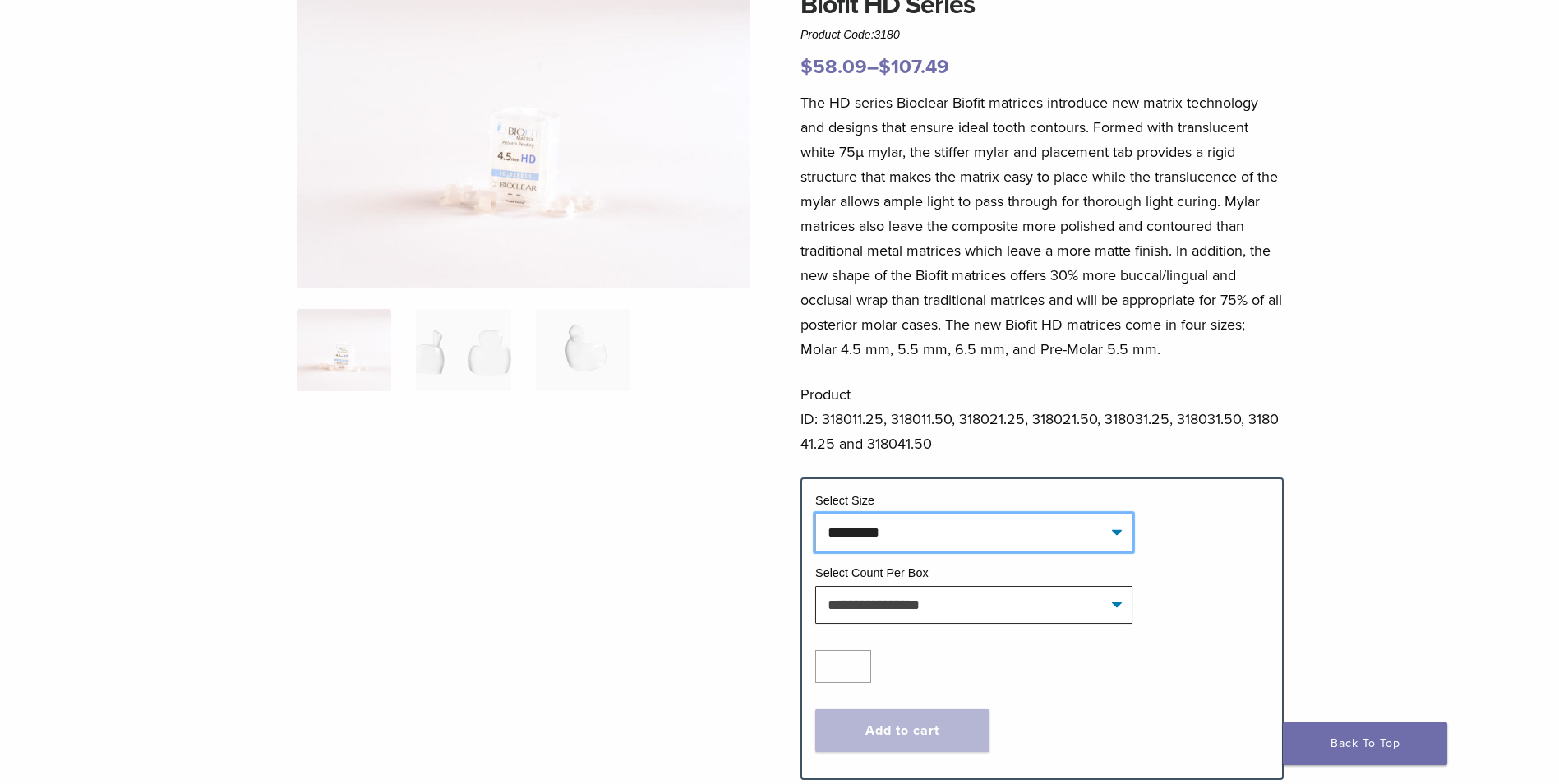 click on "**********" 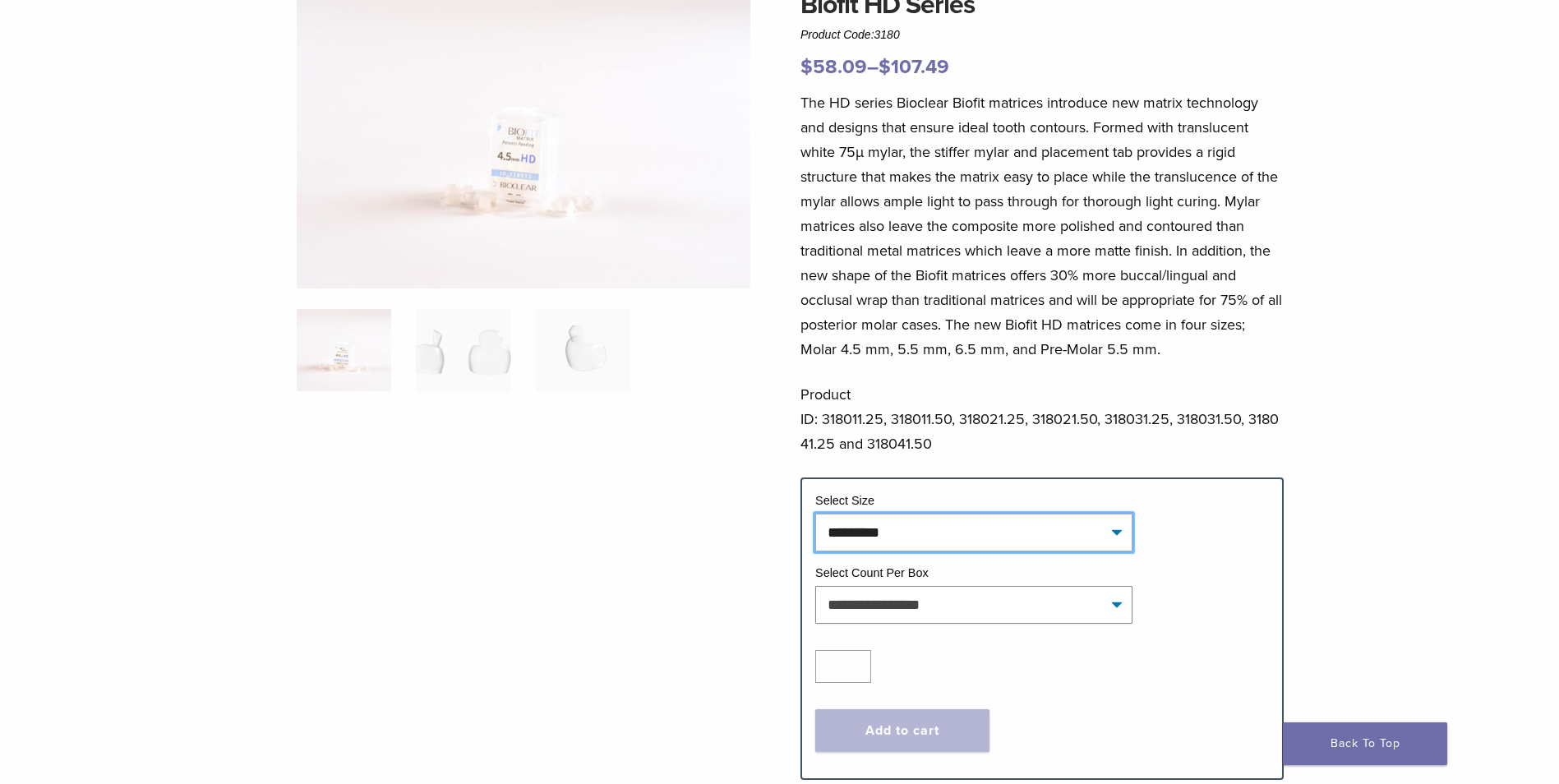 select on "*********" 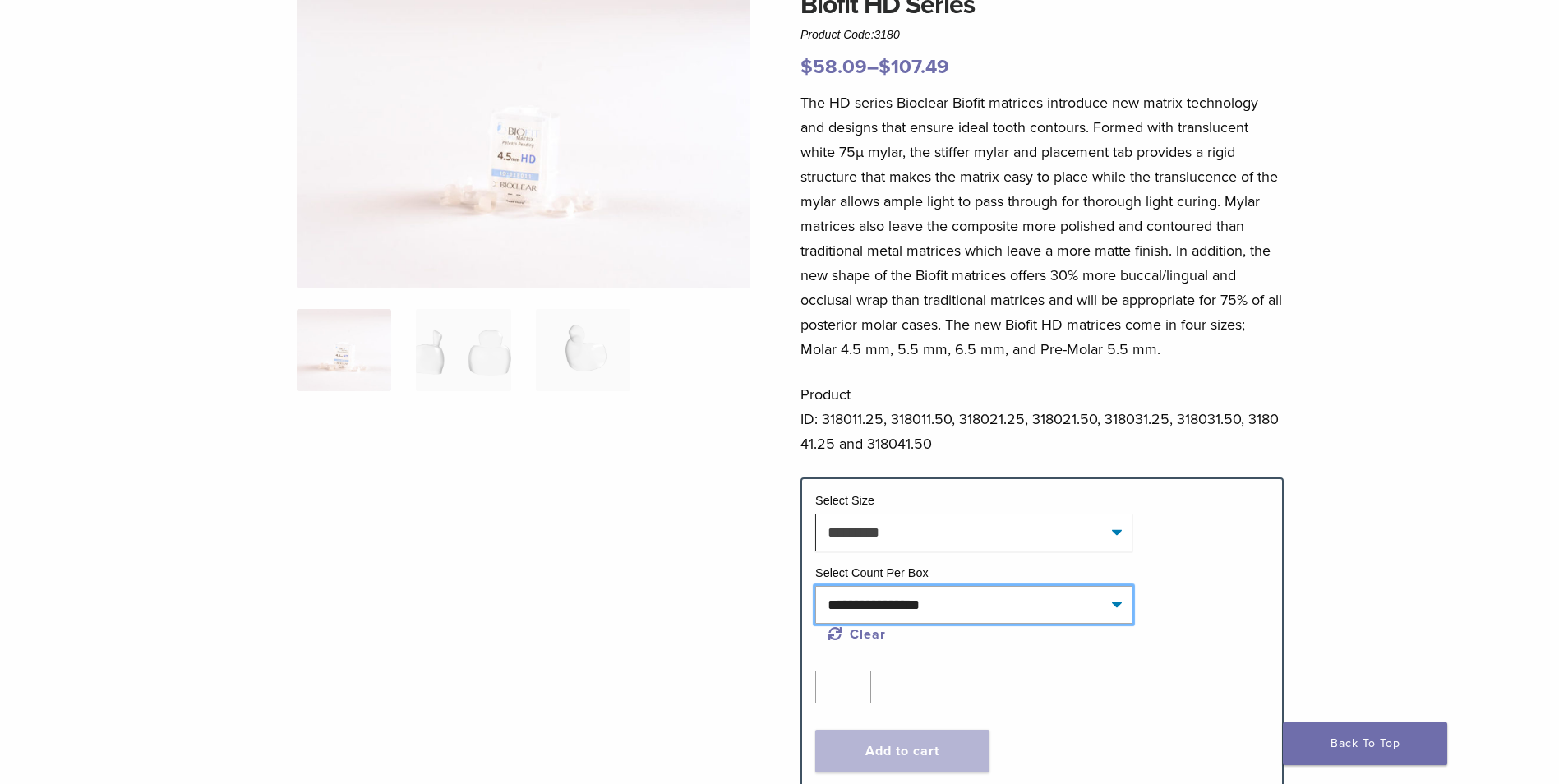 click on "**********" 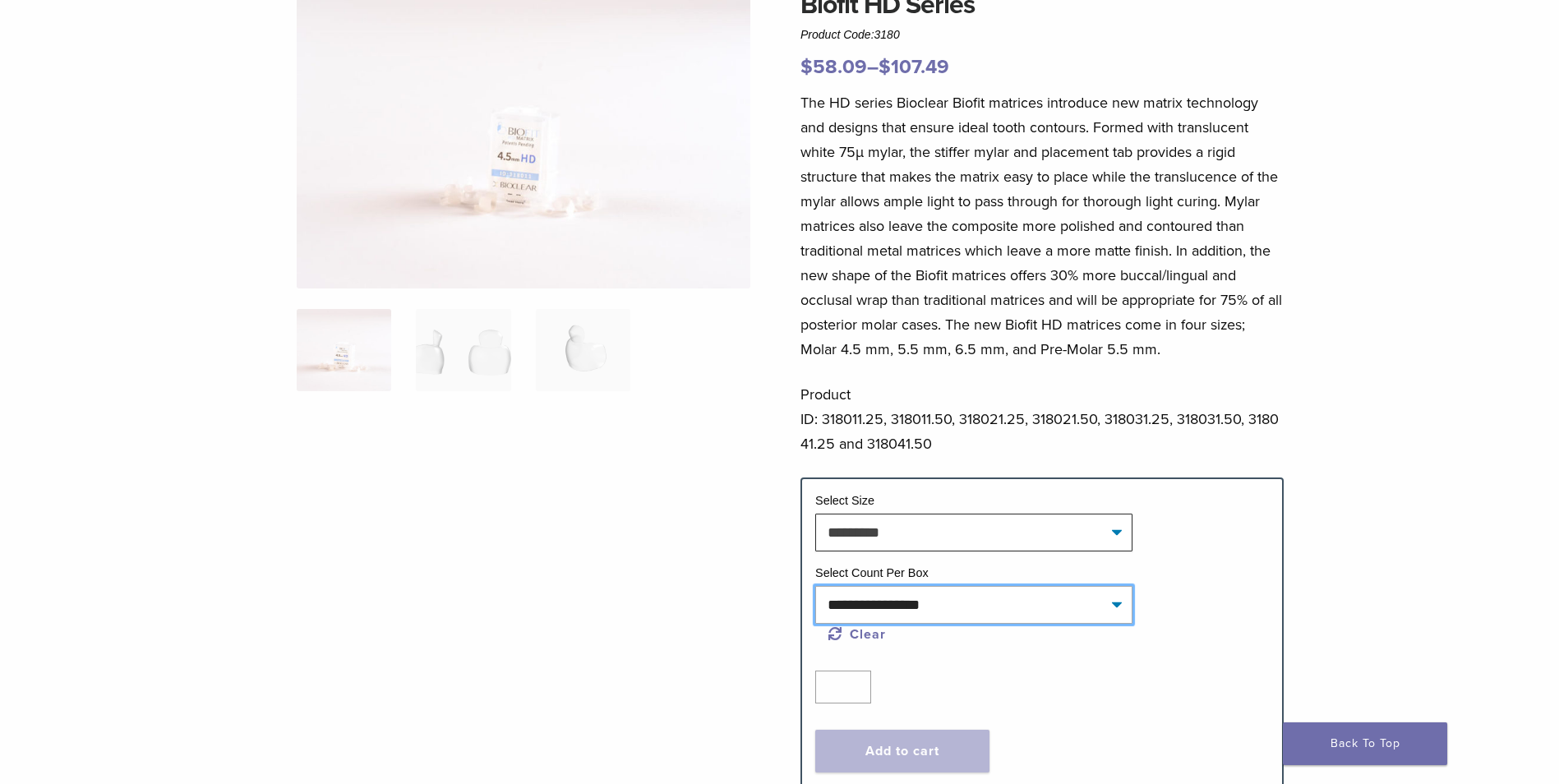 select on "*****" 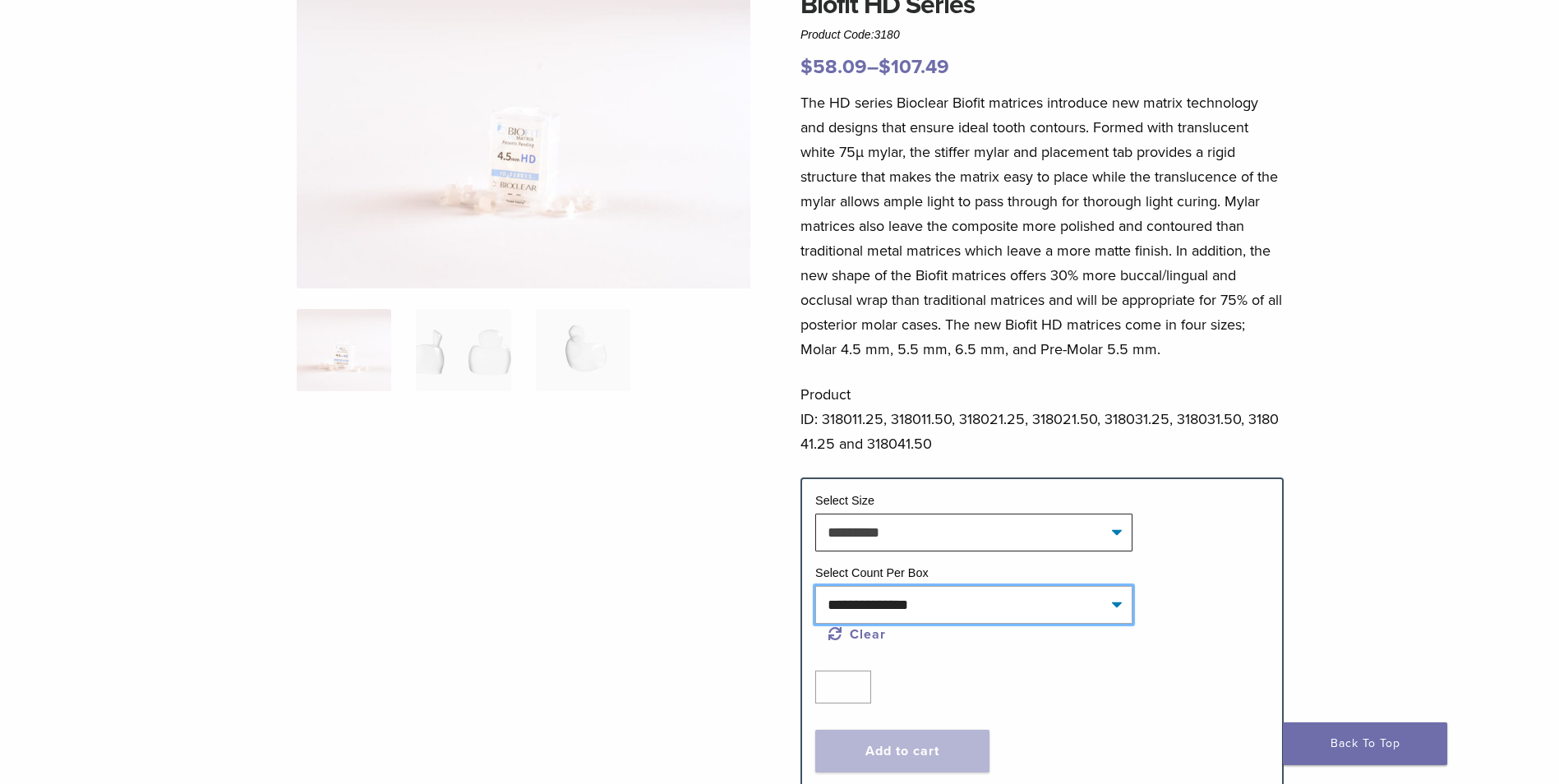 click on "**********" 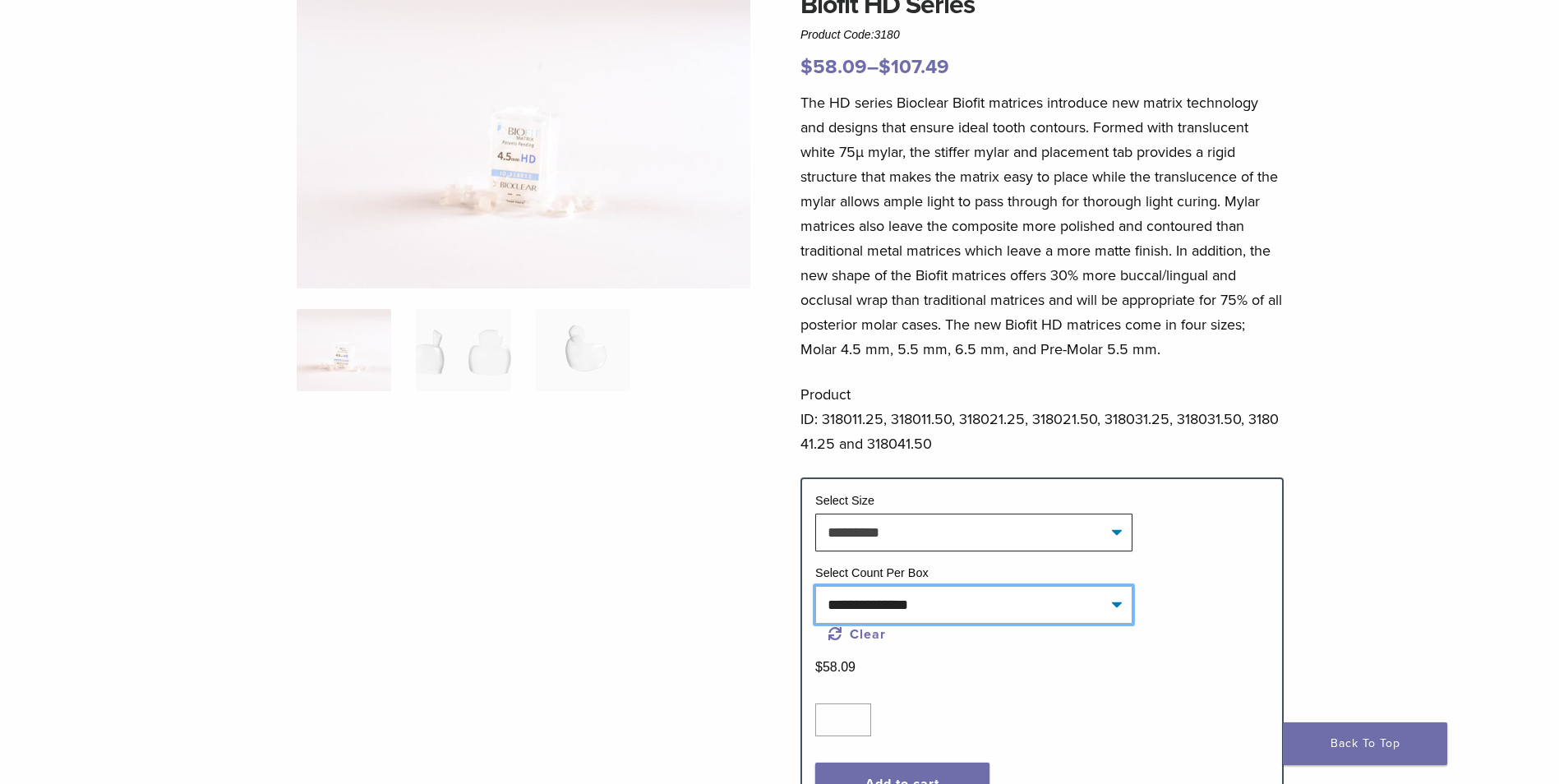 click on "**********" 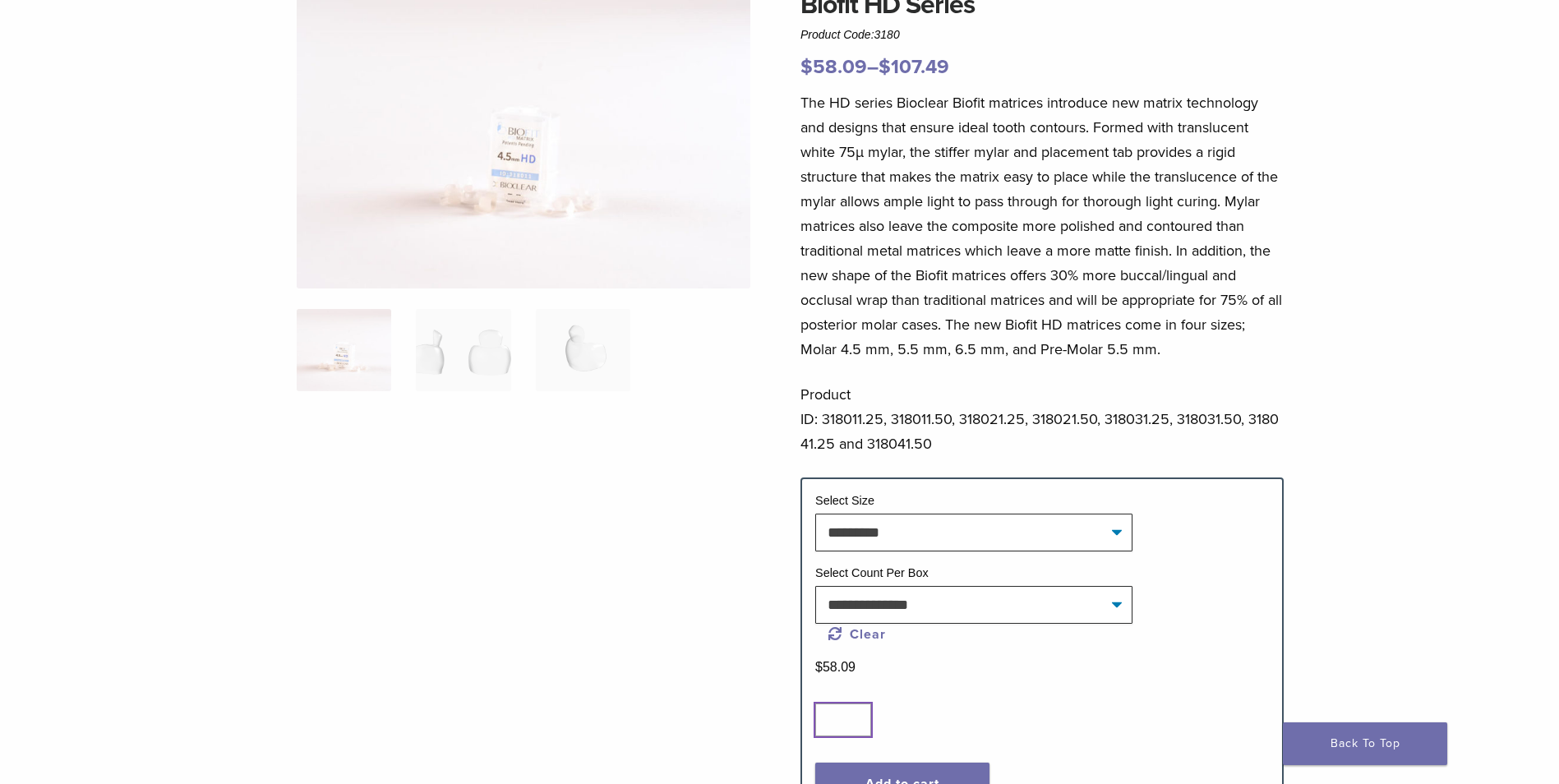drag, startPoint x: 854, startPoint y: 718, endPoint x: 824, endPoint y: 718, distance: 30 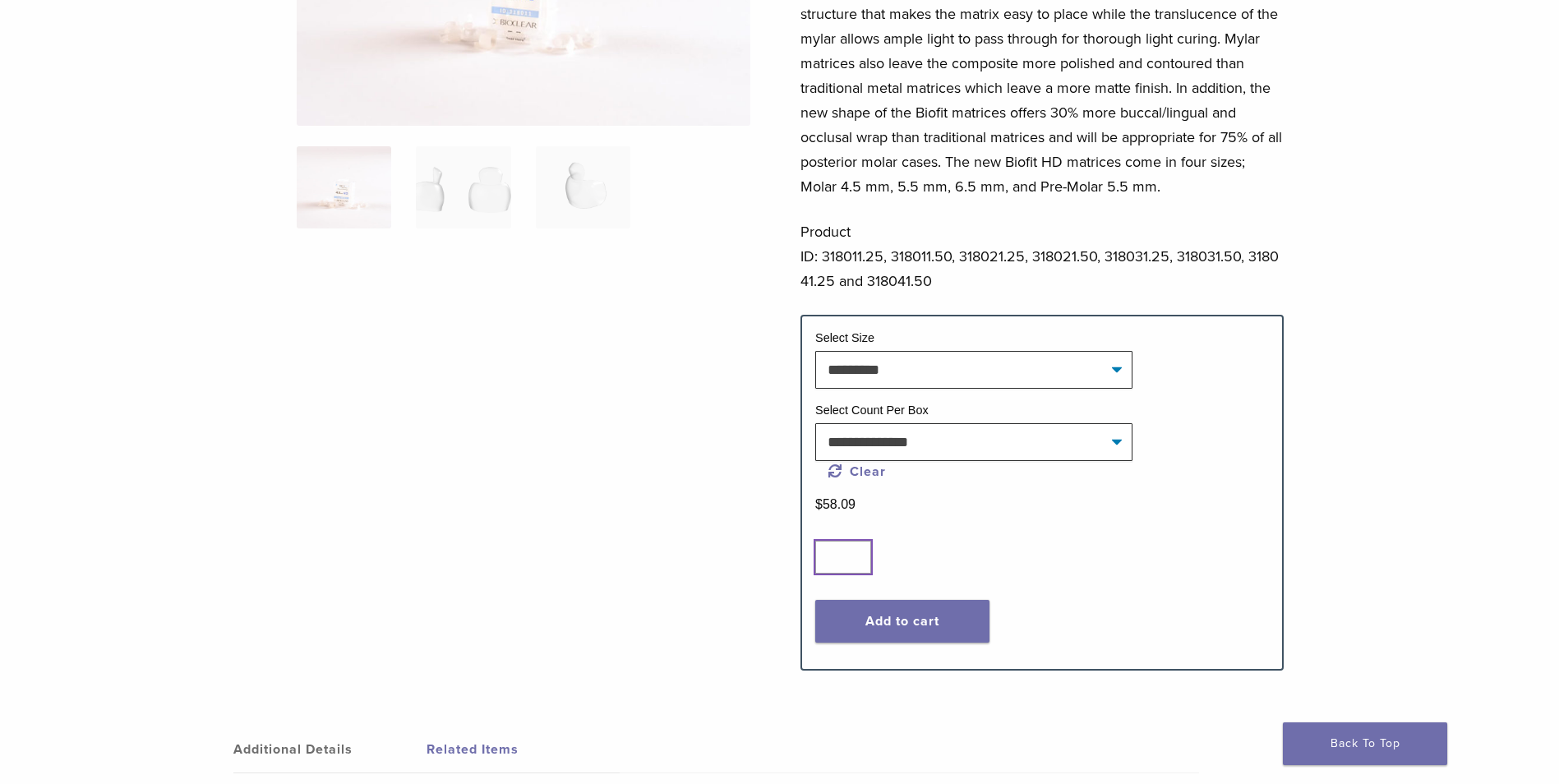 scroll, scrollTop: 329, scrollLeft: 0, axis: vertical 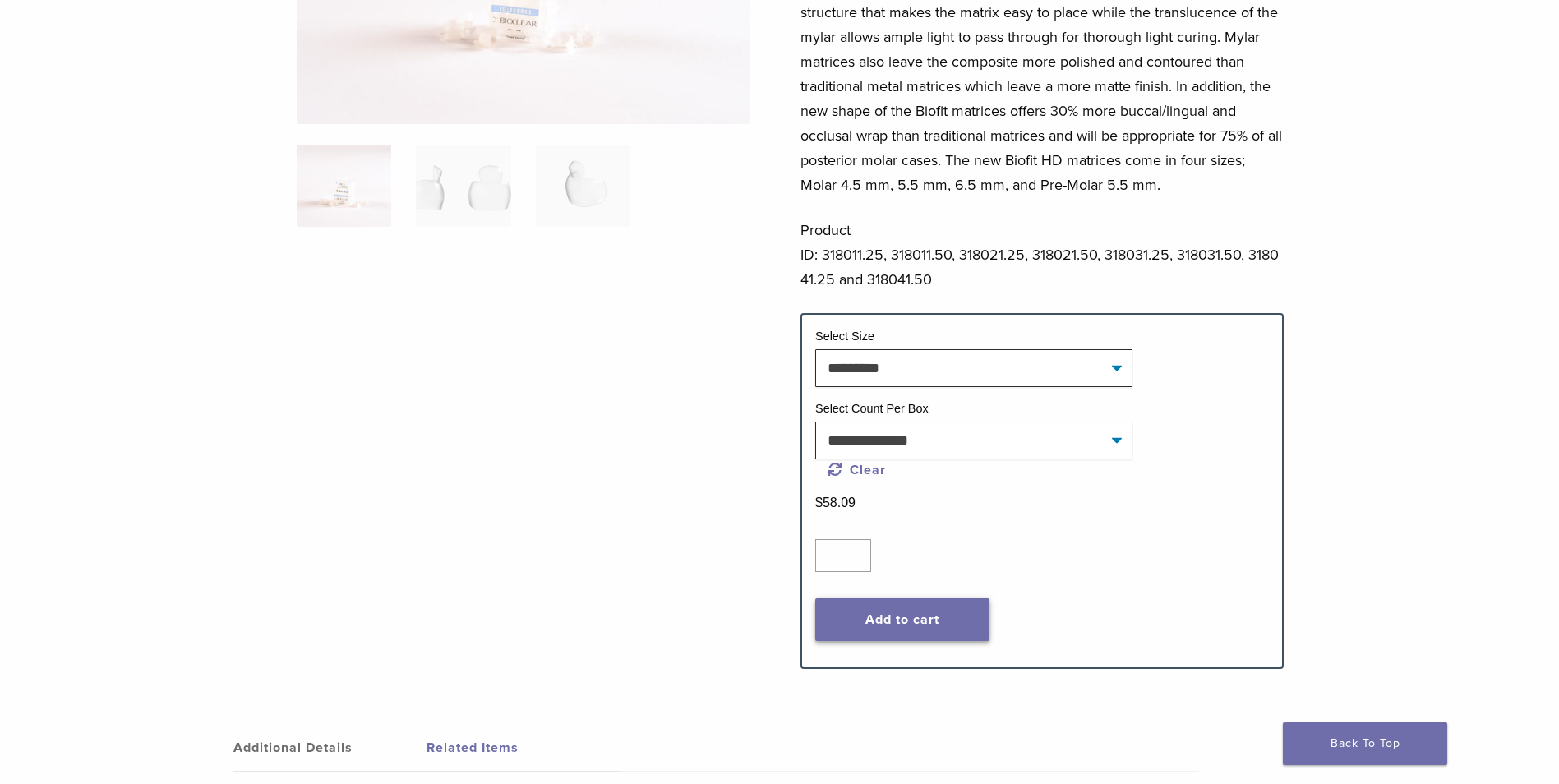 click on "Add to cart" 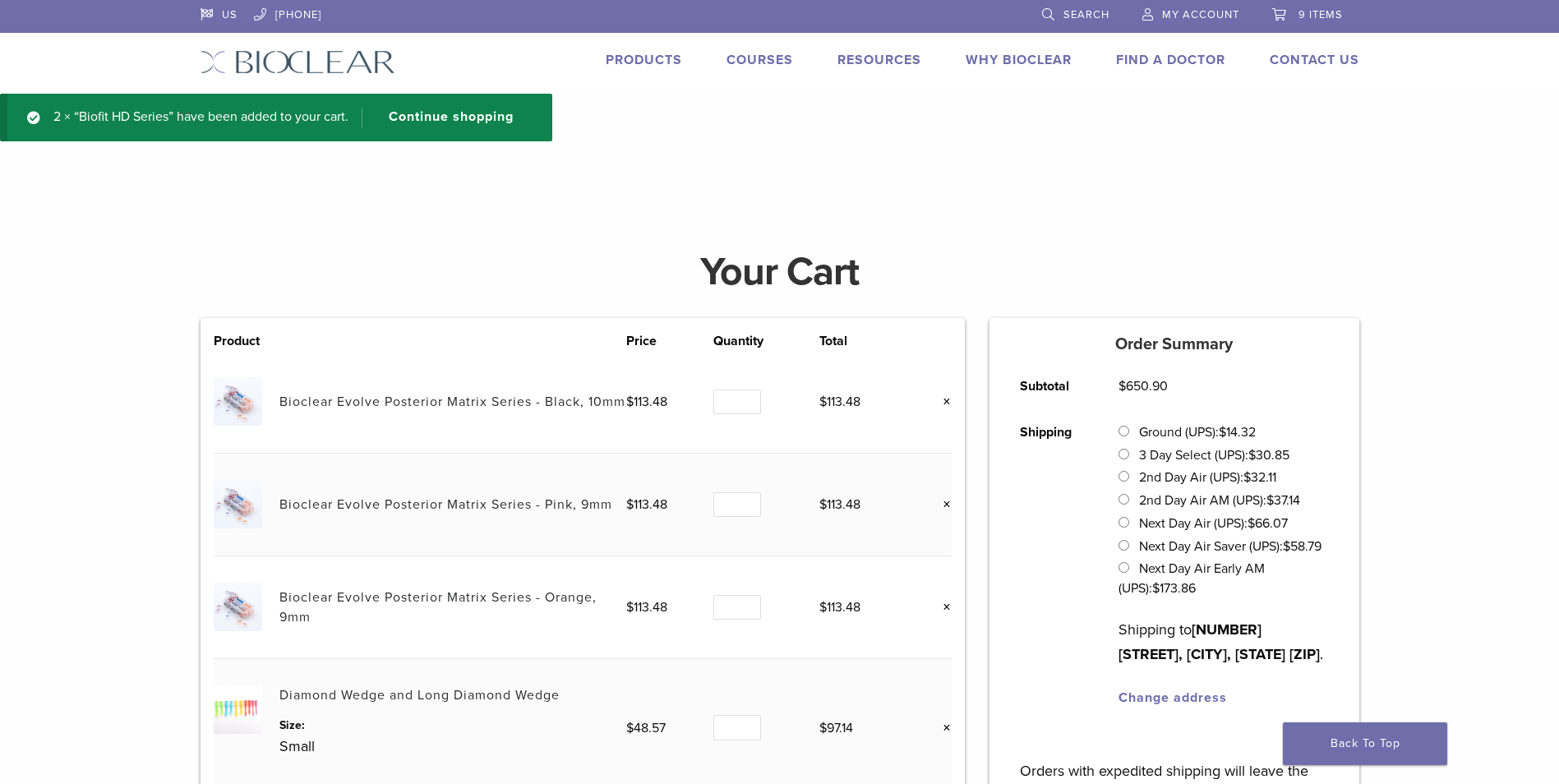 scroll, scrollTop: 0, scrollLeft: 0, axis: both 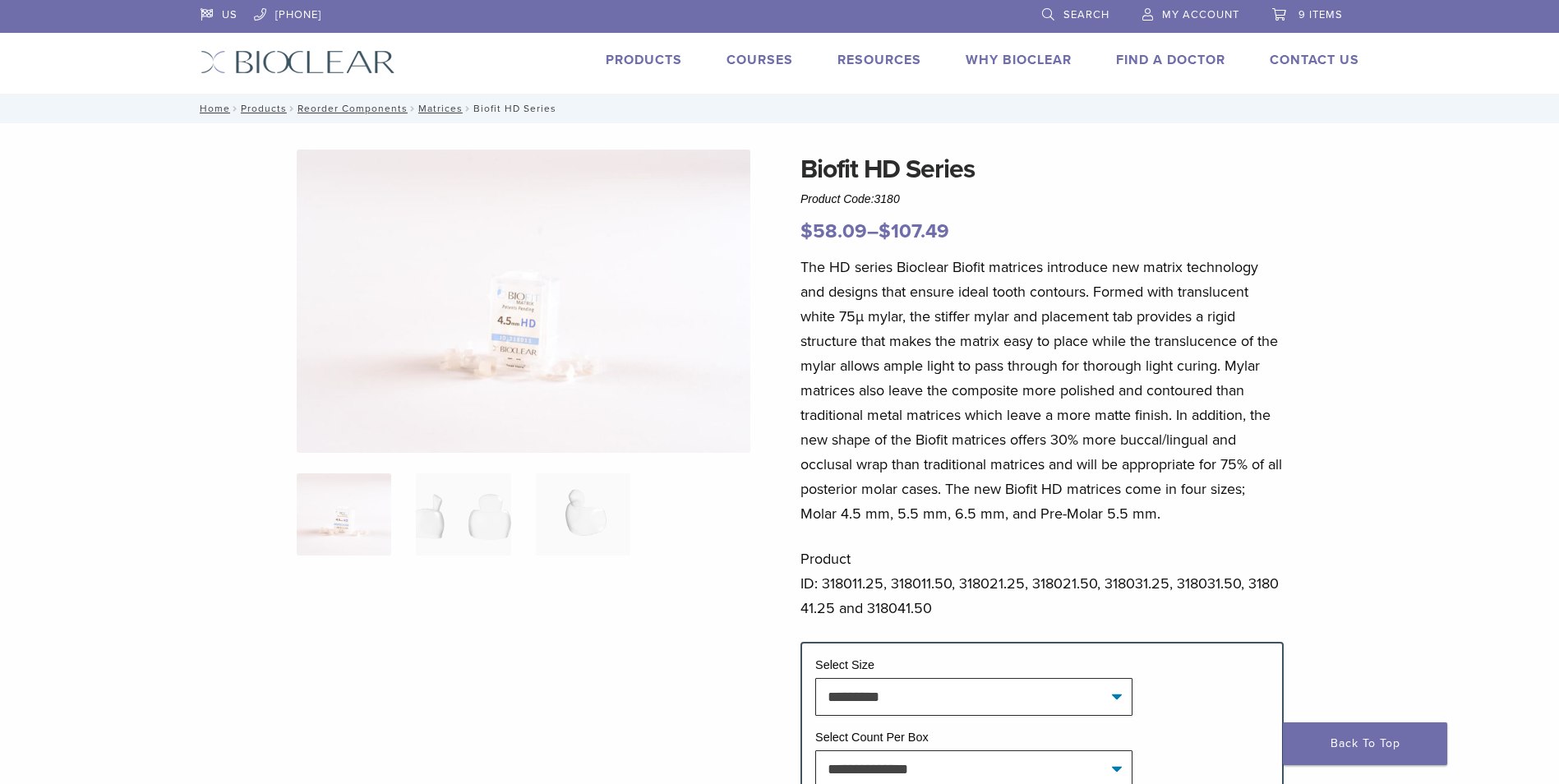 select on "*********" 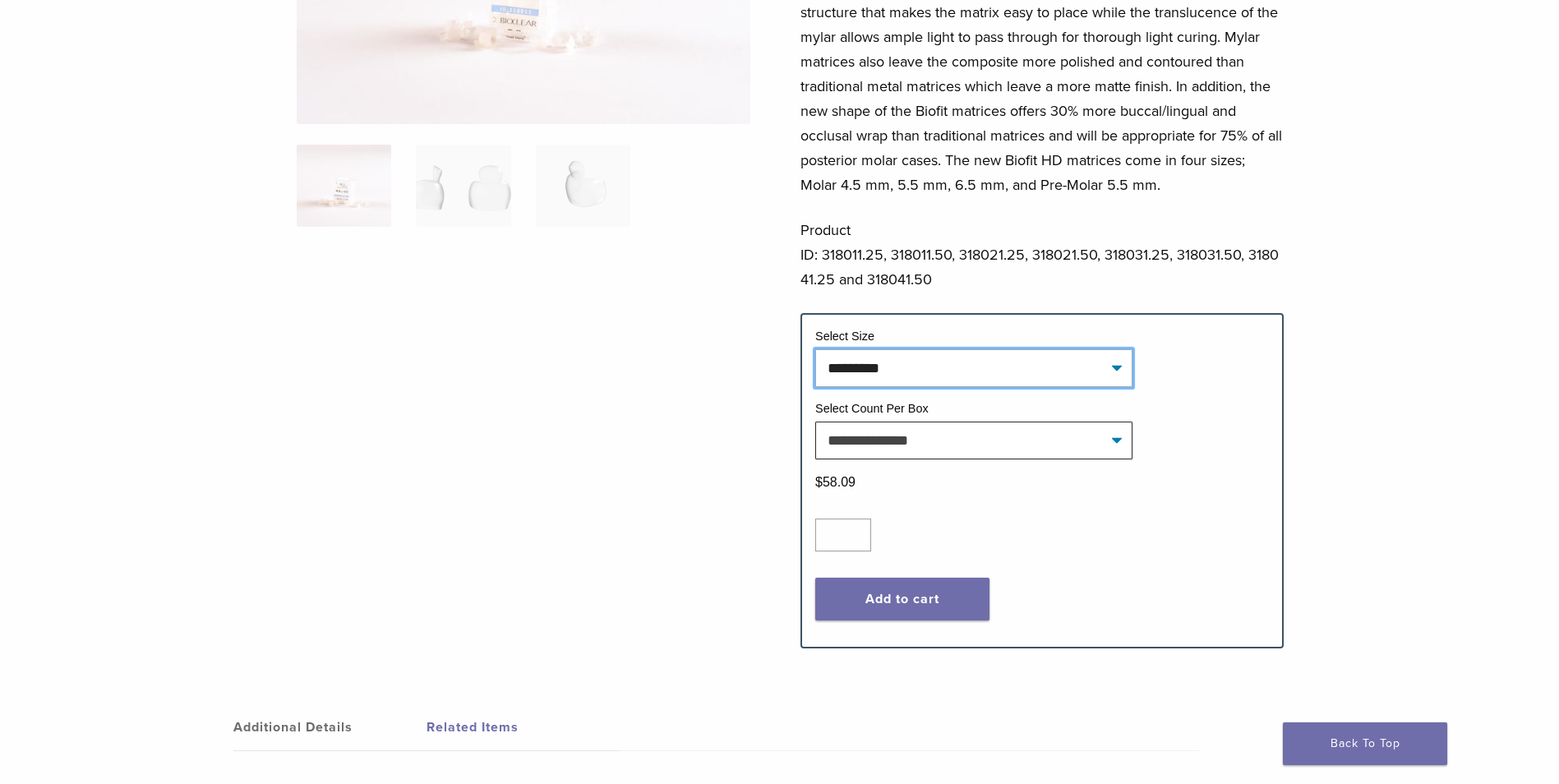 click on "**********" 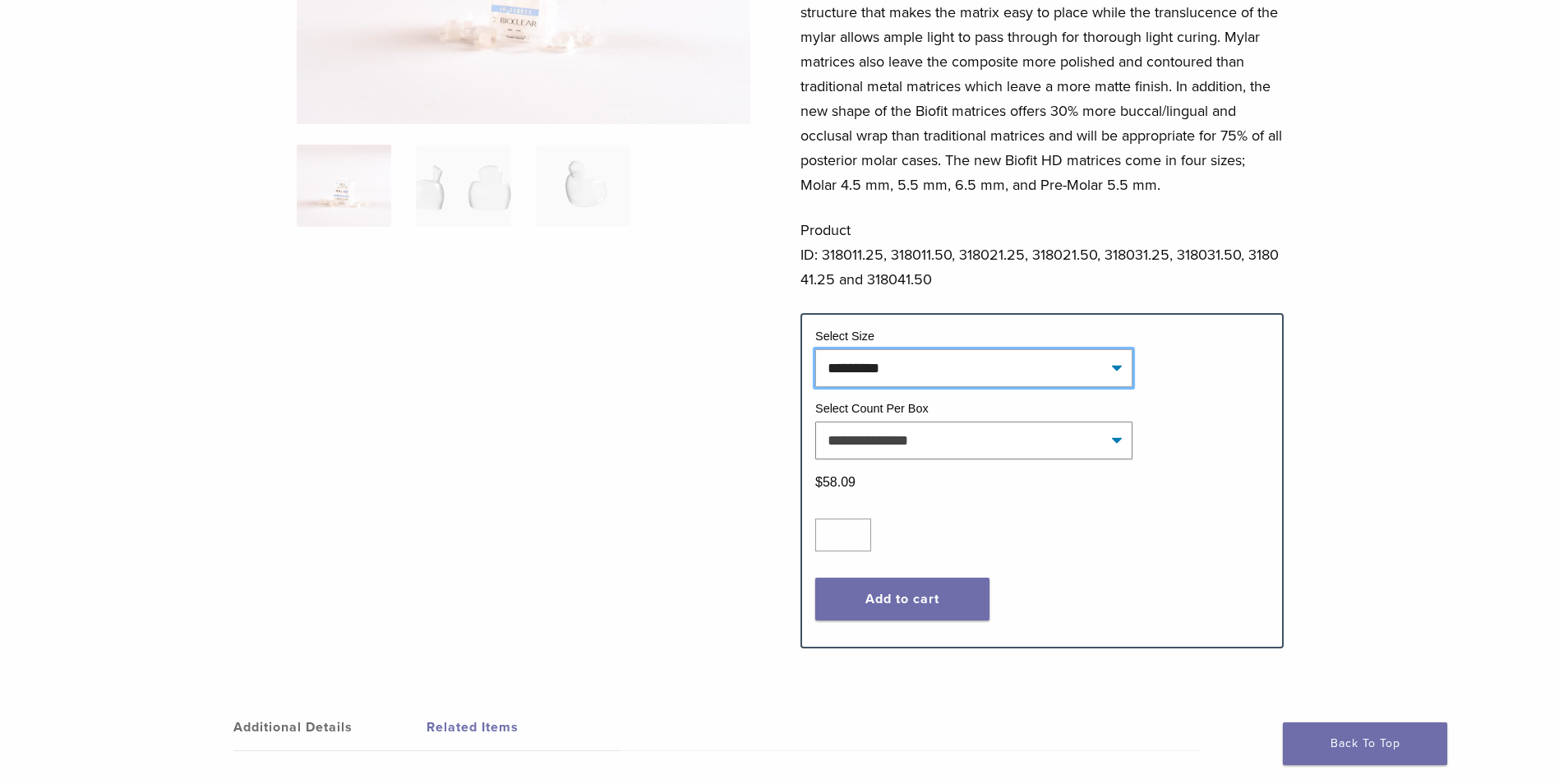 select on "*********" 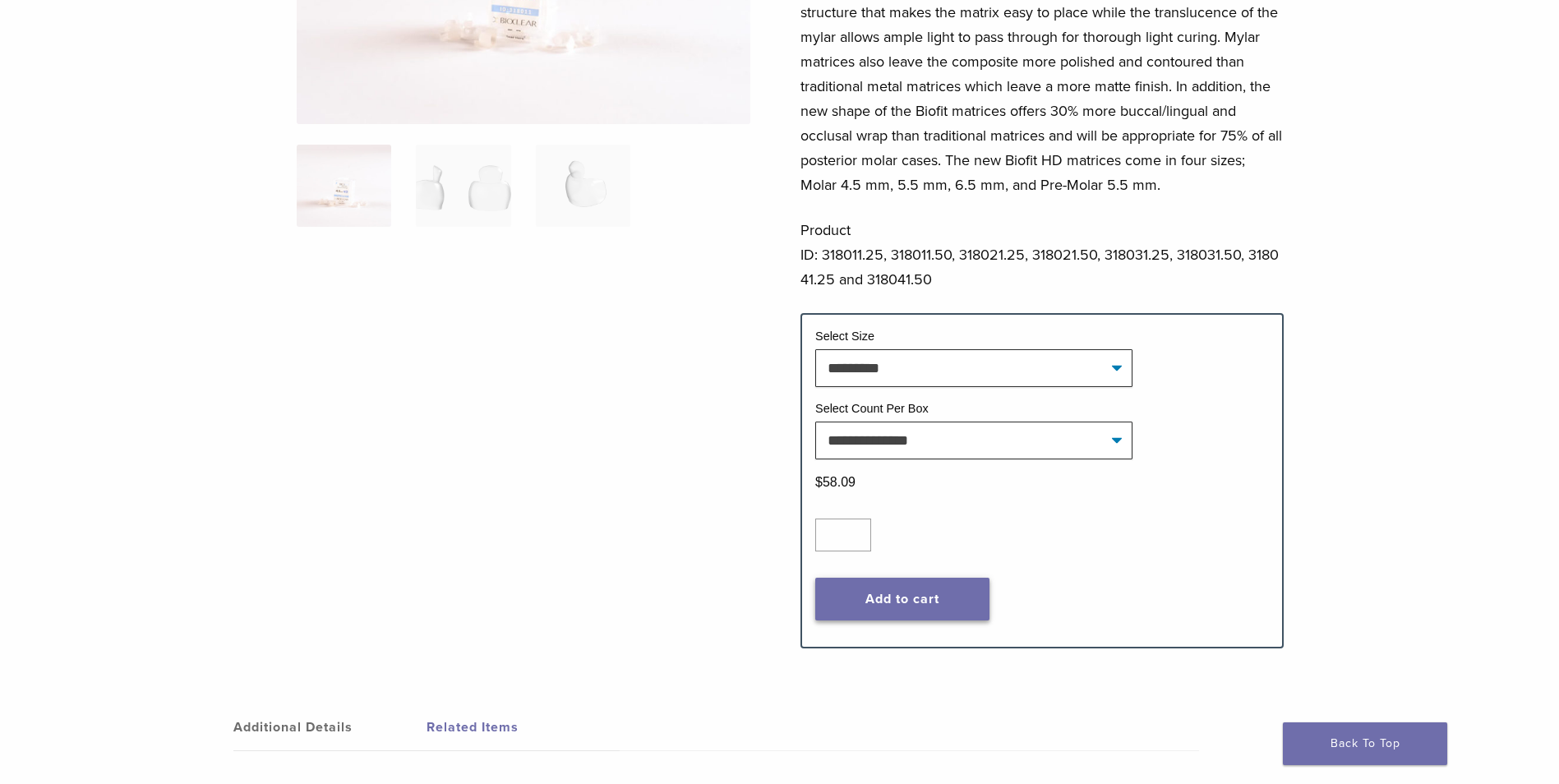 click on "Add to cart" 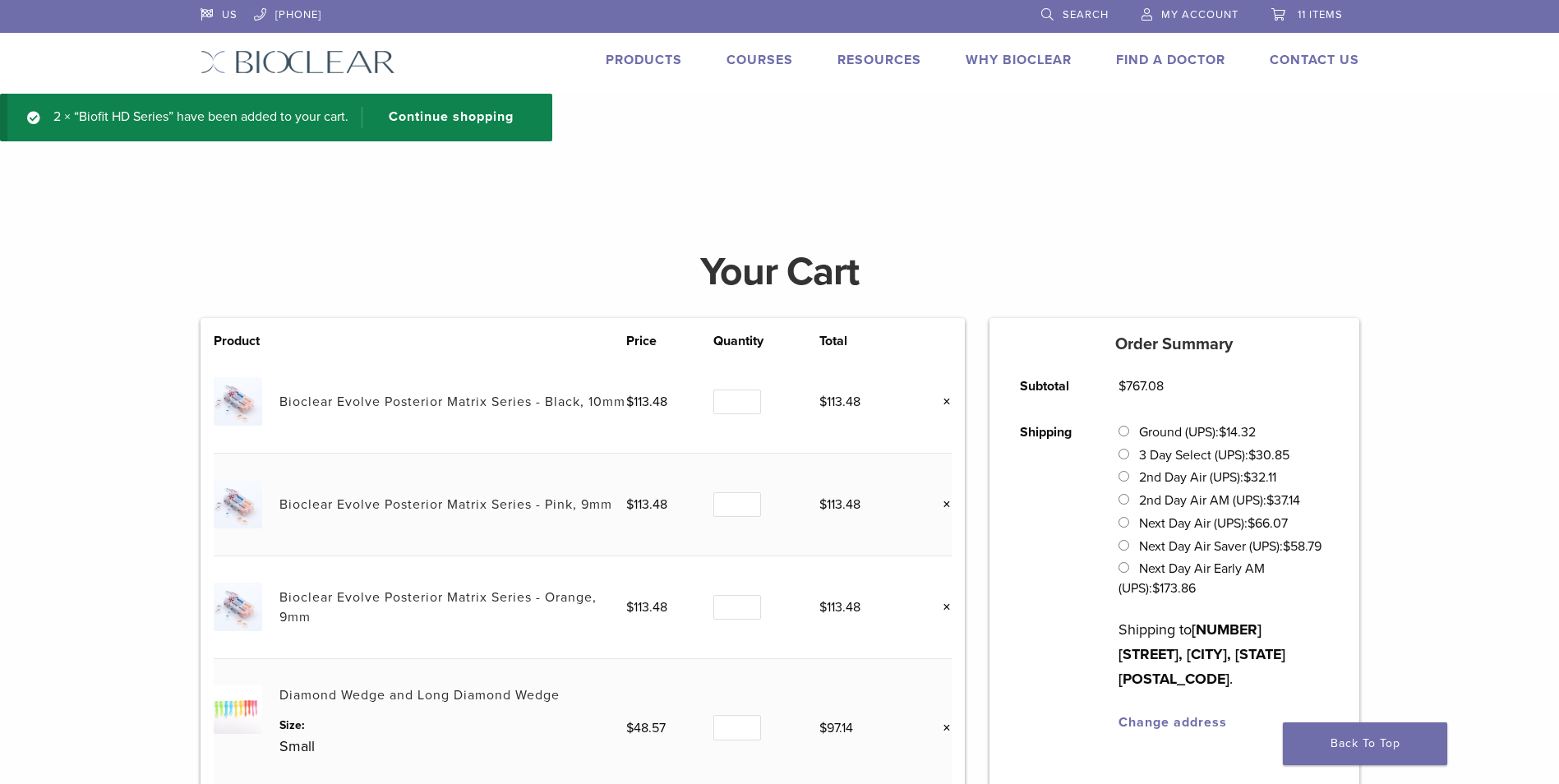 scroll, scrollTop: 0, scrollLeft: 0, axis: both 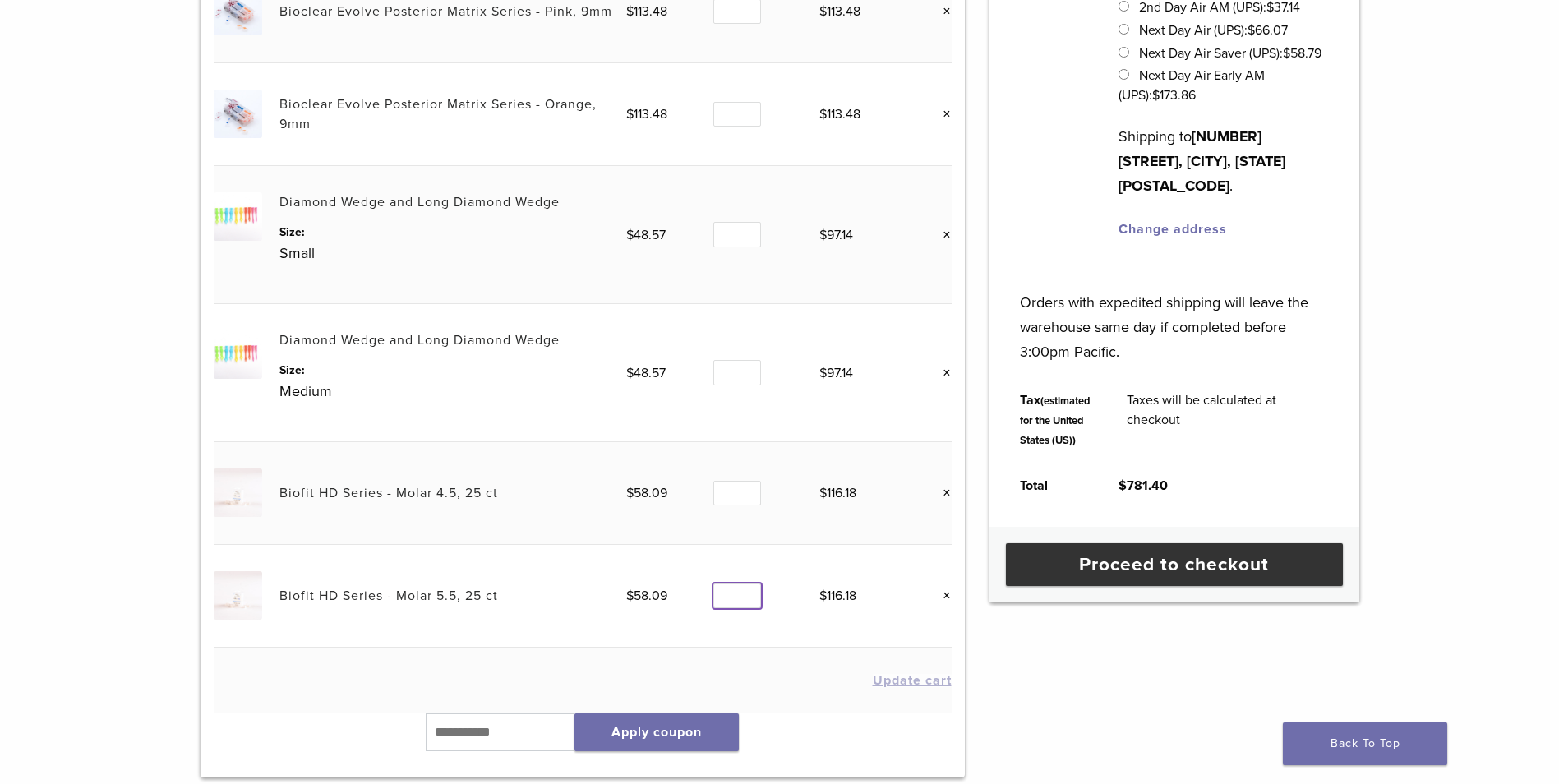 type on "*" 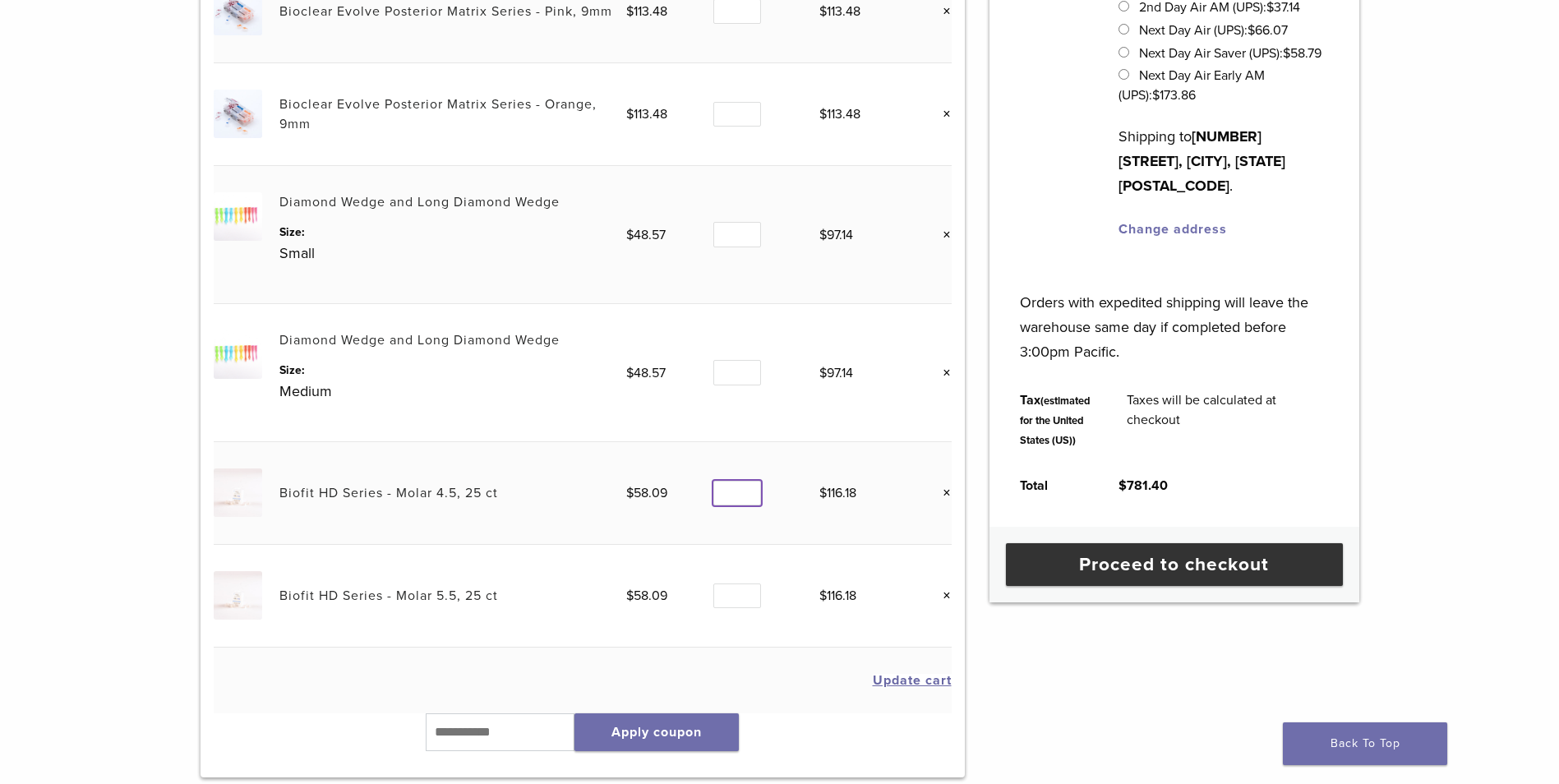 click on "*" at bounding box center (737, 493) 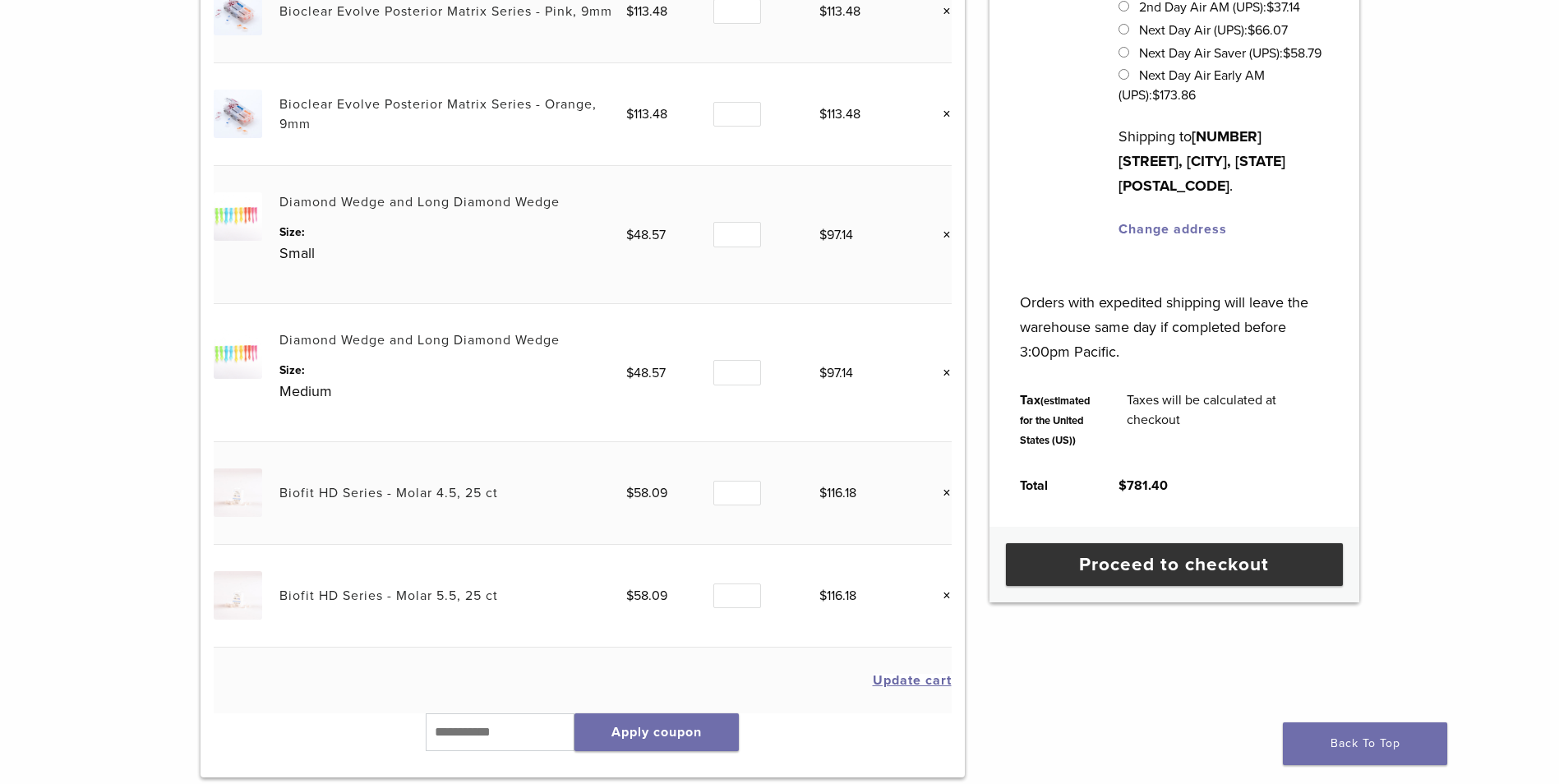 click on "×" at bounding box center [941, 493] 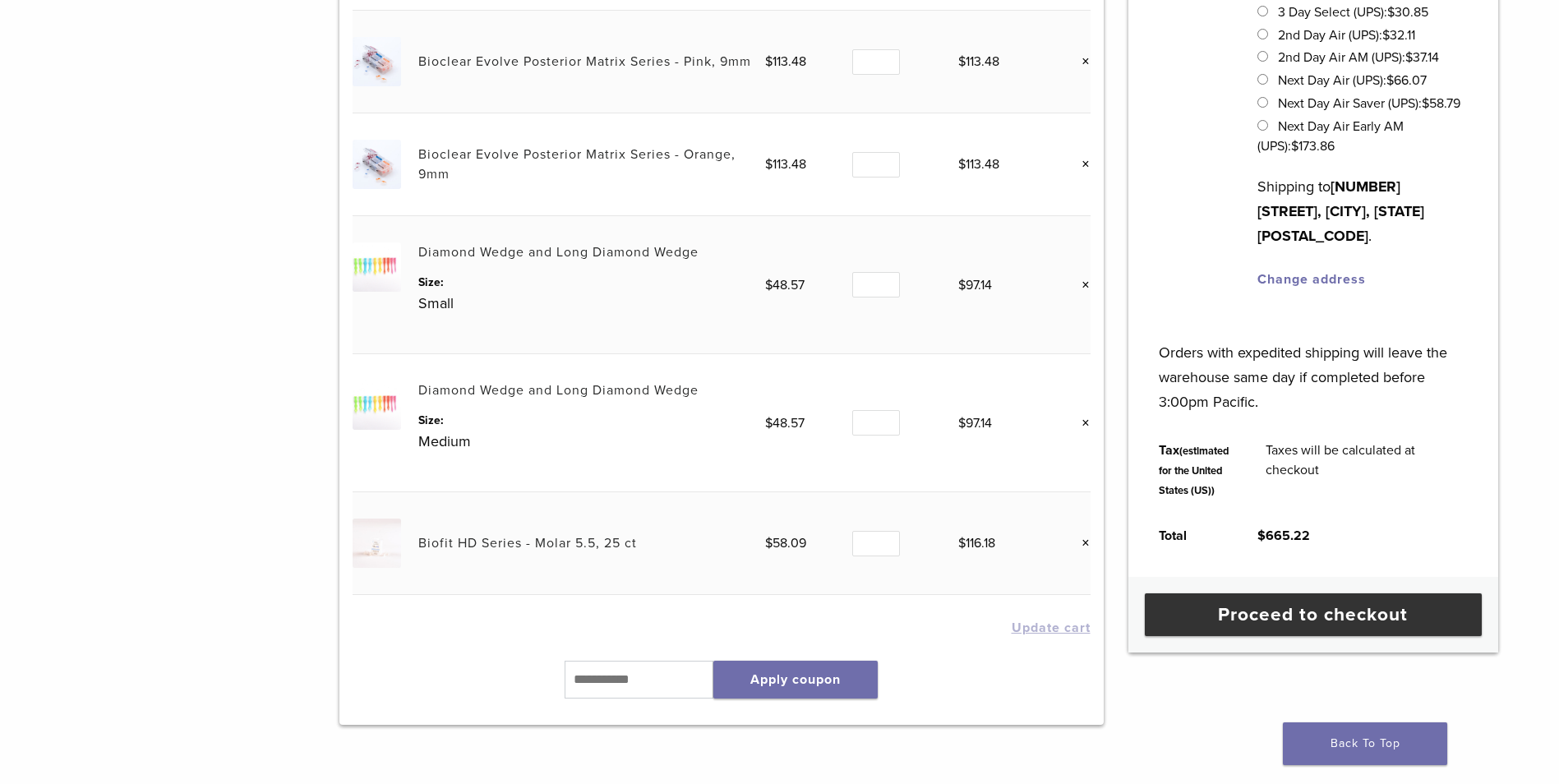scroll, scrollTop: 390, scrollLeft: 0, axis: vertical 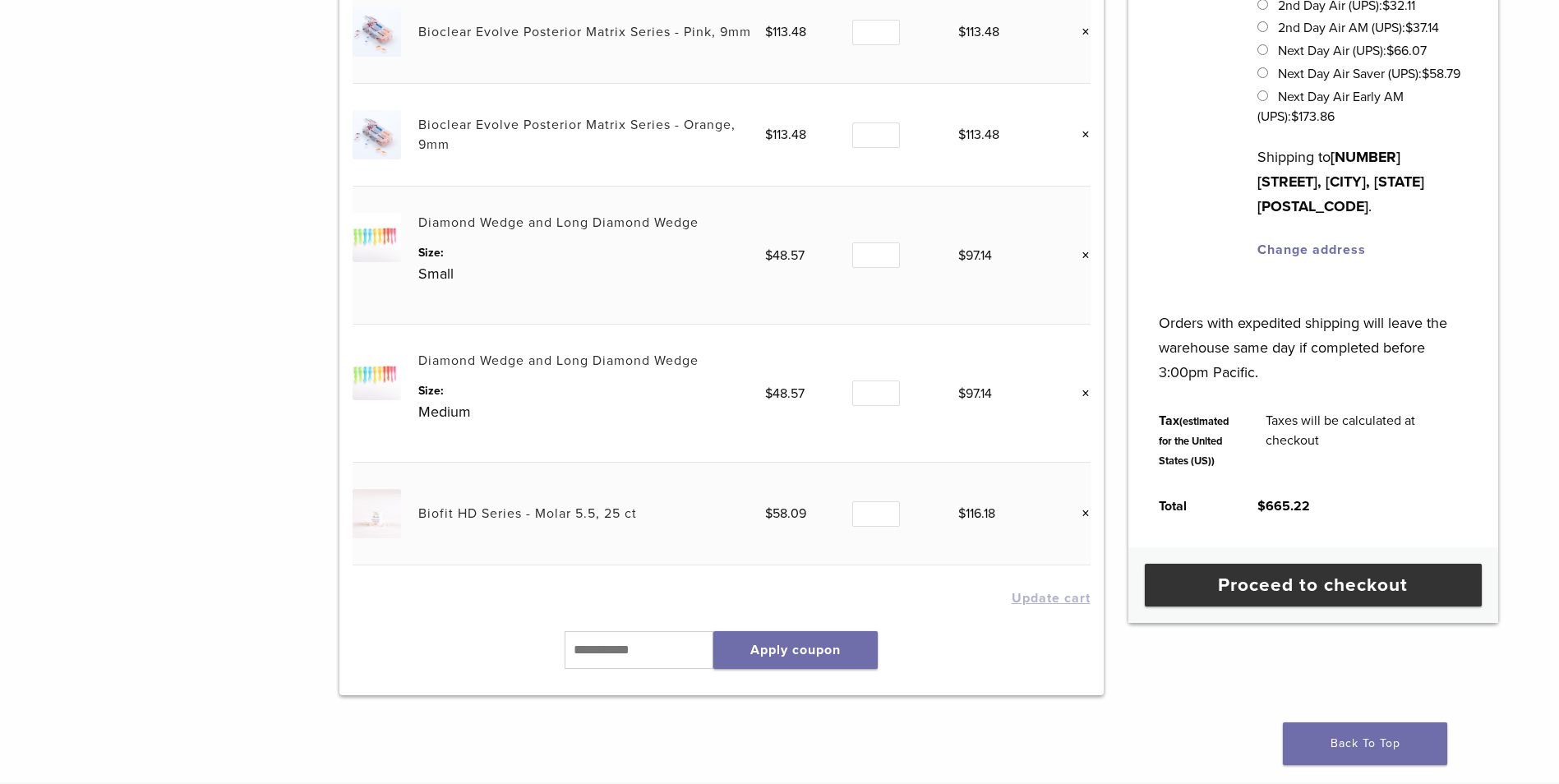 click on "×" at bounding box center (1080, 514) 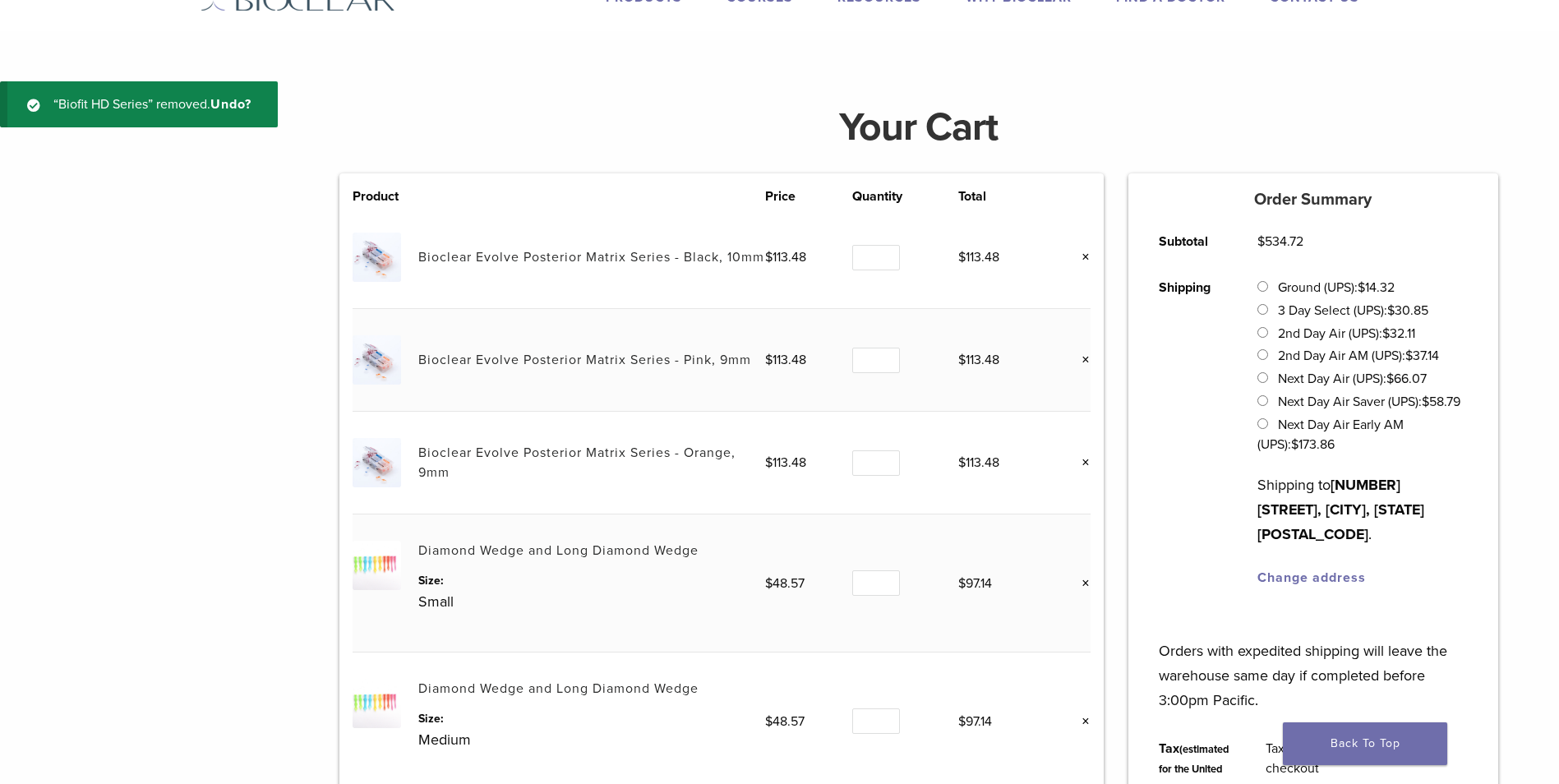 scroll, scrollTop: 62, scrollLeft: 0, axis: vertical 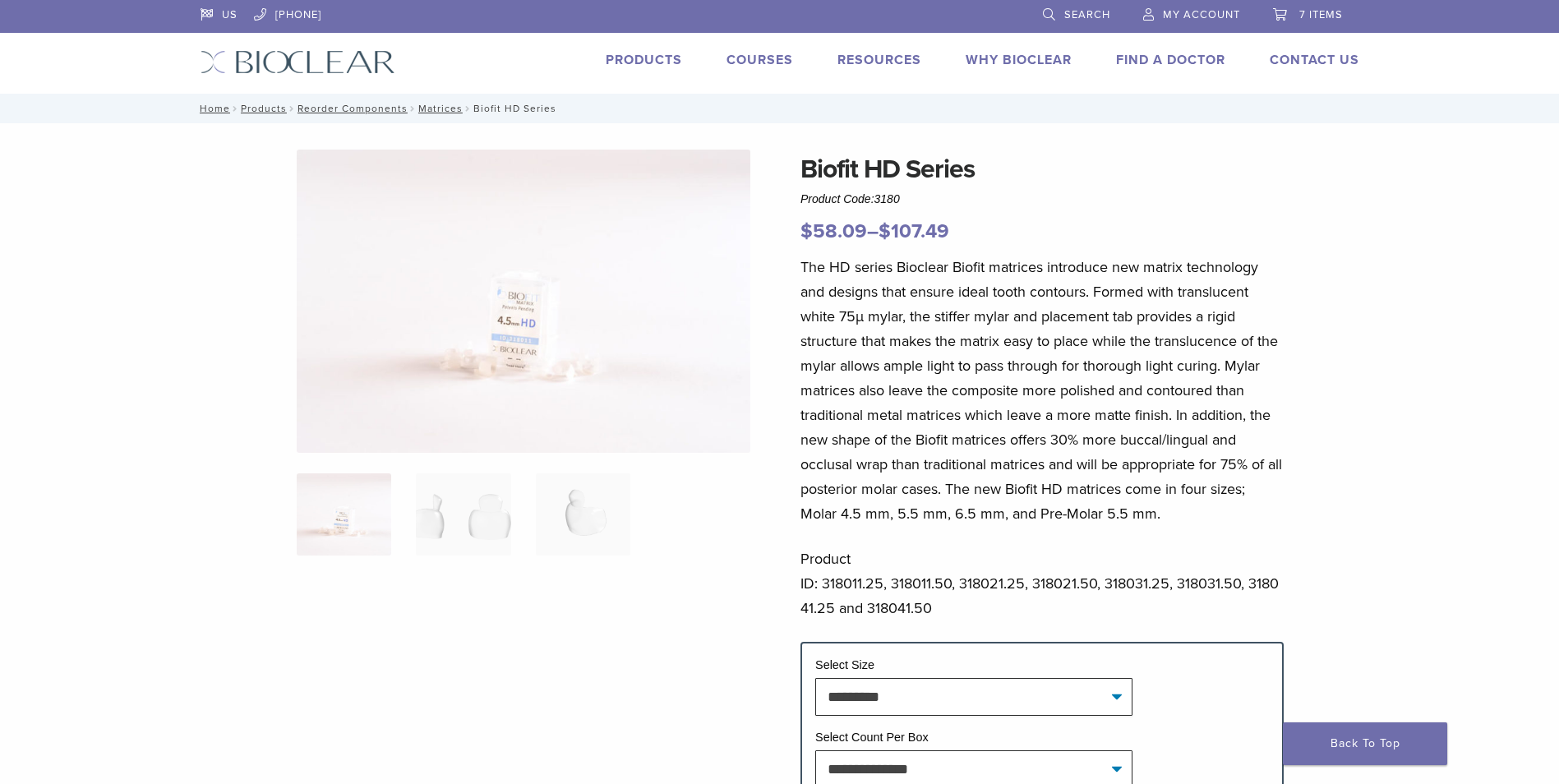 select on "*********" 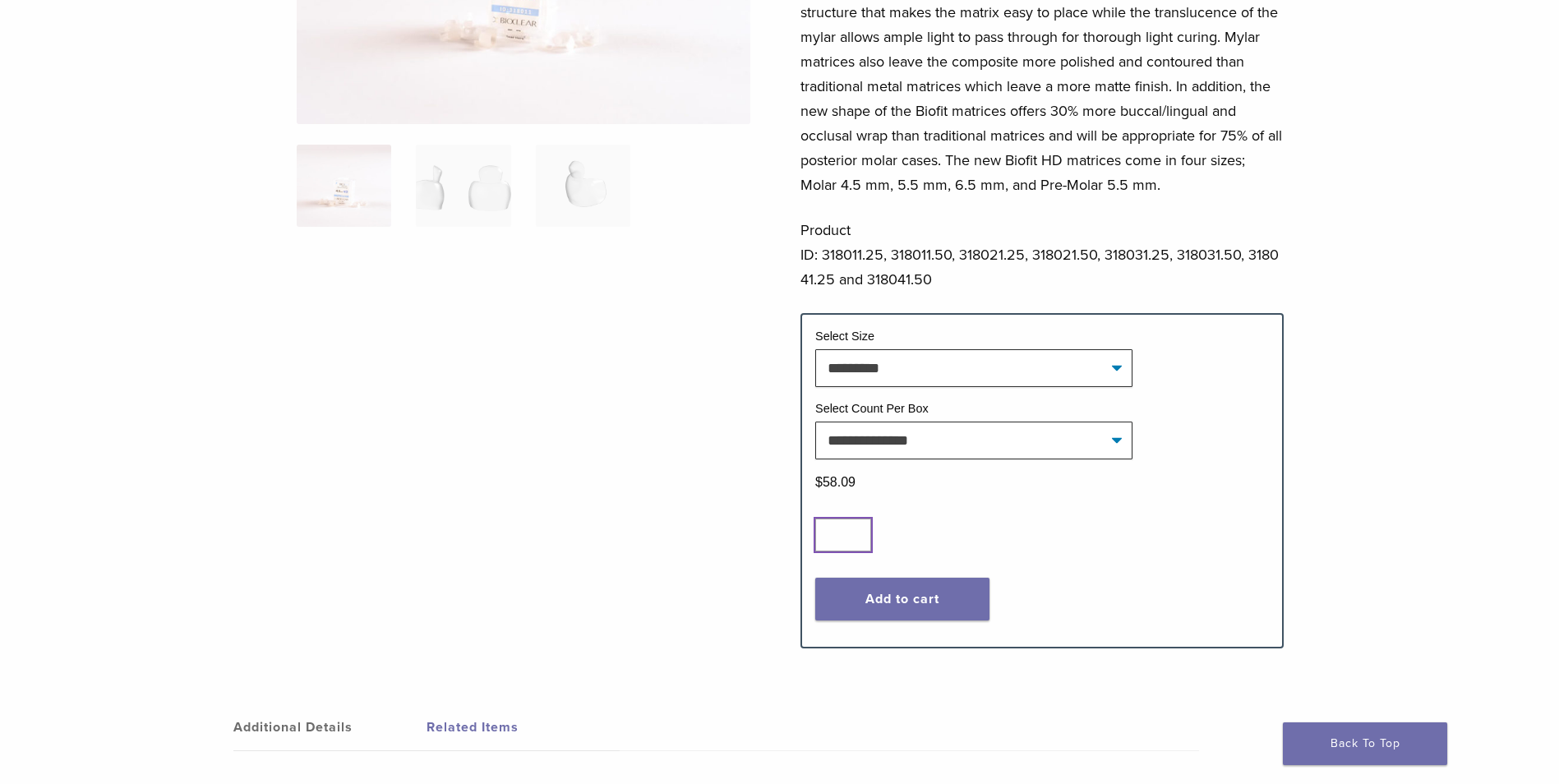 type on "*" 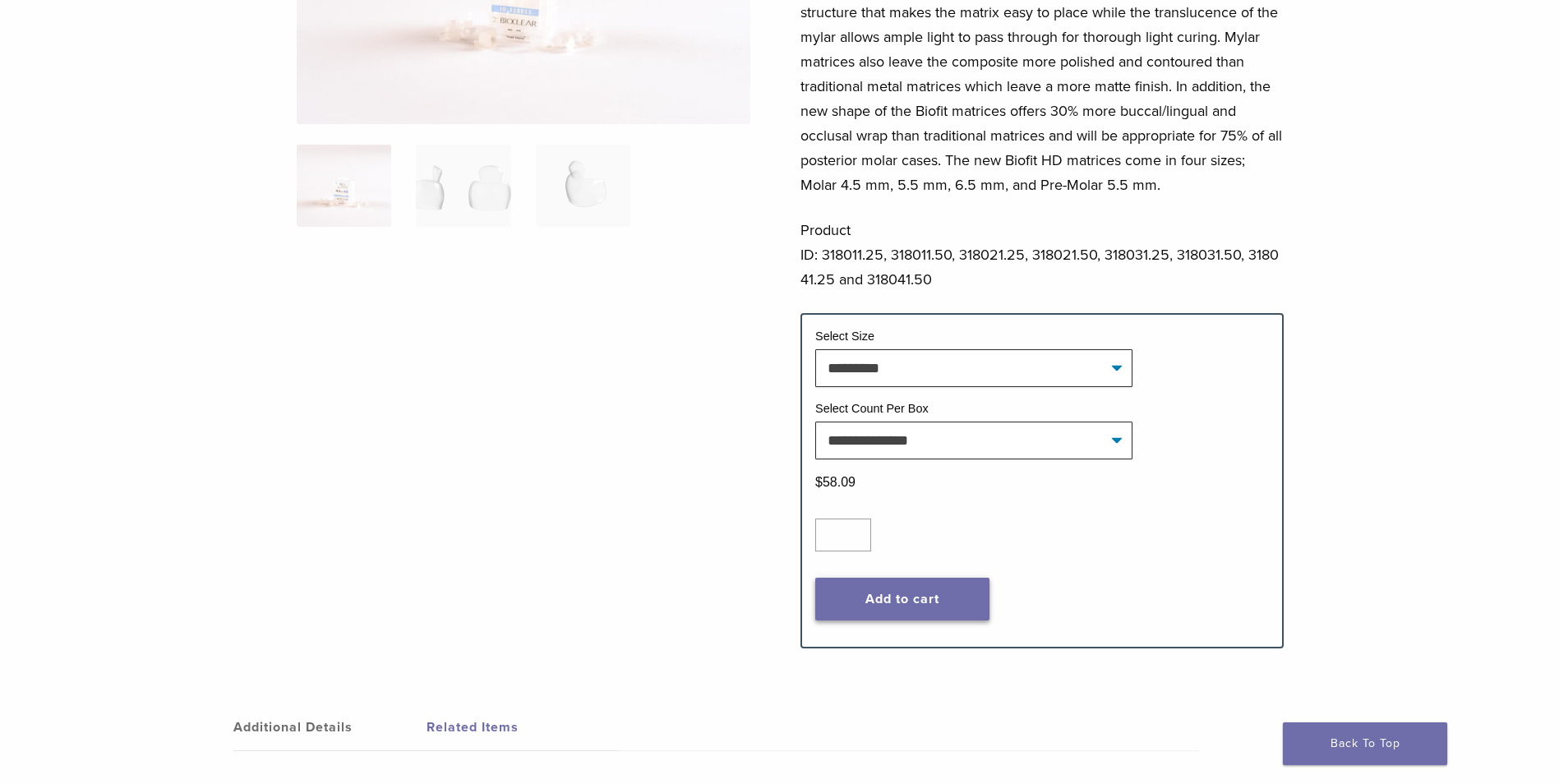 click on "Add to cart" 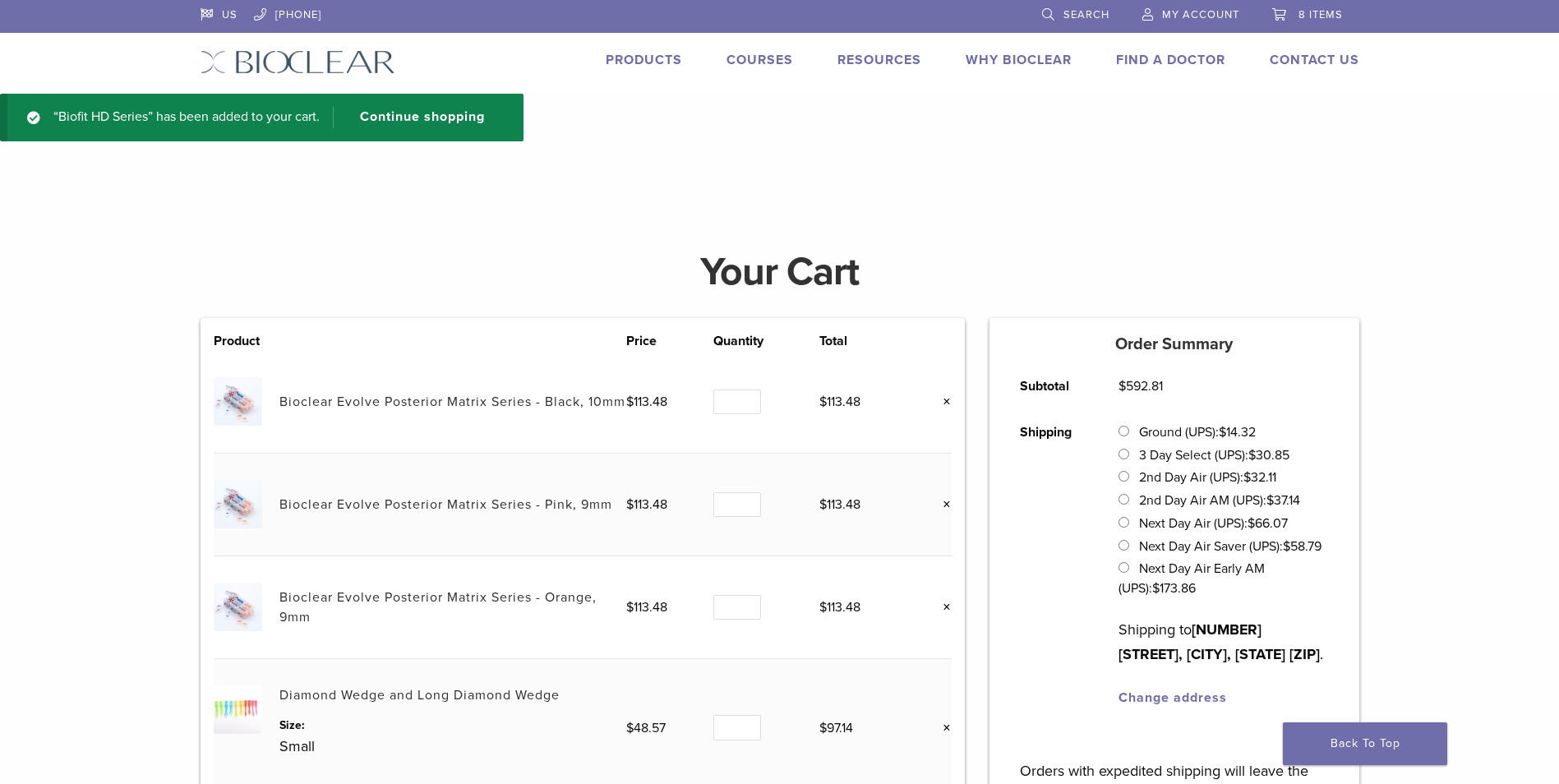 scroll, scrollTop: 0, scrollLeft: 0, axis: both 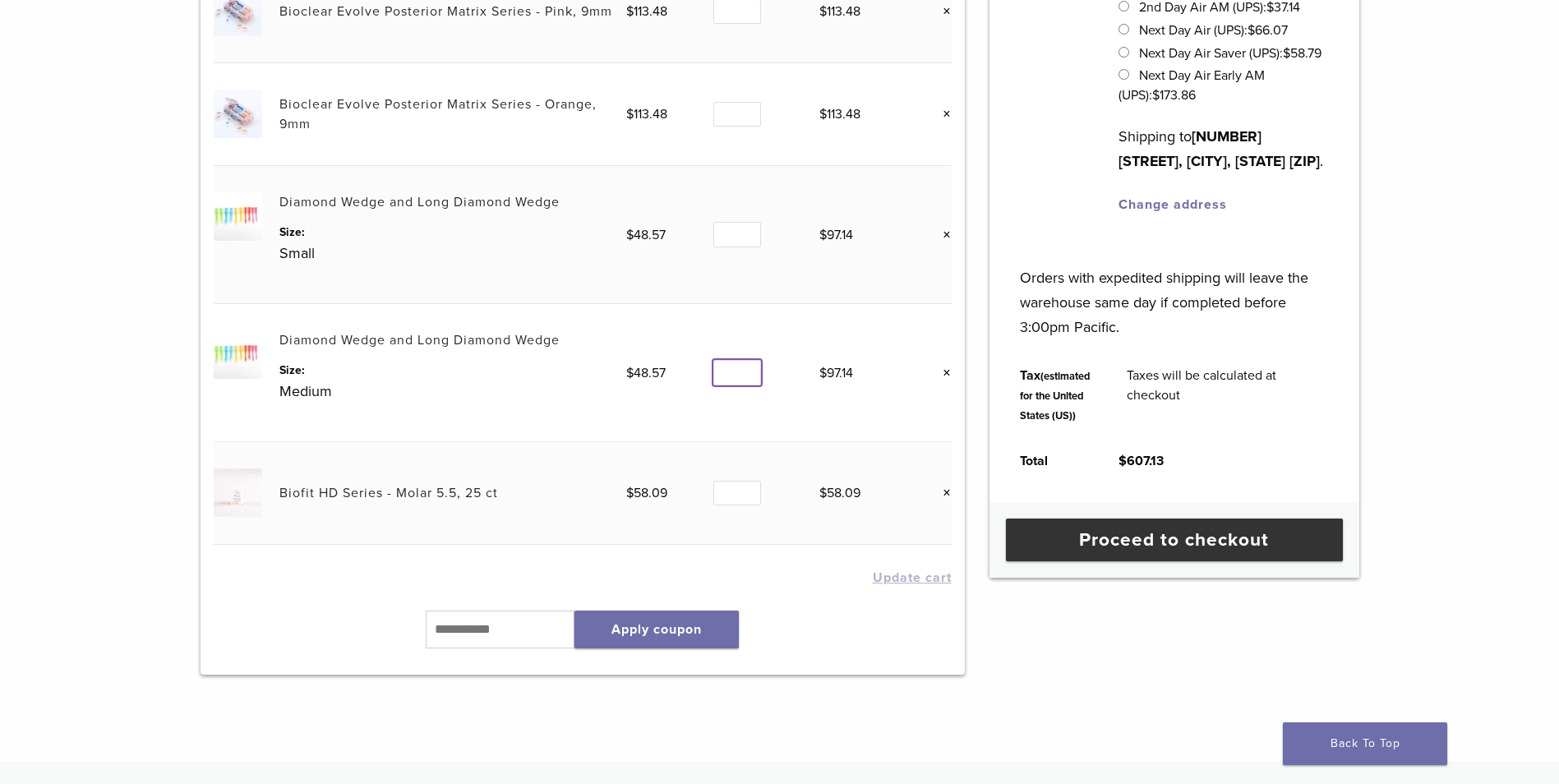 type on "*" 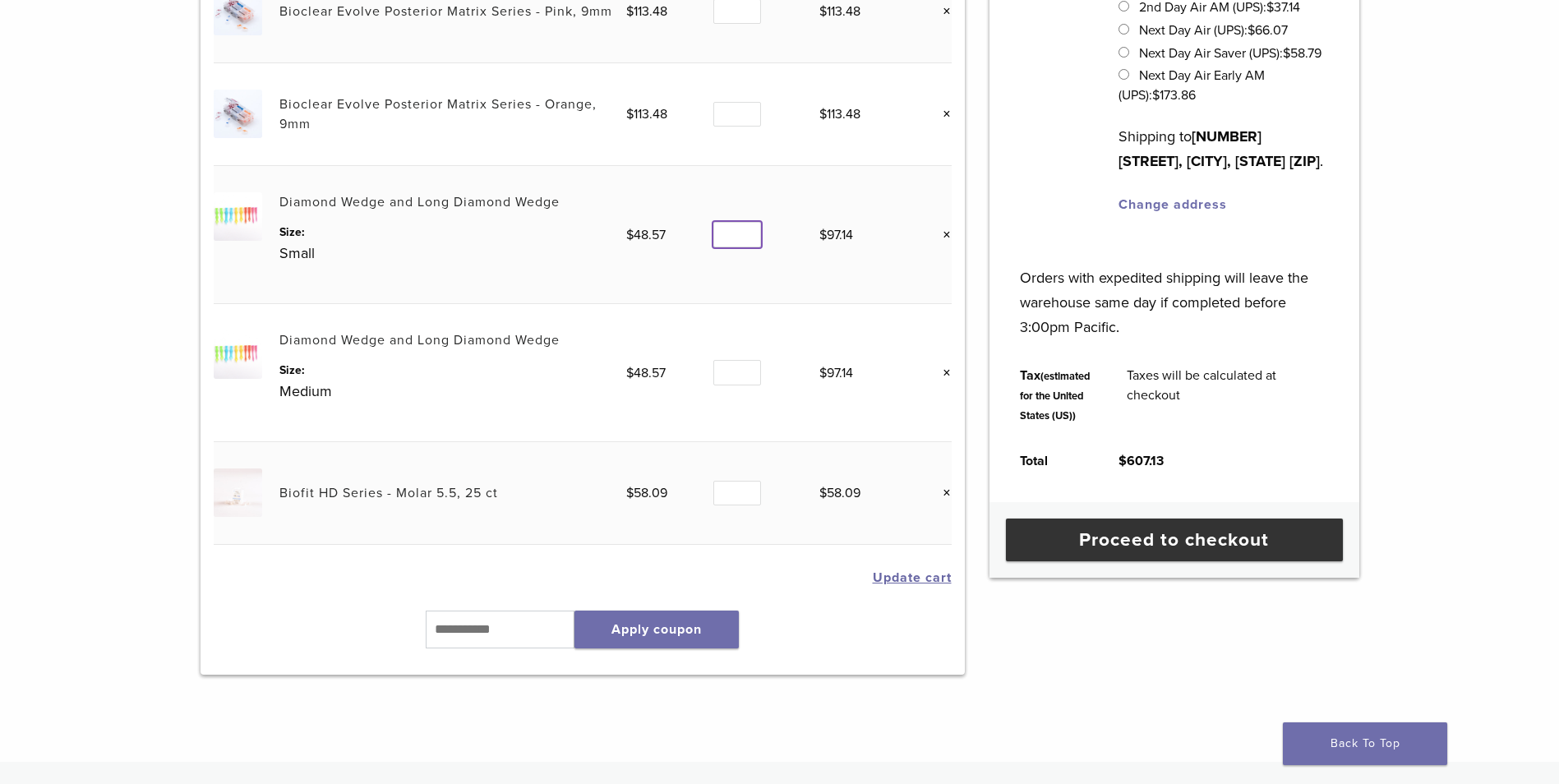 type on "*" 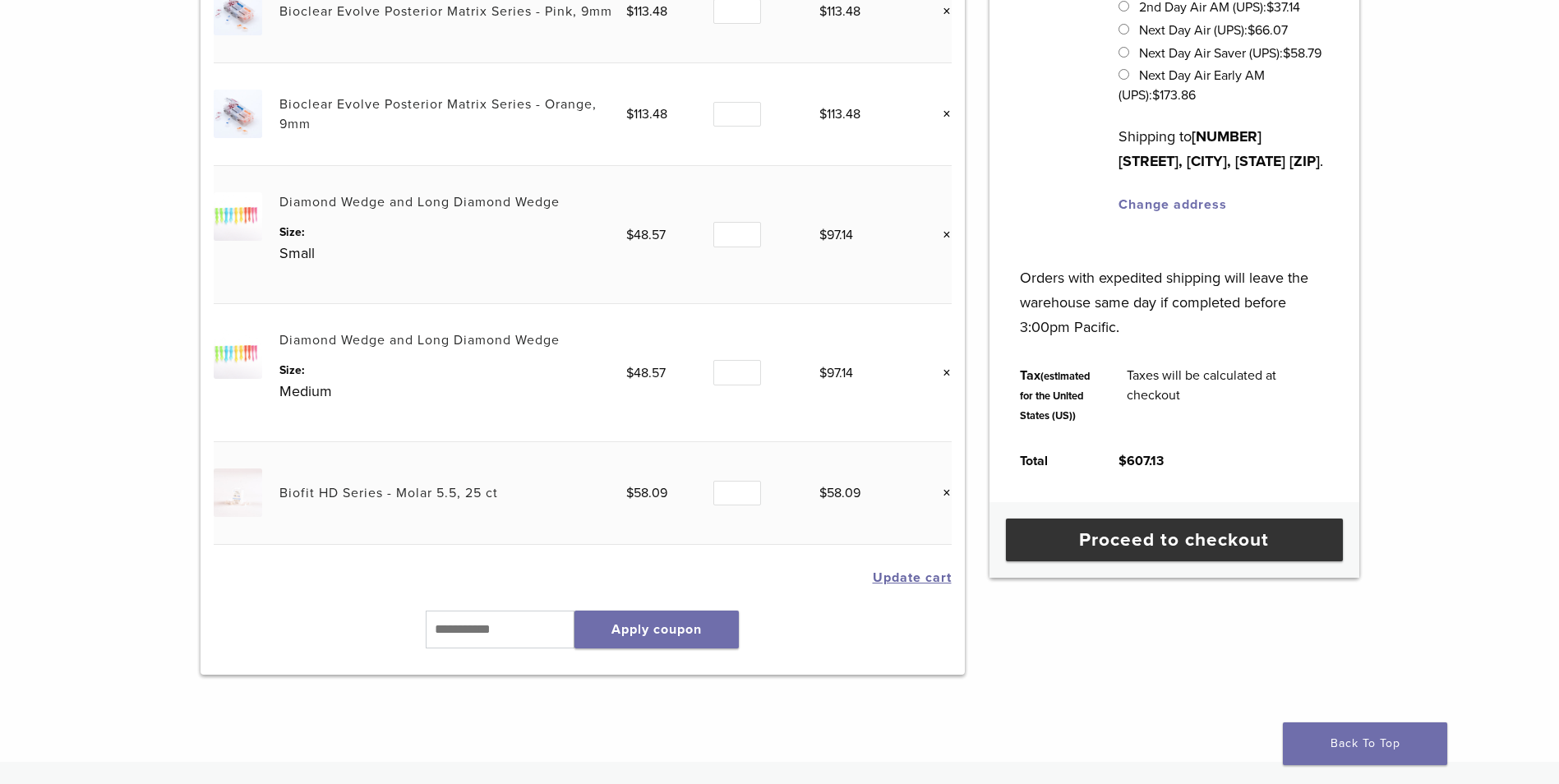 click on "Update cart" at bounding box center (912, 578) 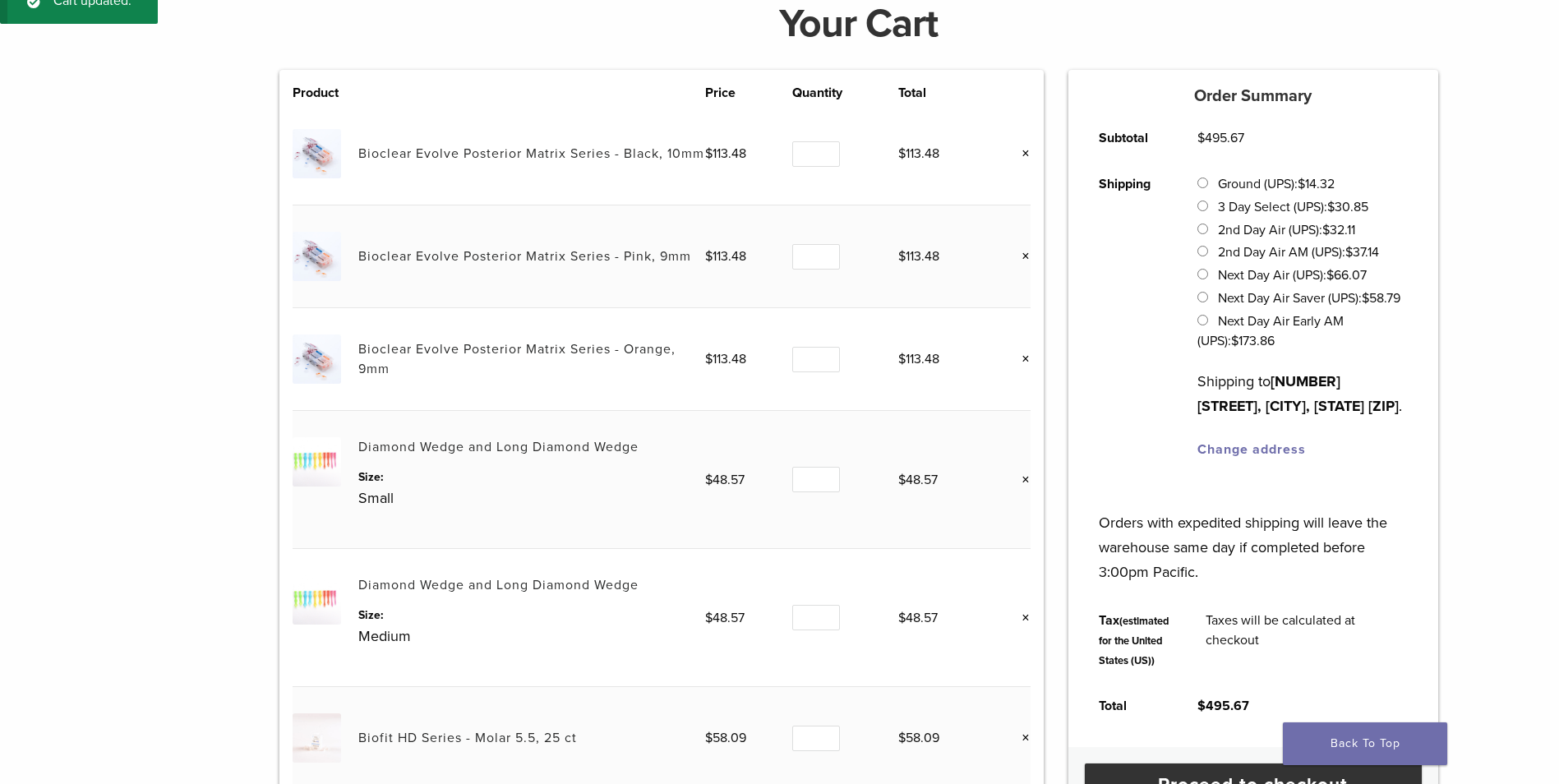 scroll, scrollTop: 308, scrollLeft: 0, axis: vertical 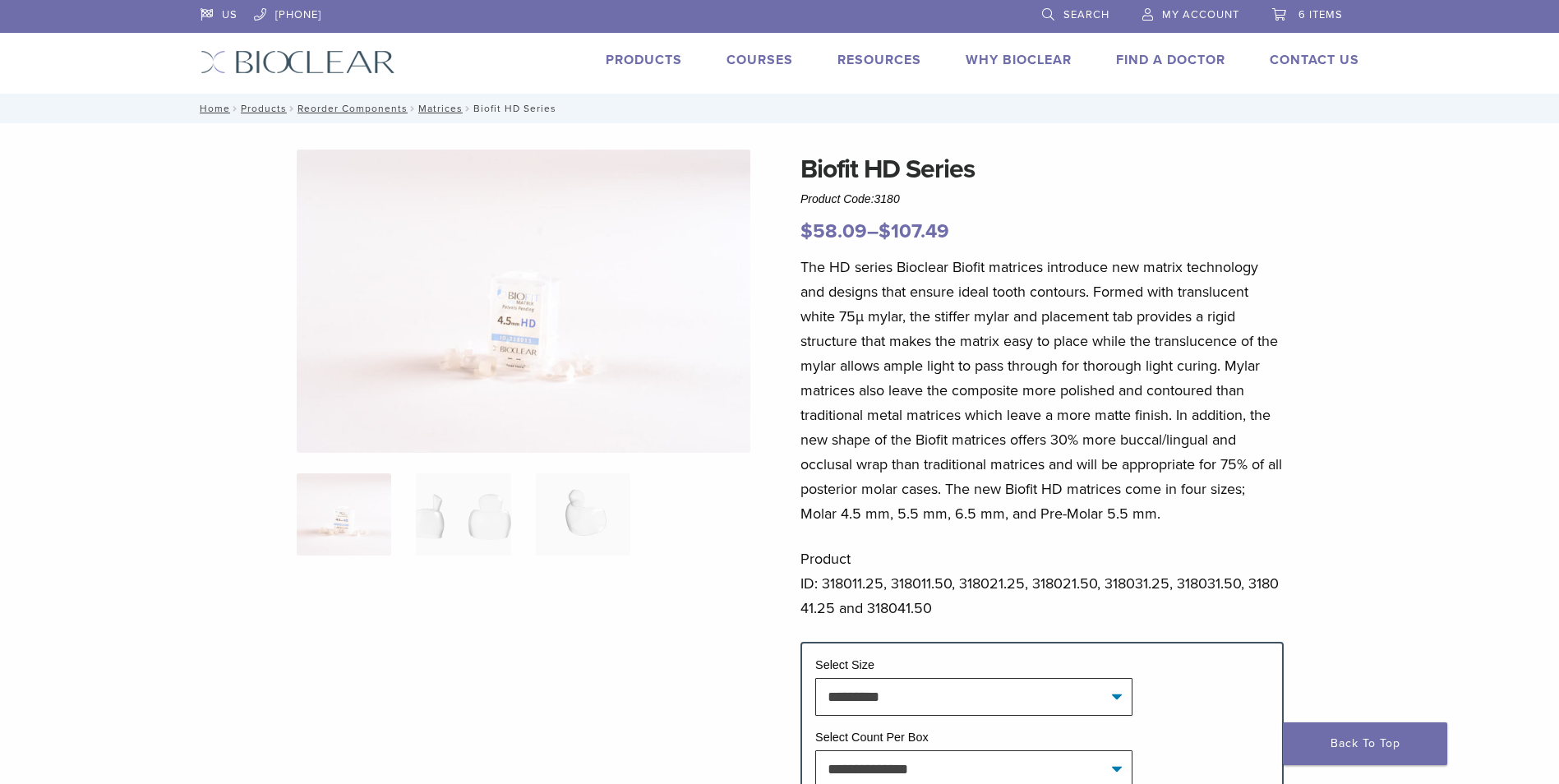 select on "*********" 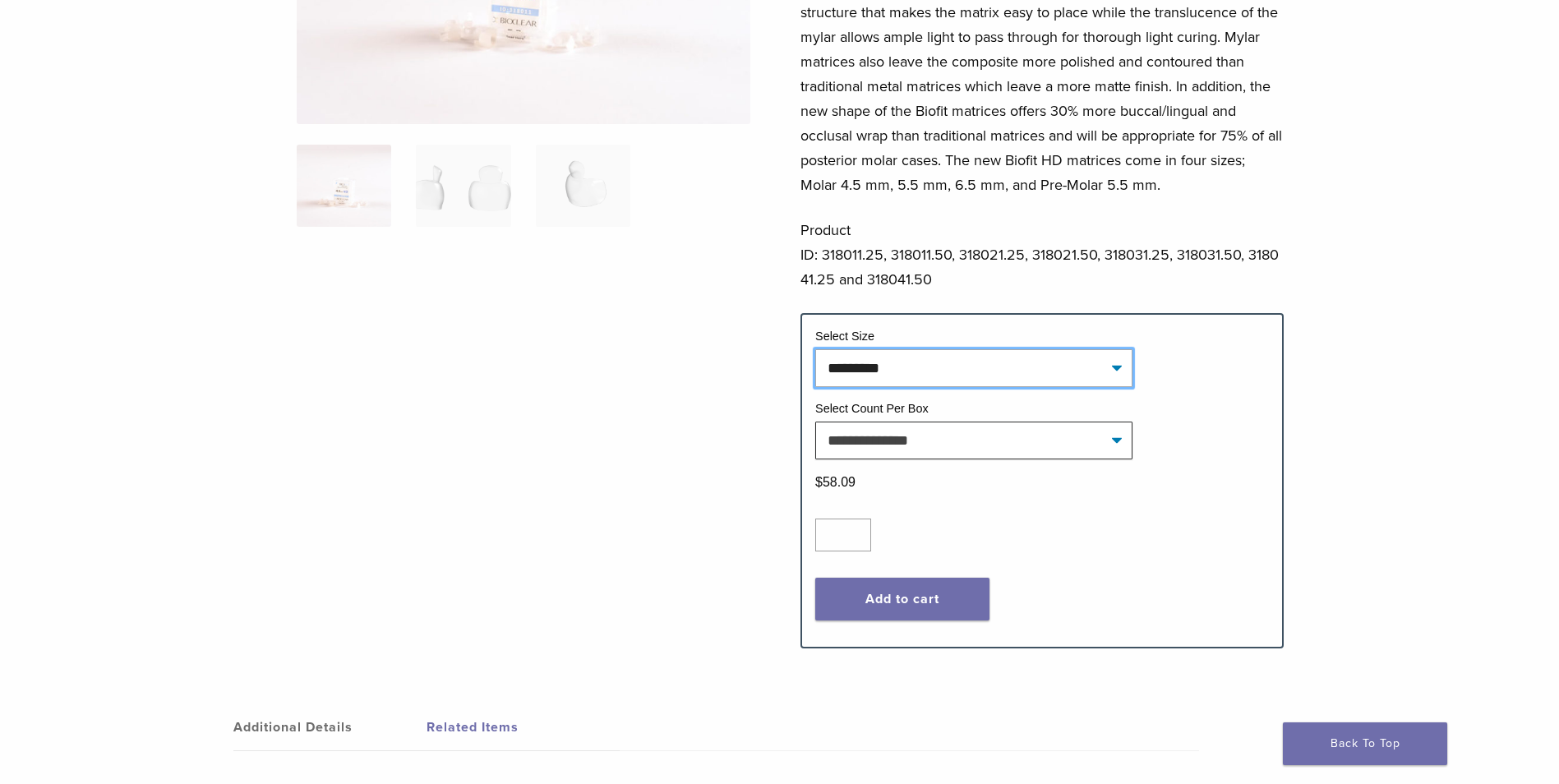click on "**********" 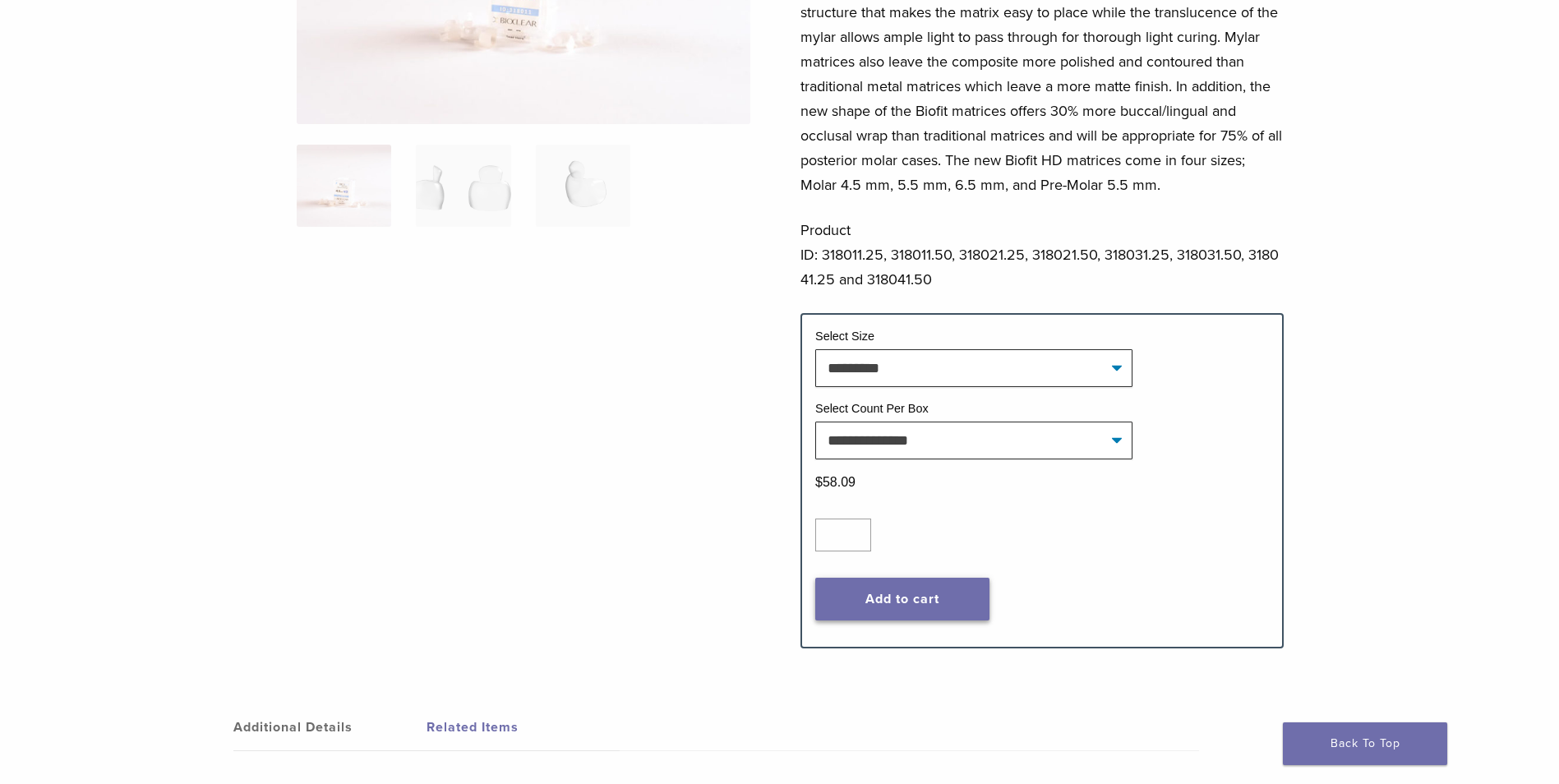 click on "Add to cart" 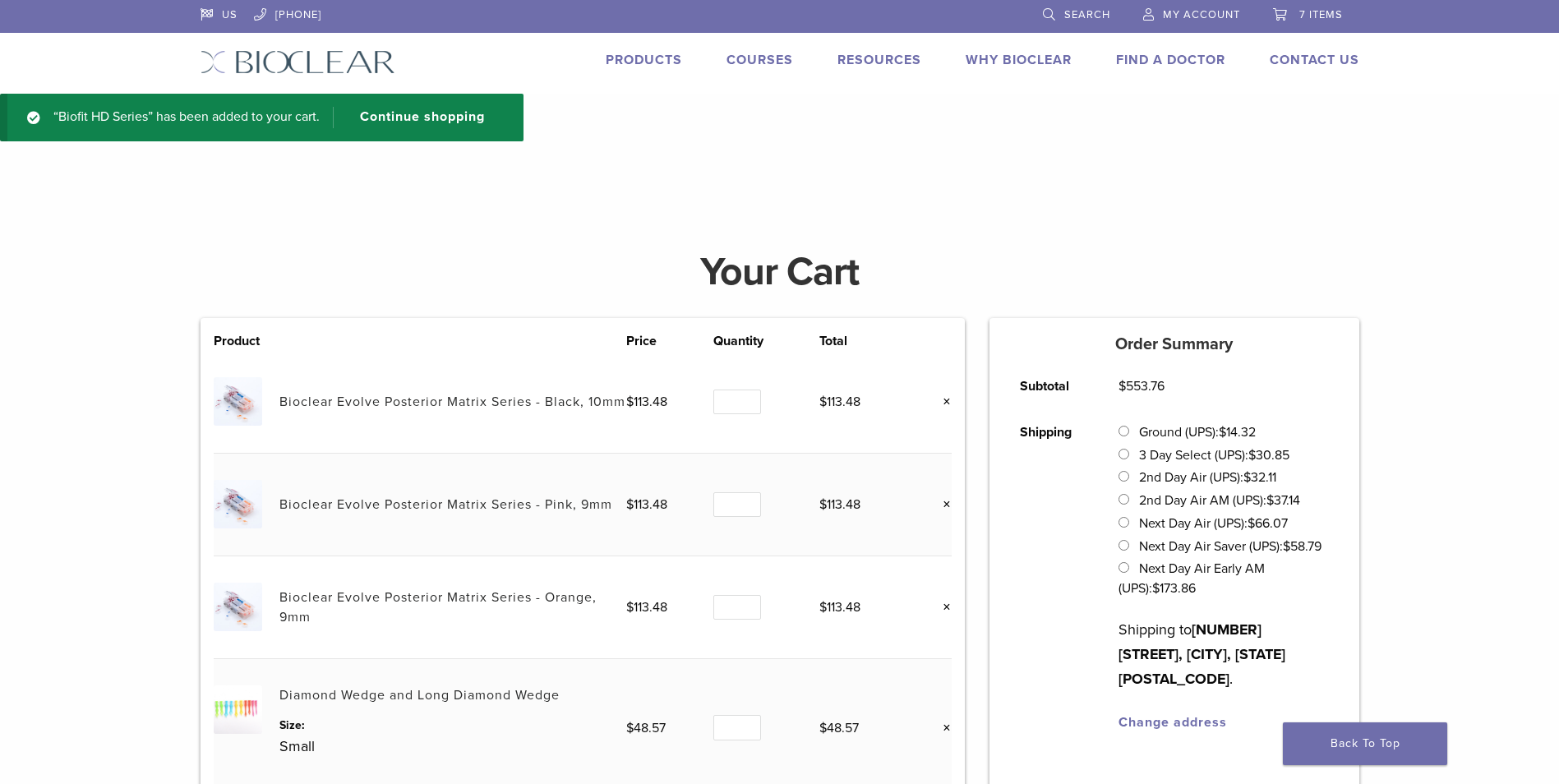 scroll, scrollTop: 0, scrollLeft: 0, axis: both 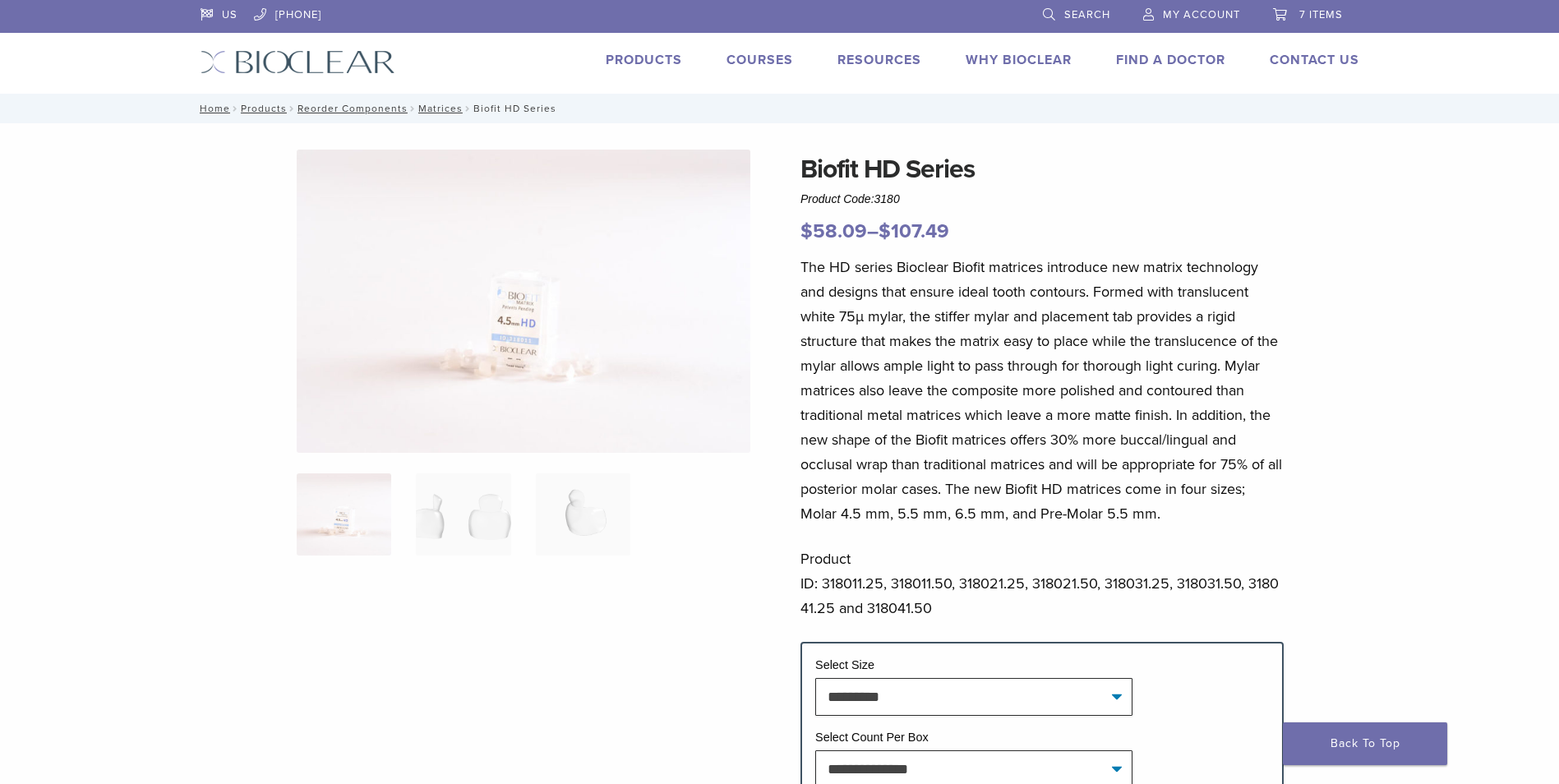 select on "*********" 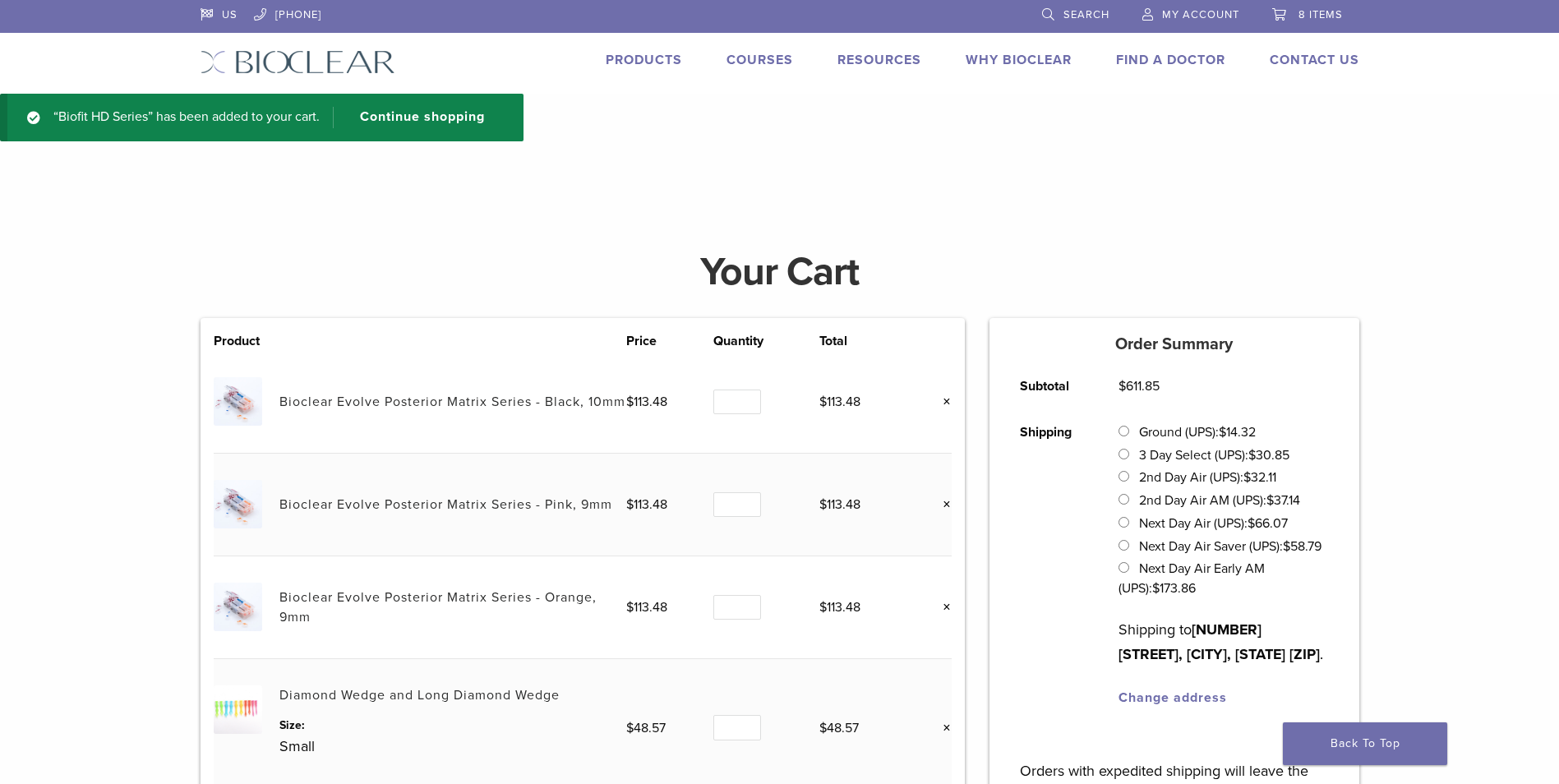 scroll, scrollTop: 0, scrollLeft: 0, axis: both 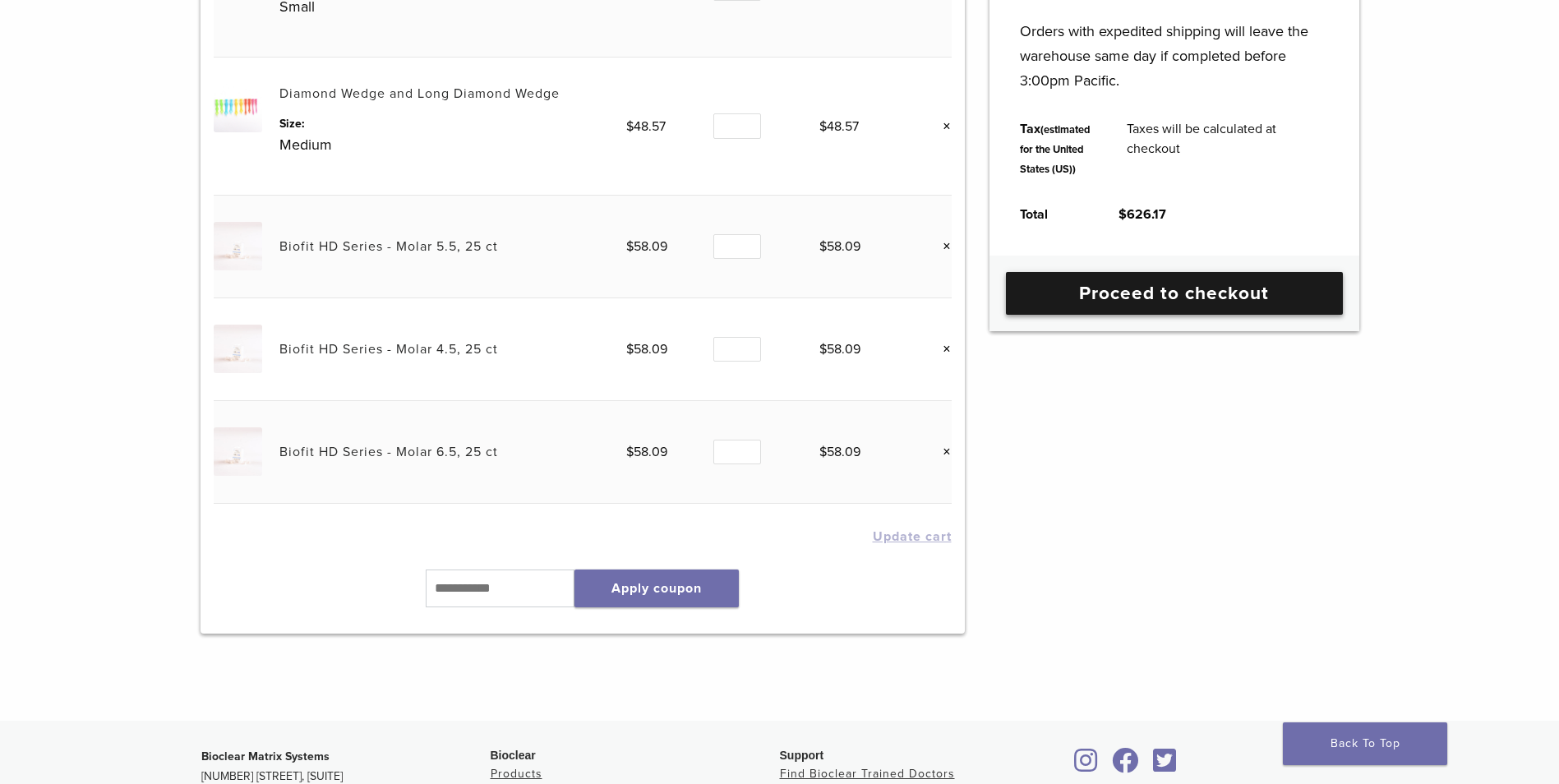 click on "Proceed to checkout" at bounding box center [1174, 293] 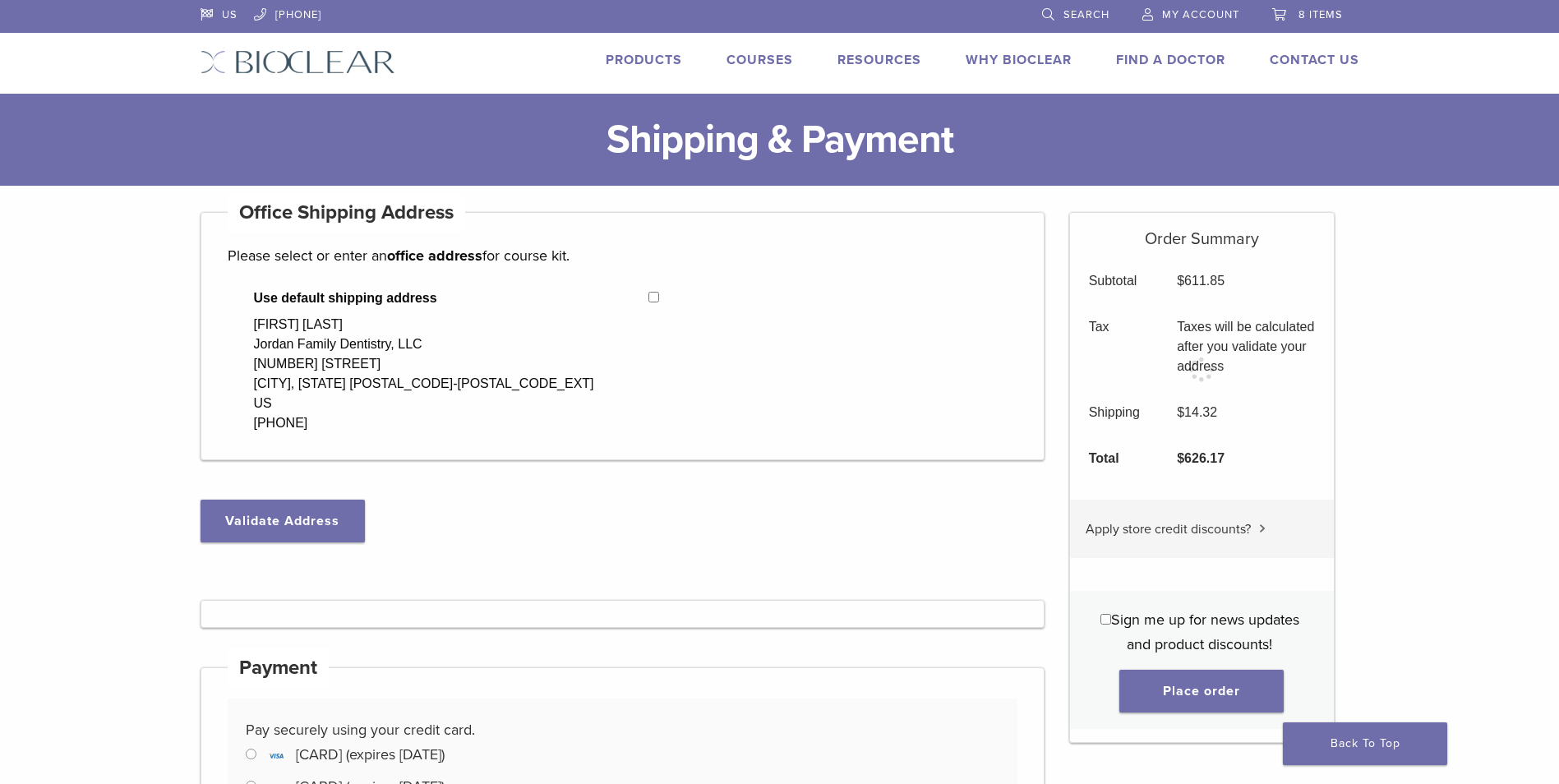 select on "**" 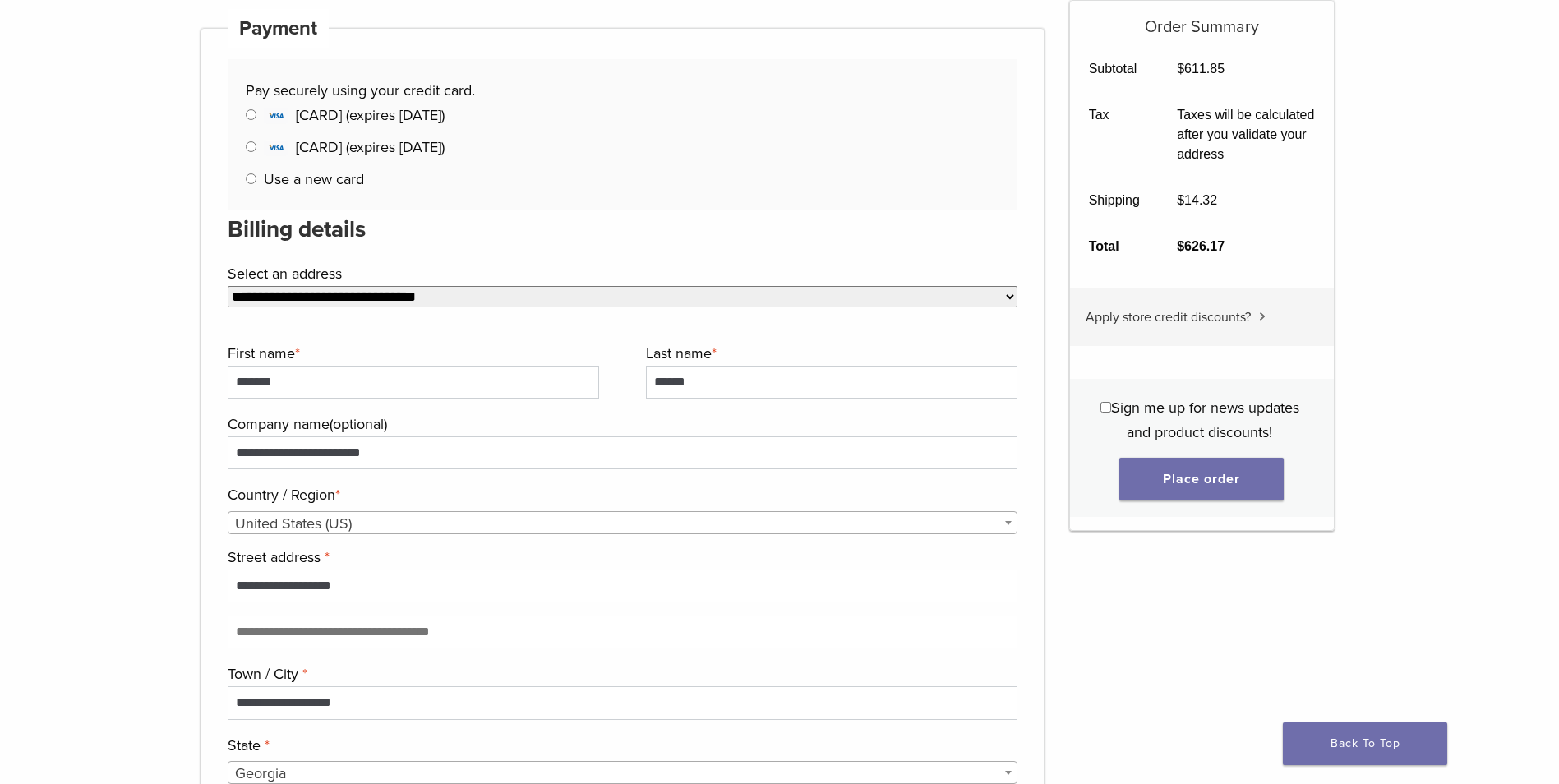 scroll, scrollTop: 904, scrollLeft: 0, axis: vertical 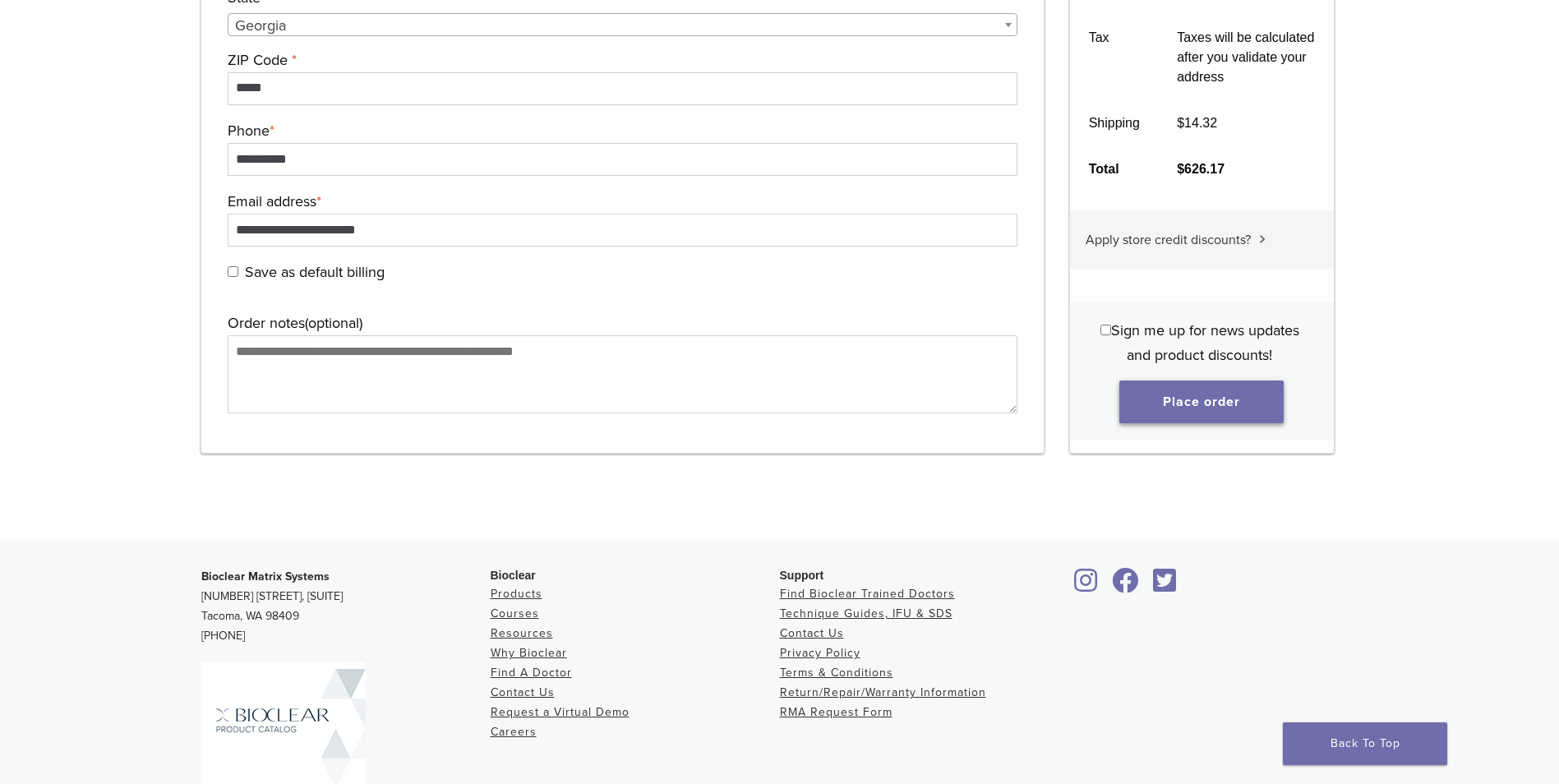 click on "Place order" at bounding box center (1202, 402) 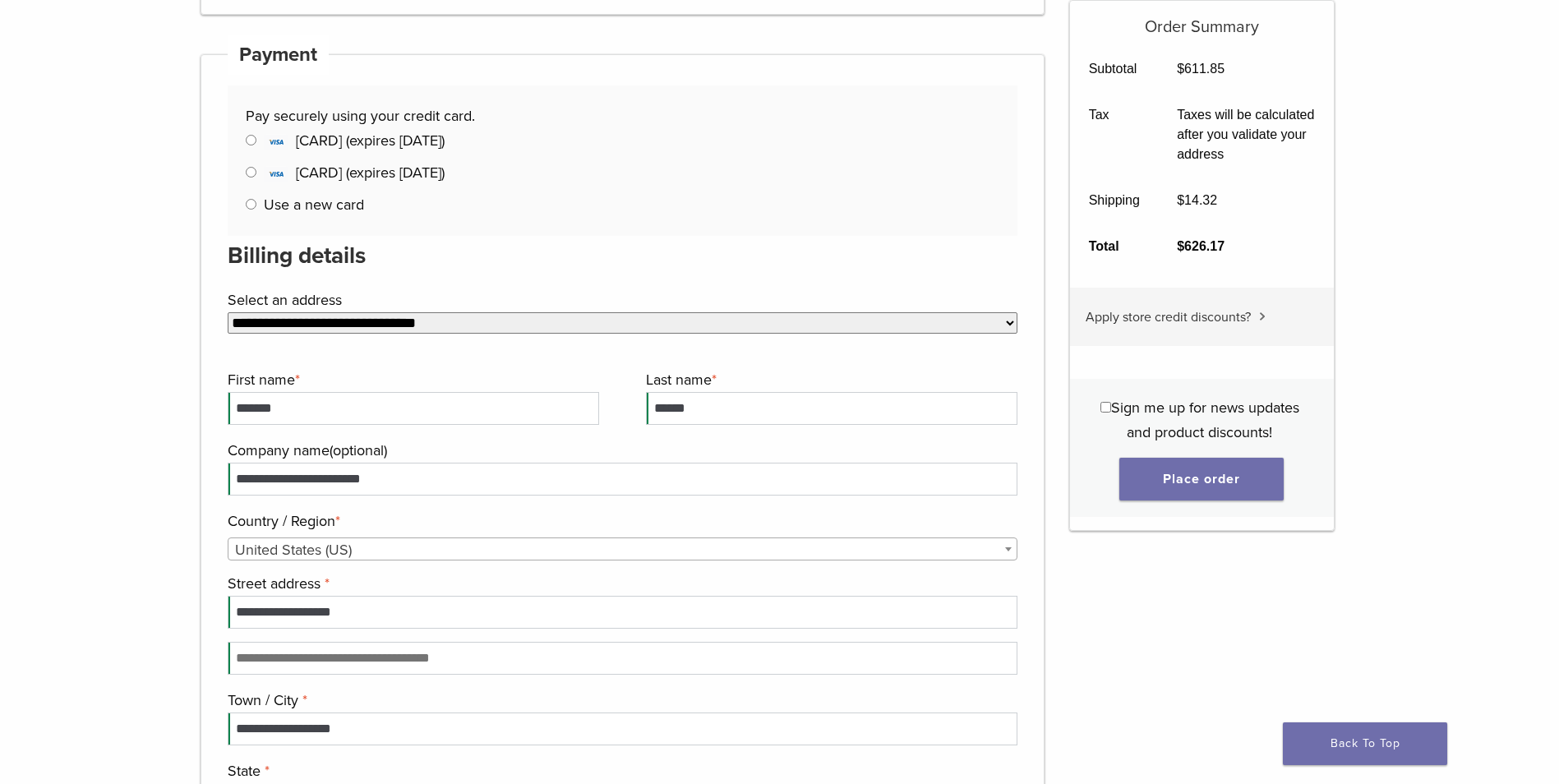 scroll, scrollTop: 952, scrollLeft: 0, axis: vertical 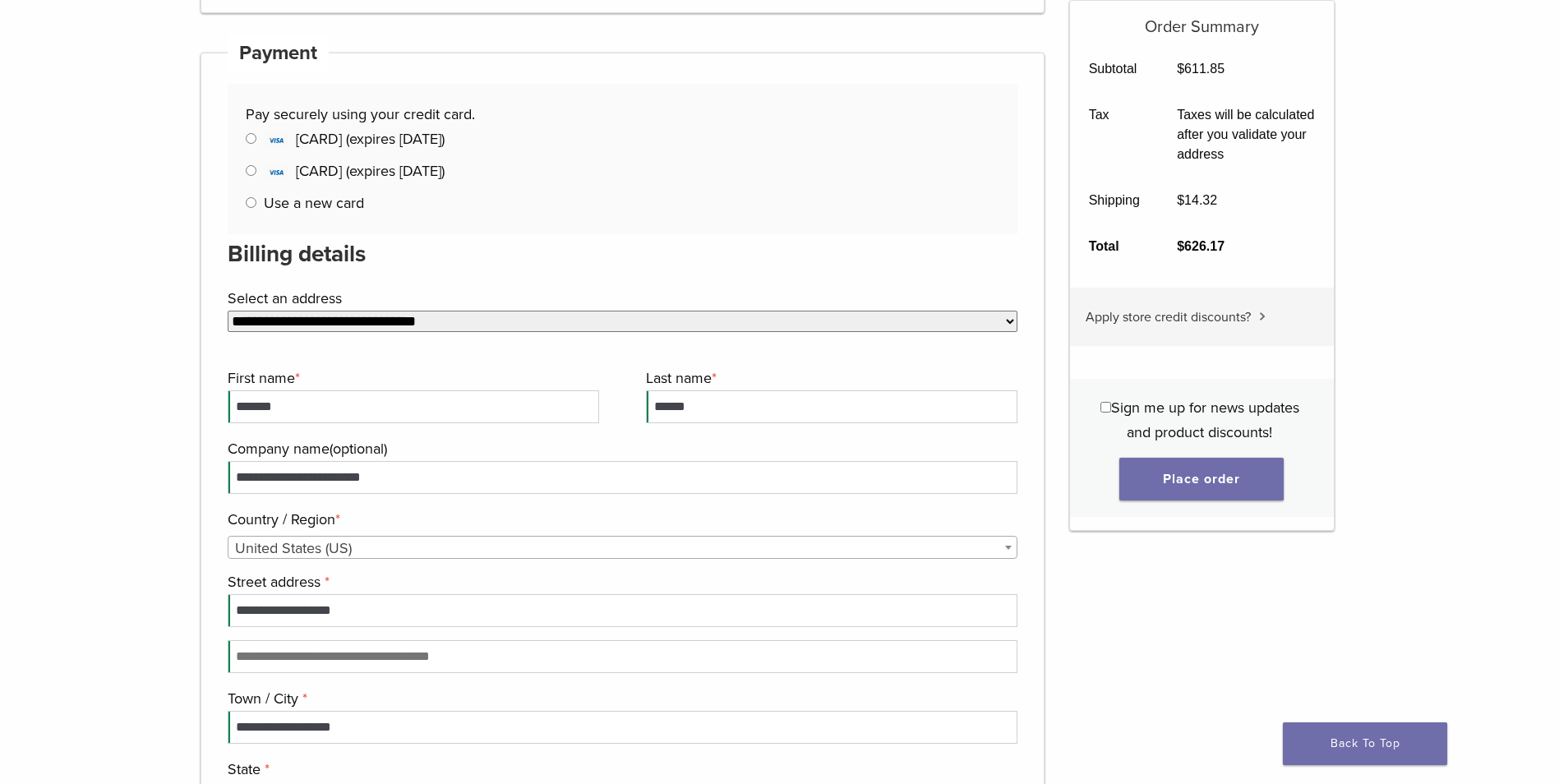 click on "**********" at bounding box center (623, 321) 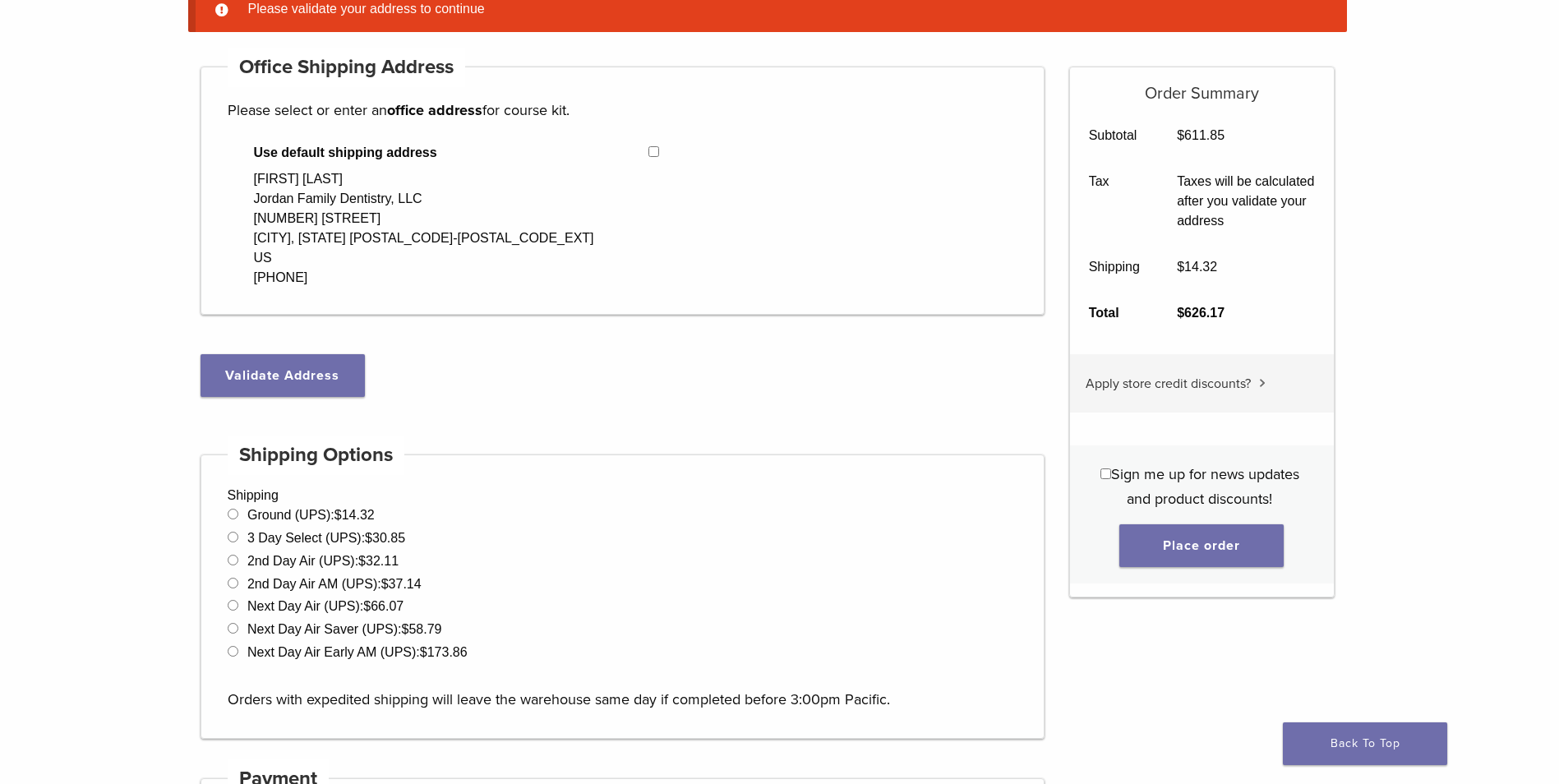 scroll, scrollTop: 212, scrollLeft: 0, axis: vertical 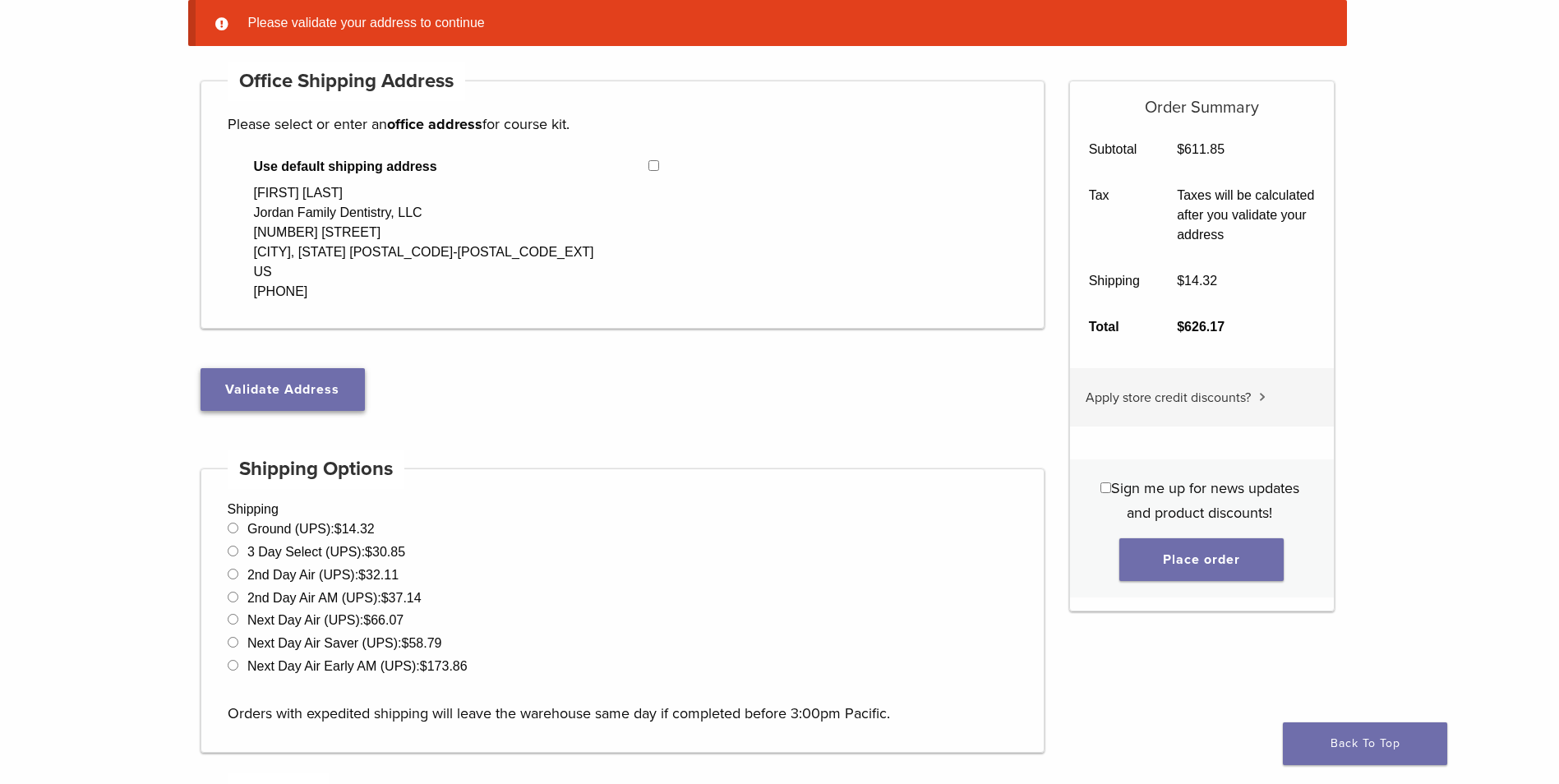 click on "Validate Address" at bounding box center [283, 390] 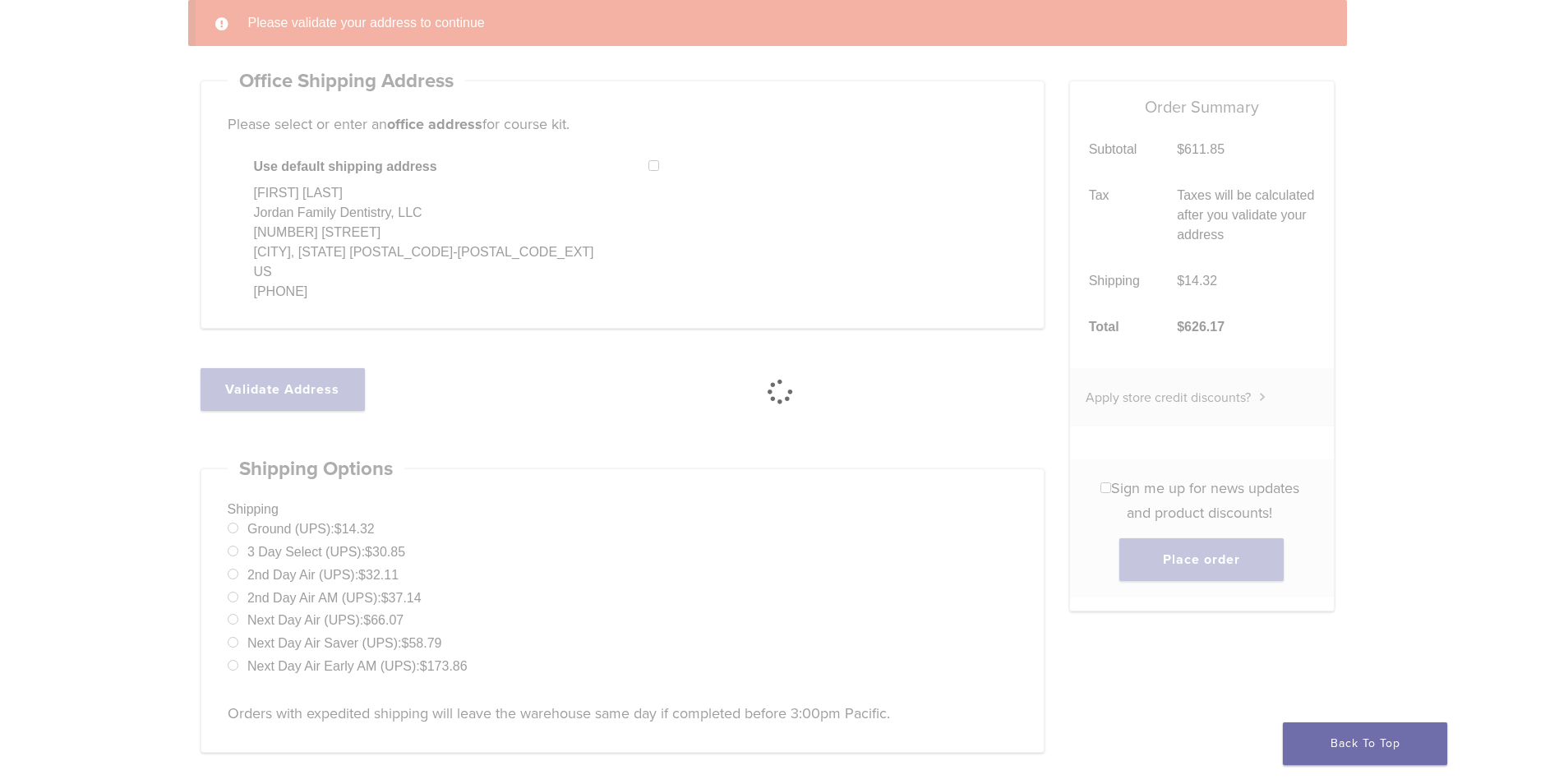 select on "**" 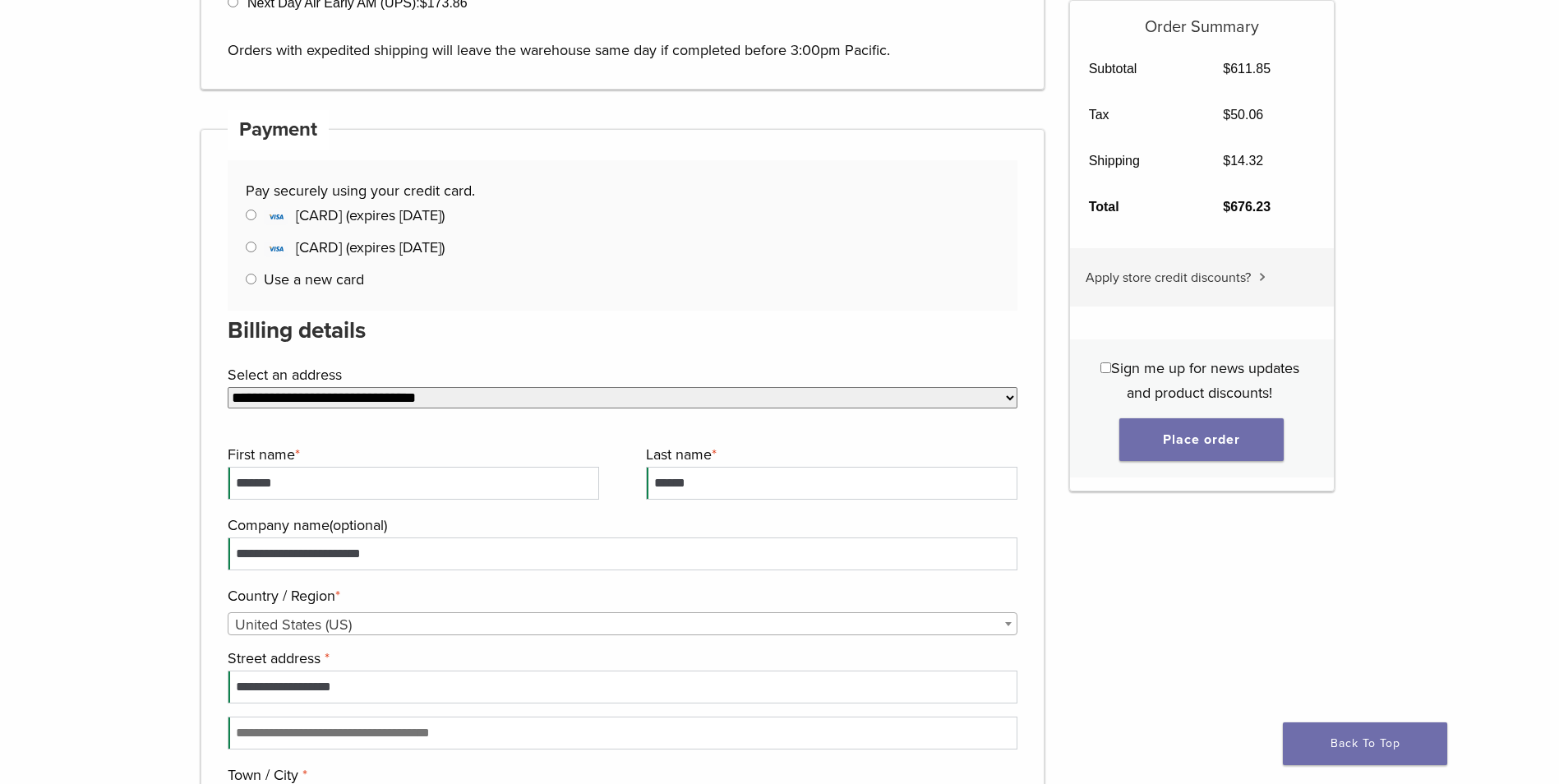 scroll, scrollTop: 986, scrollLeft: 0, axis: vertical 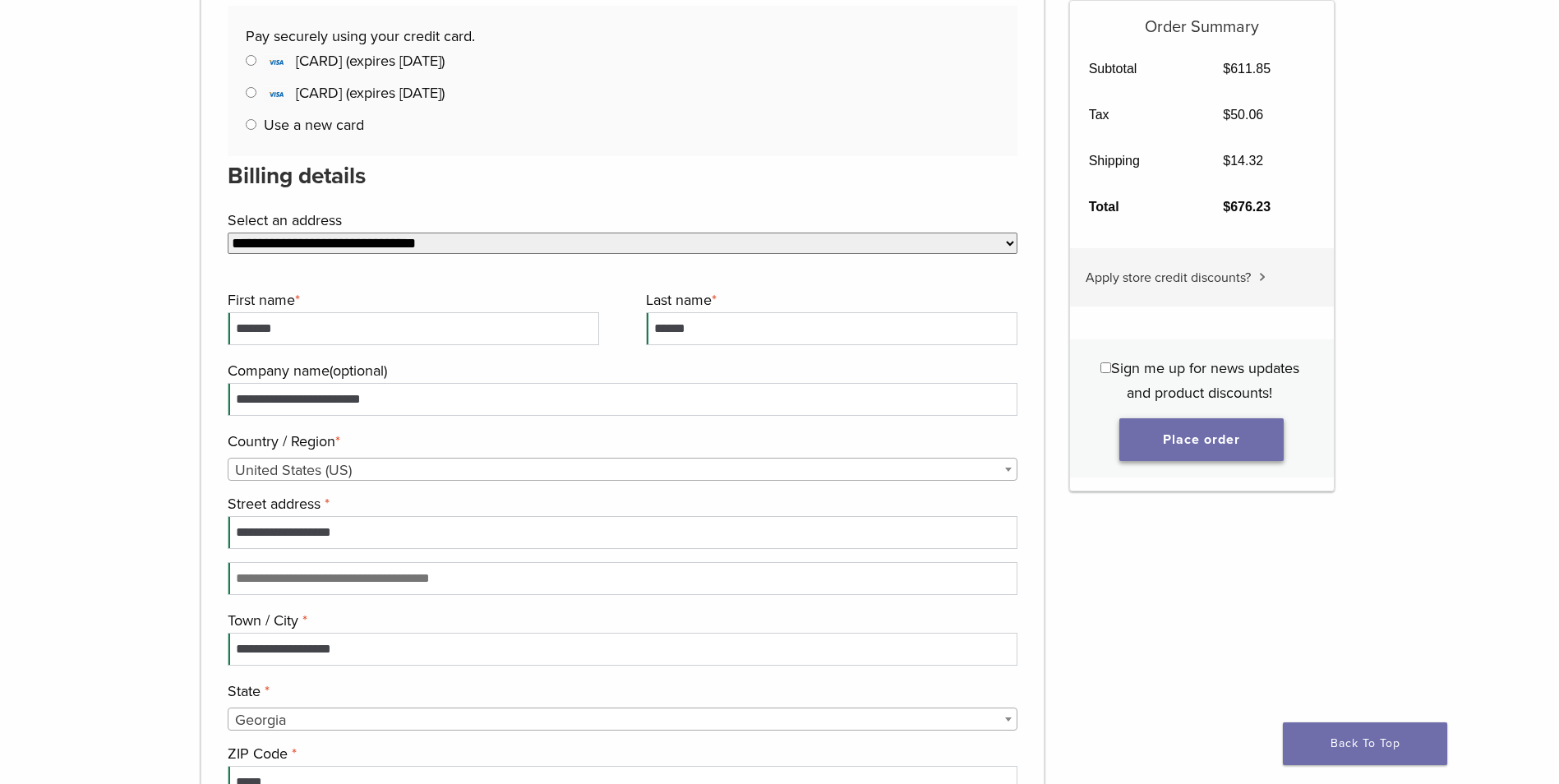 click on "Place order" at bounding box center (1202, 440) 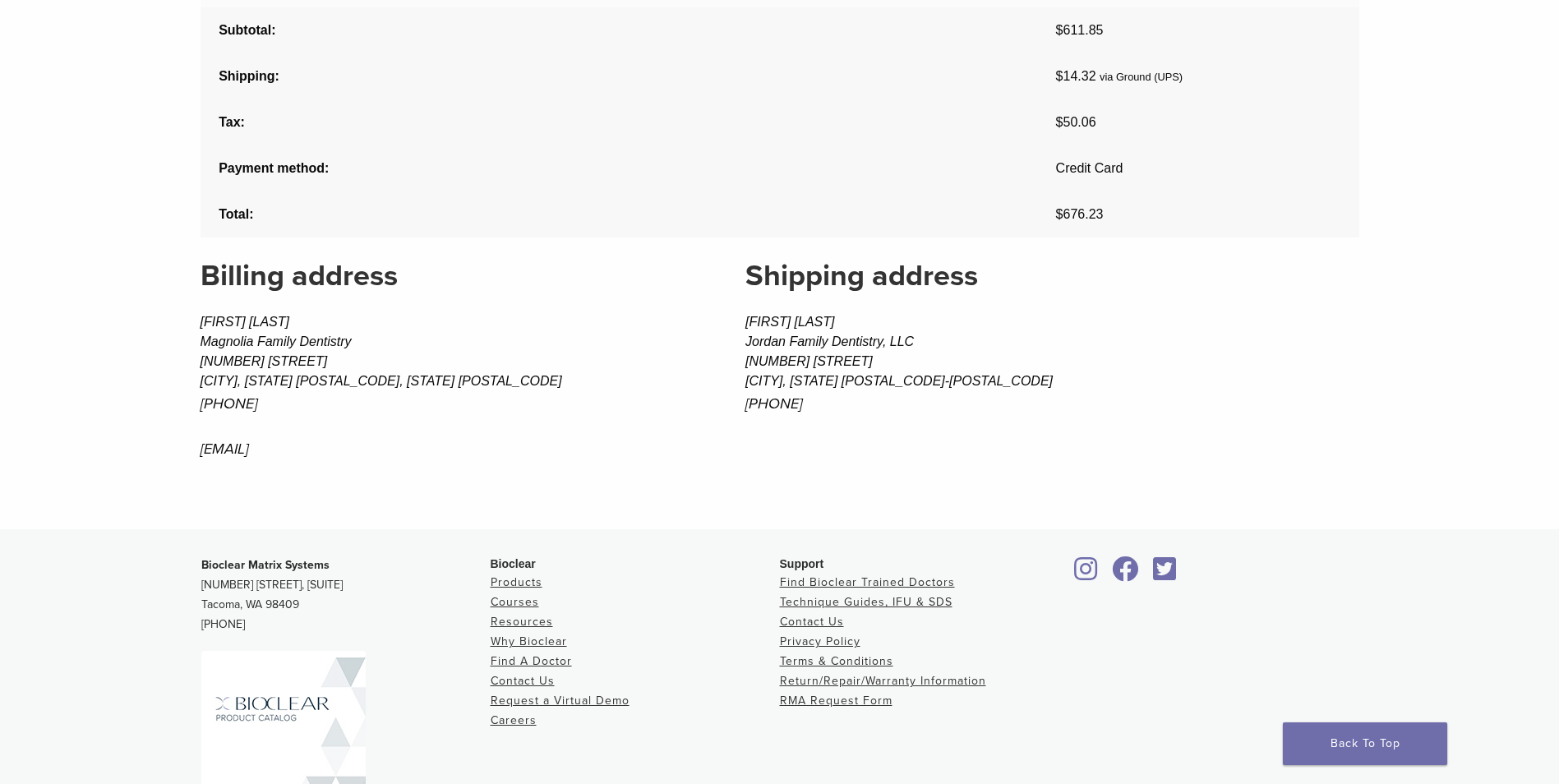 scroll, scrollTop: 1782, scrollLeft: 0, axis: vertical 